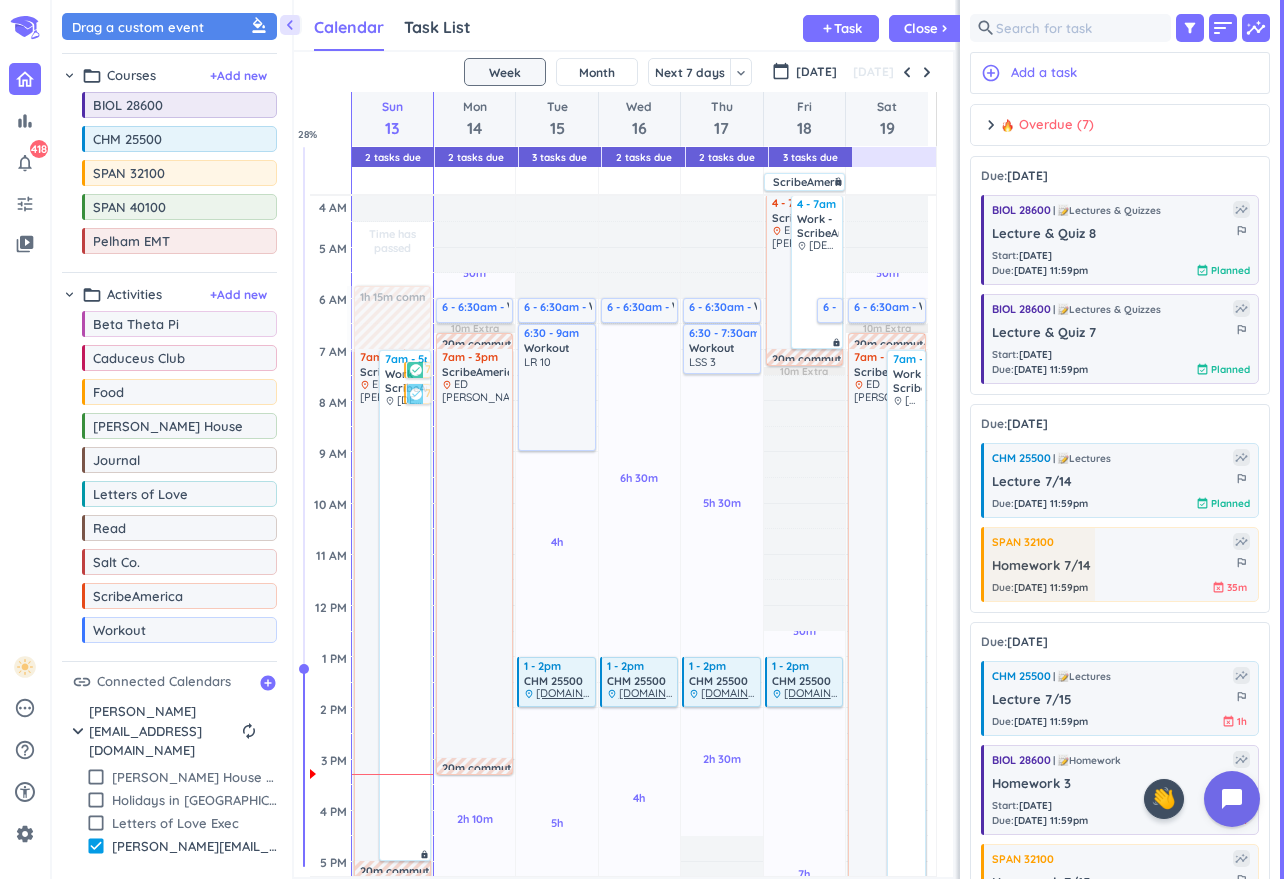 scroll, scrollTop: 0, scrollLeft: 0, axis: both 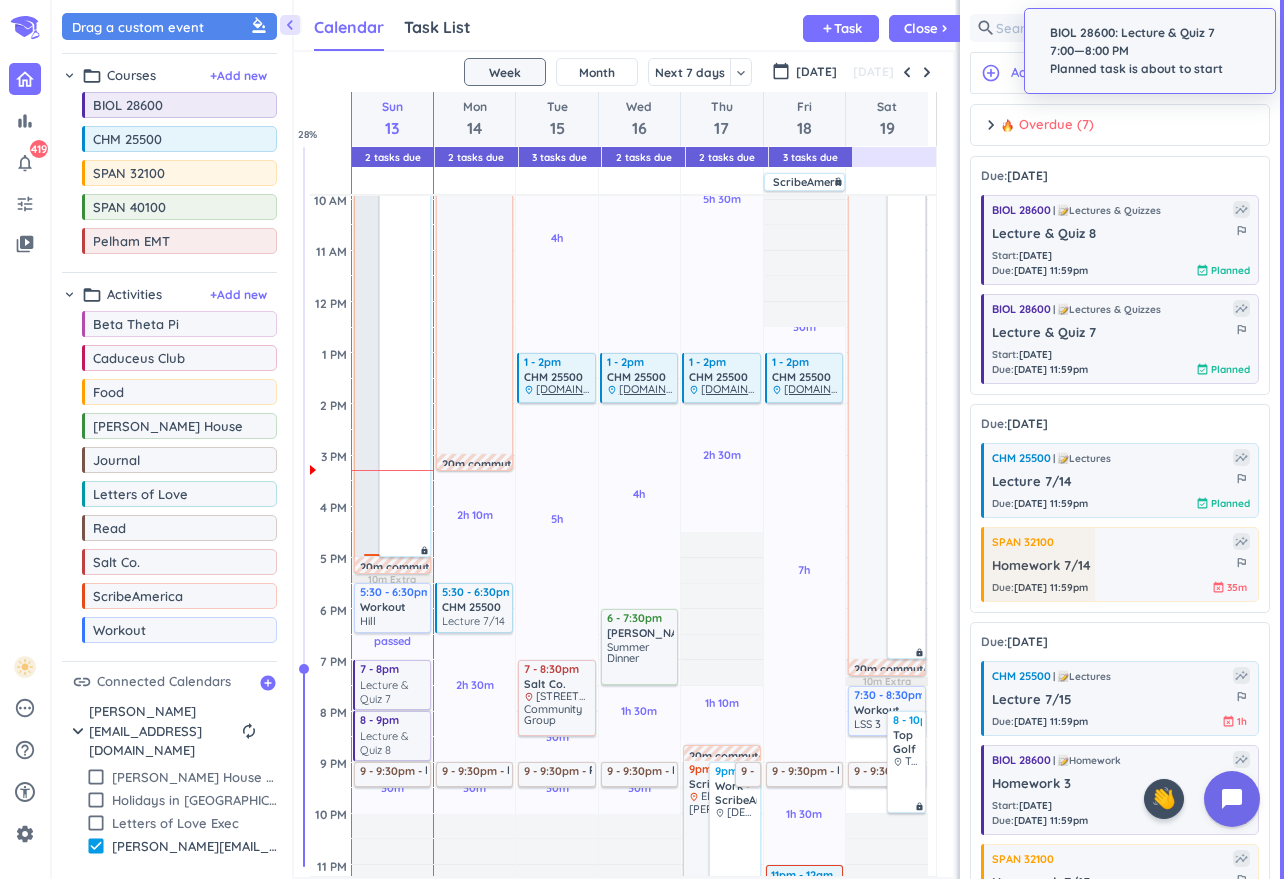 click on "[PERSON_NAME]" at bounding box center (381, 321) 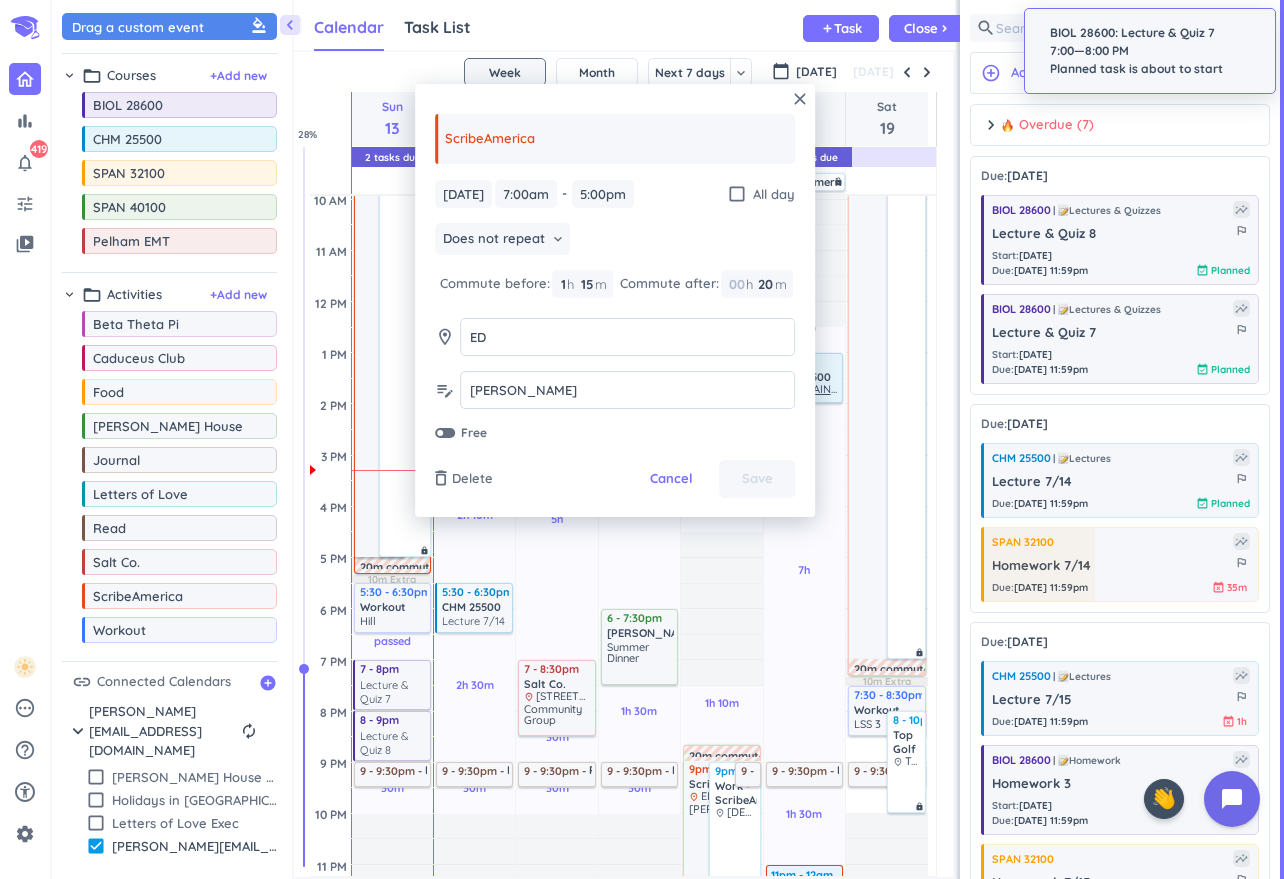 click on "close ScribeAmerica [DATE] [DATE]   7:00am 7:00am - 5:00pm 5:00pm check_box_outline_blank All day Does not repeat keyboard_arrow_down Commute before: 1 1 00 h 15 15 00 m Commute after: 00 h 20 20 00 m room ED ED edit_note [PERSON_NAME] [PERSON_NAME] Free delete_outline Delete Cancel Save" at bounding box center [615, 300] 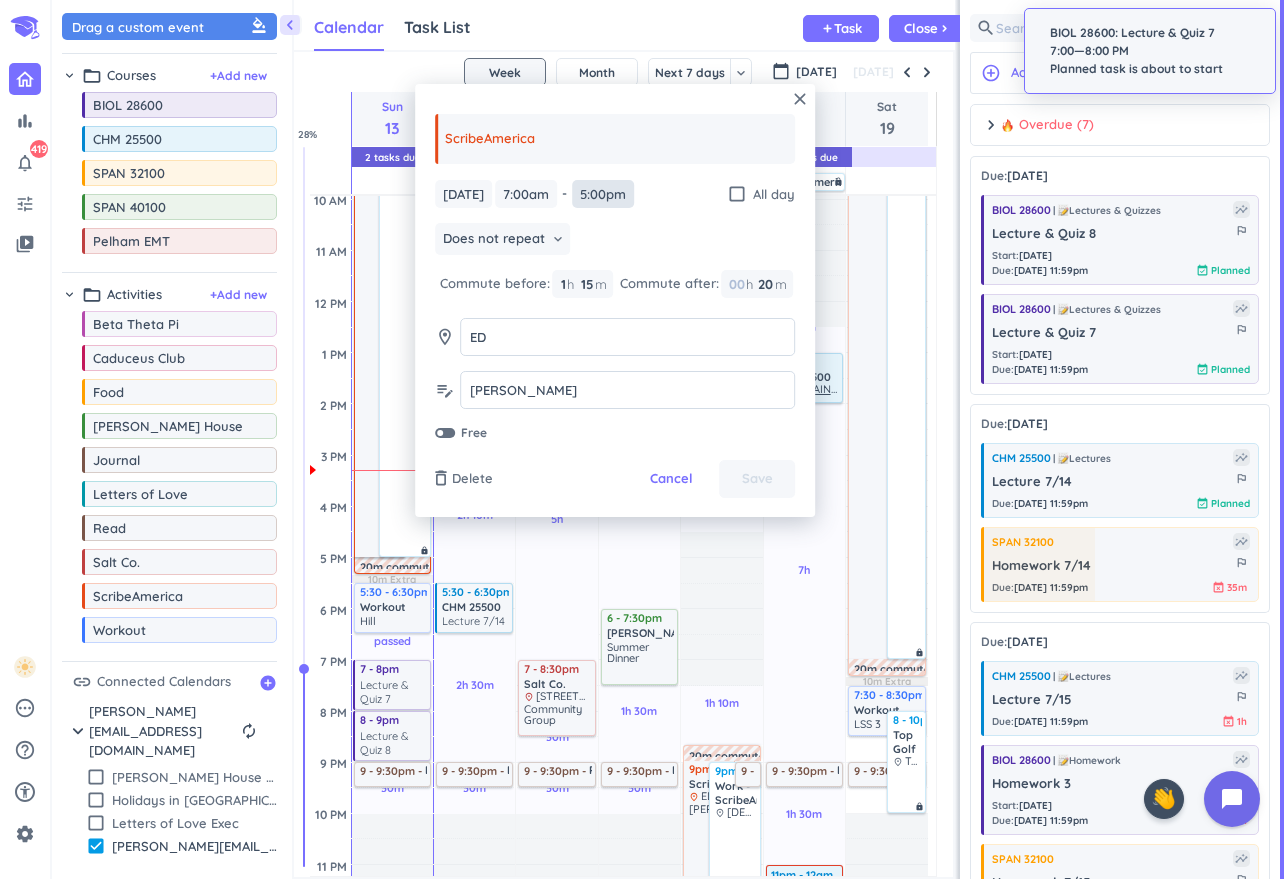 click on "5:00pm" at bounding box center [603, 194] 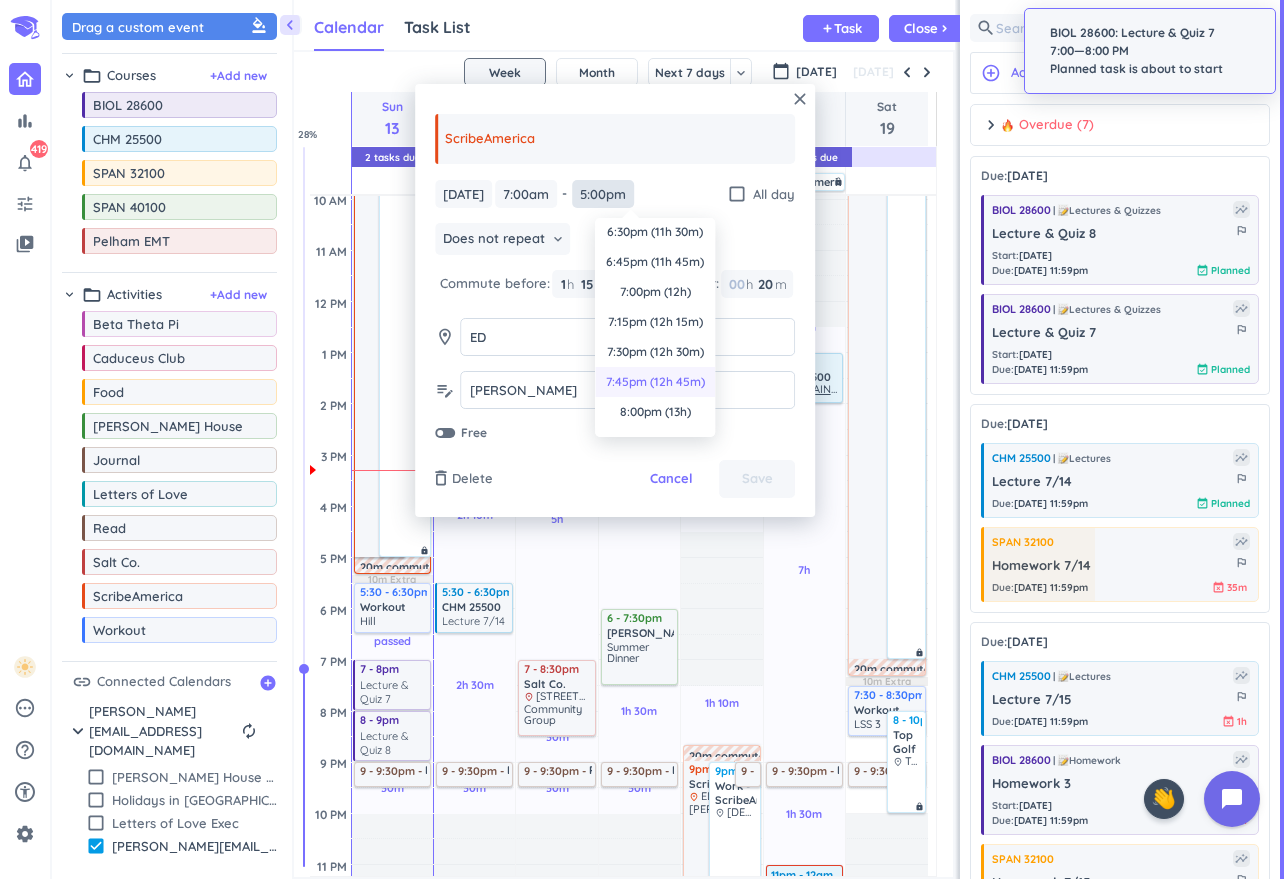 scroll, scrollTop: 1370, scrollLeft: 0, axis: vertical 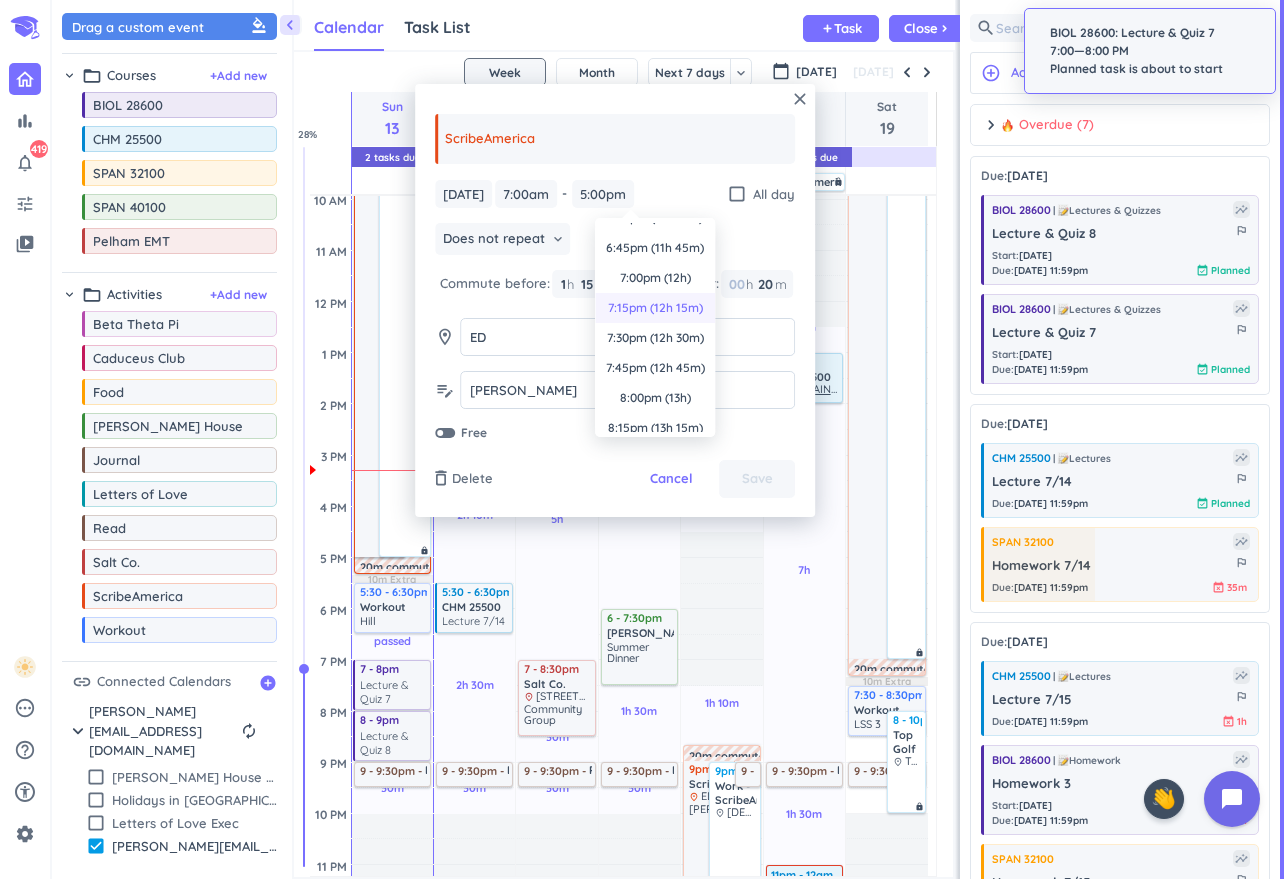 click on "7:15pm (12h 15m)" at bounding box center [655, 308] 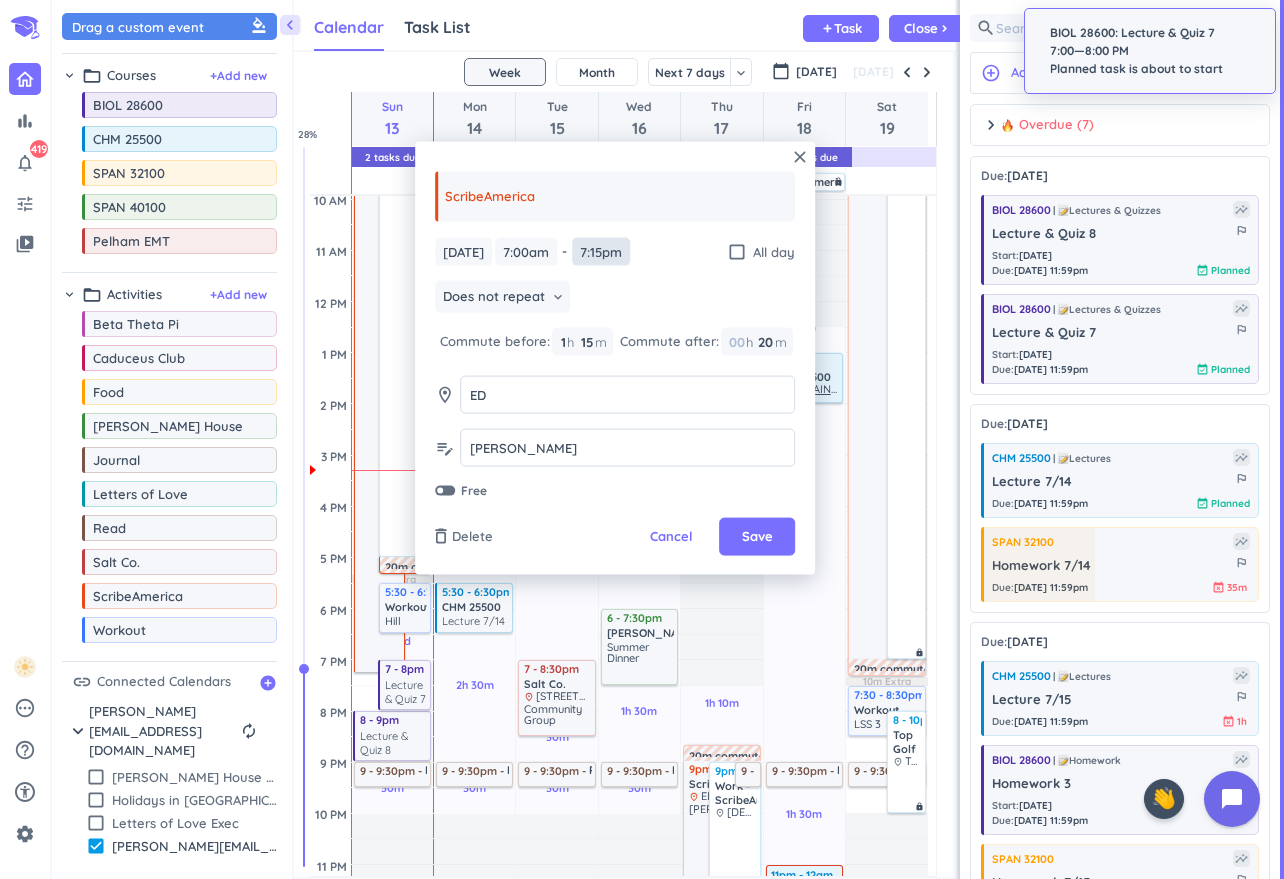 click on "7:15pm" at bounding box center [601, 251] 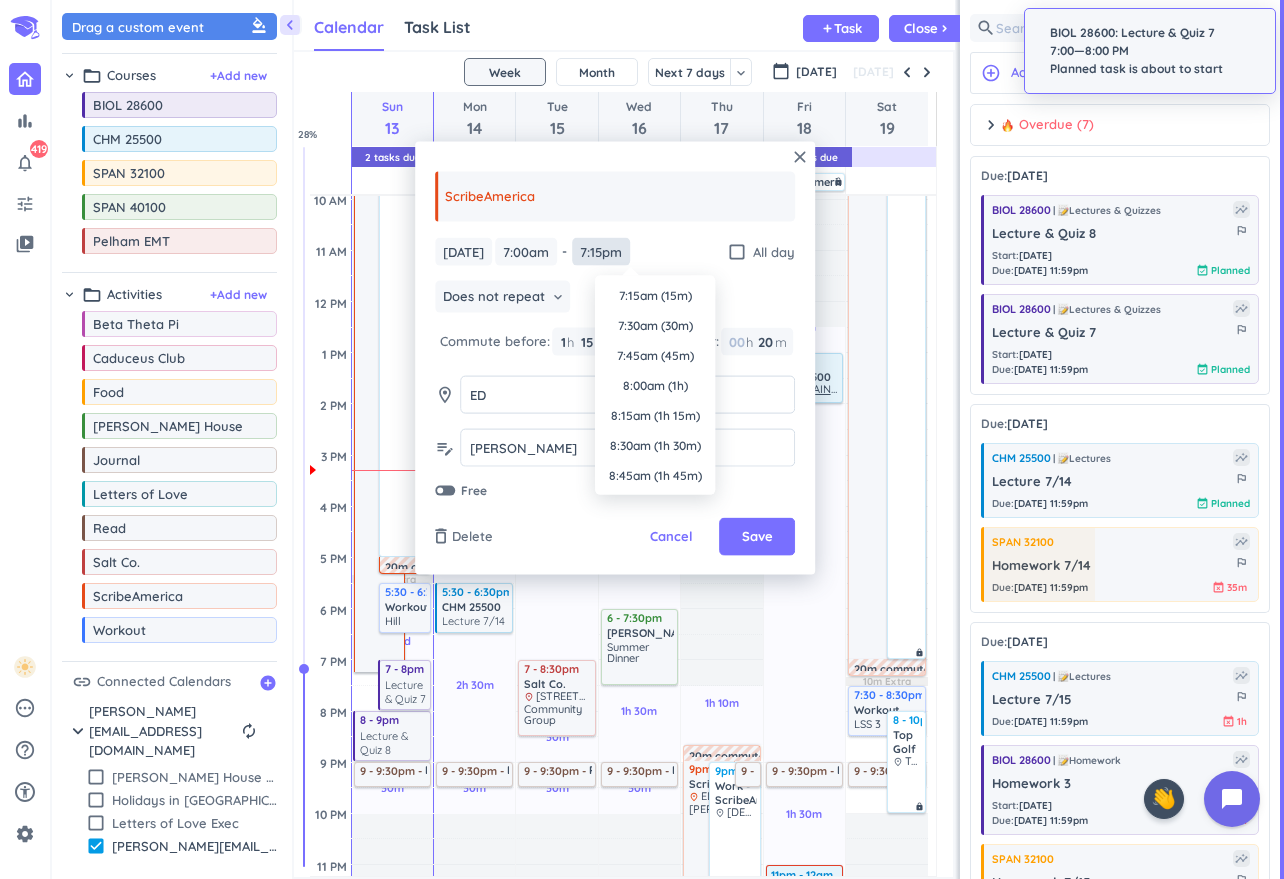 scroll, scrollTop: 1440, scrollLeft: 0, axis: vertical 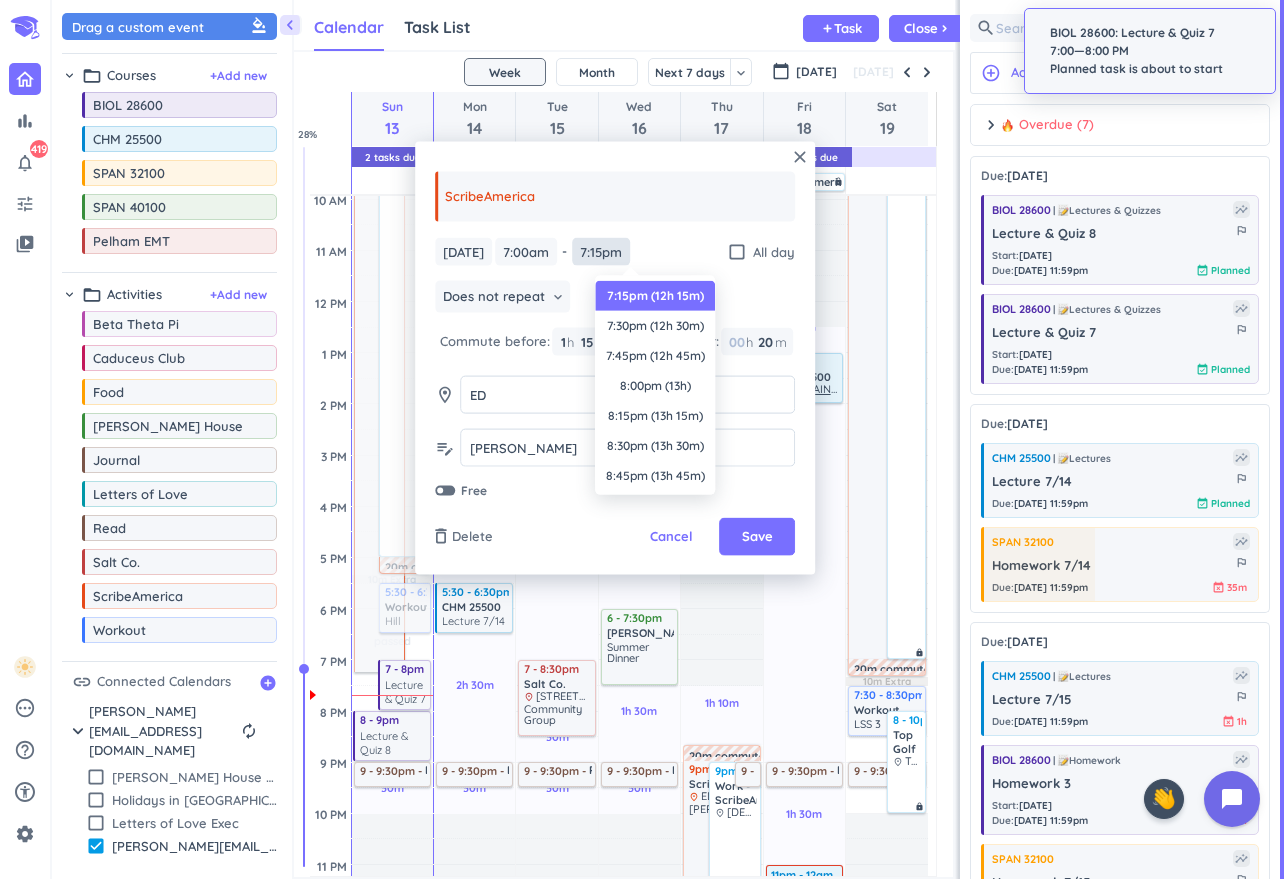 click on "7:15pm" at bounding box center (601, 251) 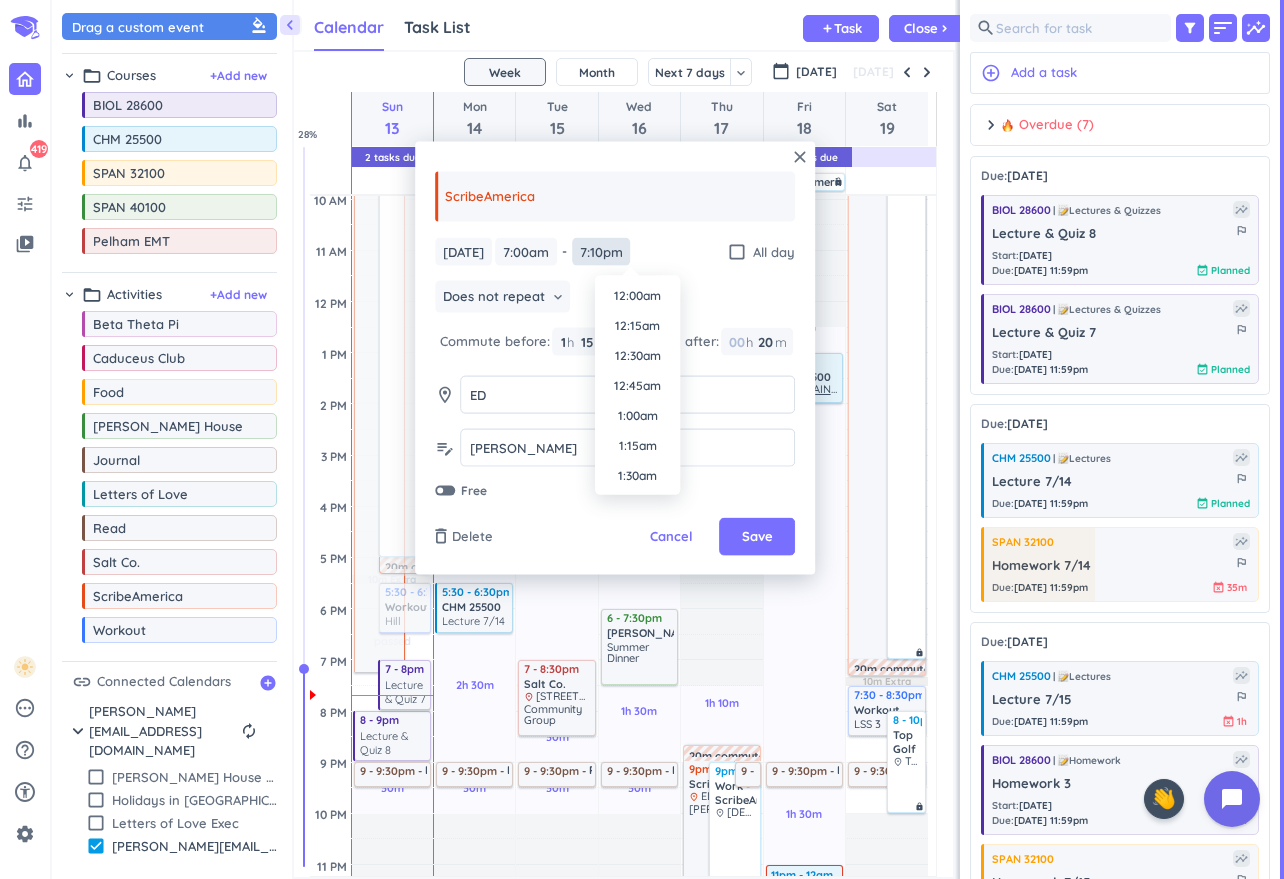 scroll, scrollTop: 0, scrollLeft: 0, axis: both 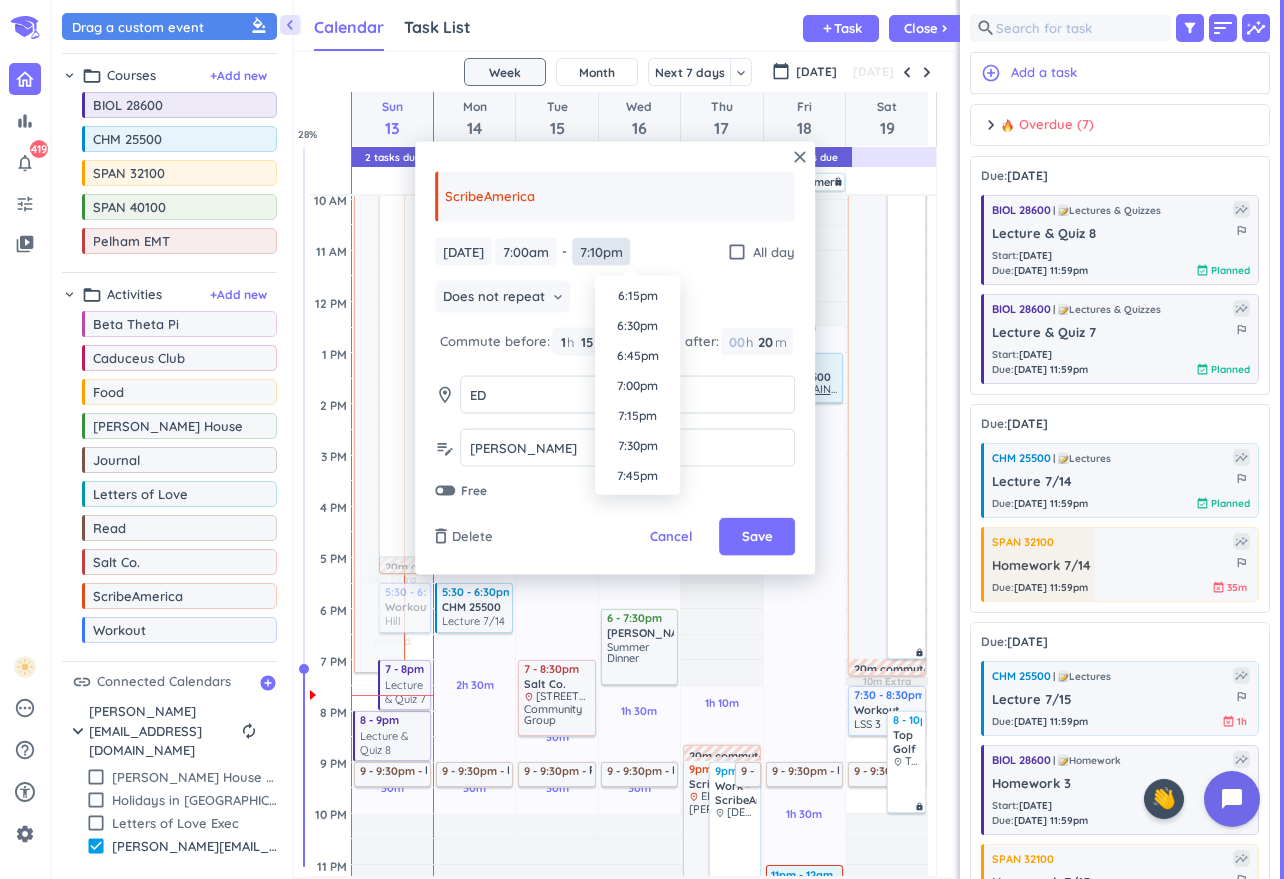 type on "7:10pm" 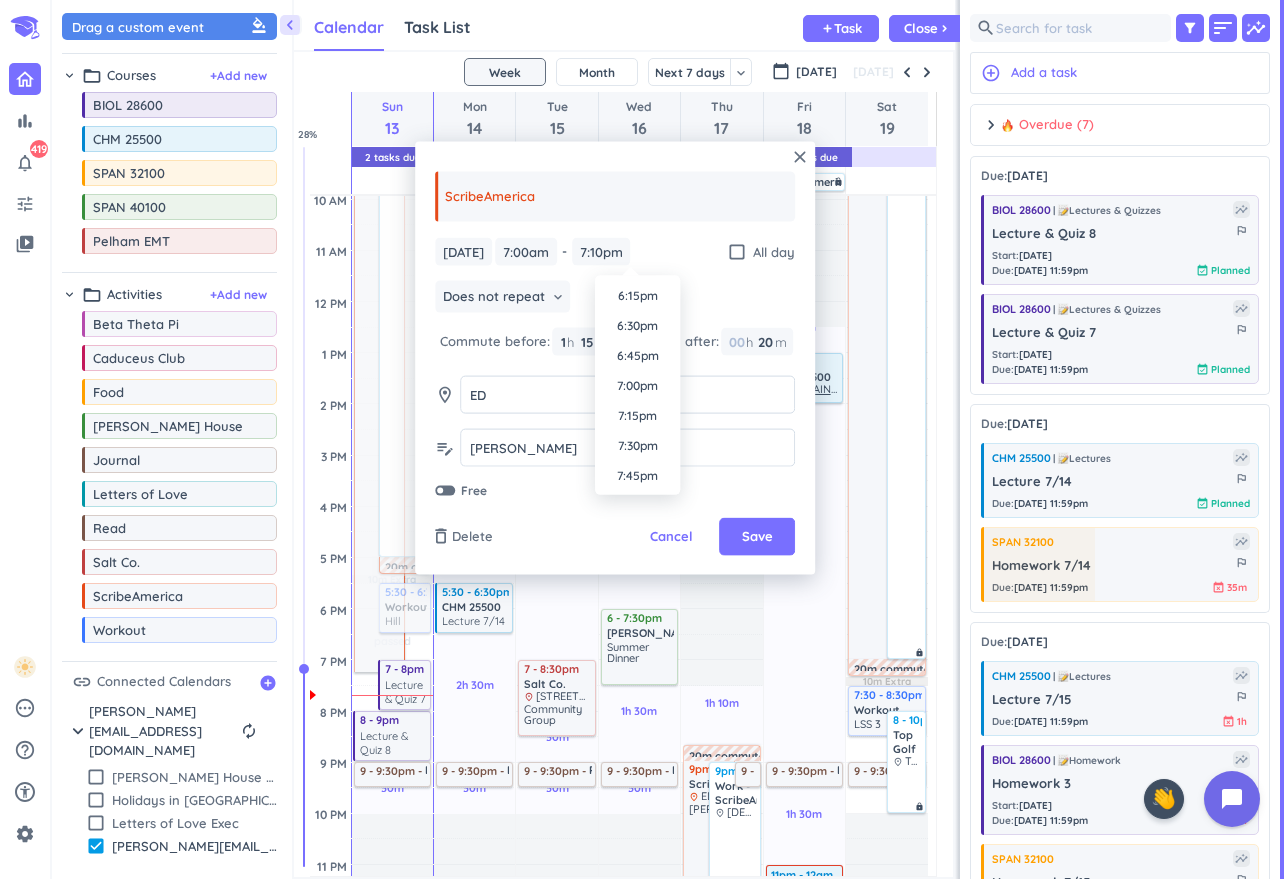 click on "Does not repeat keyboard_arrow_down" at bounding box center [615, 299] 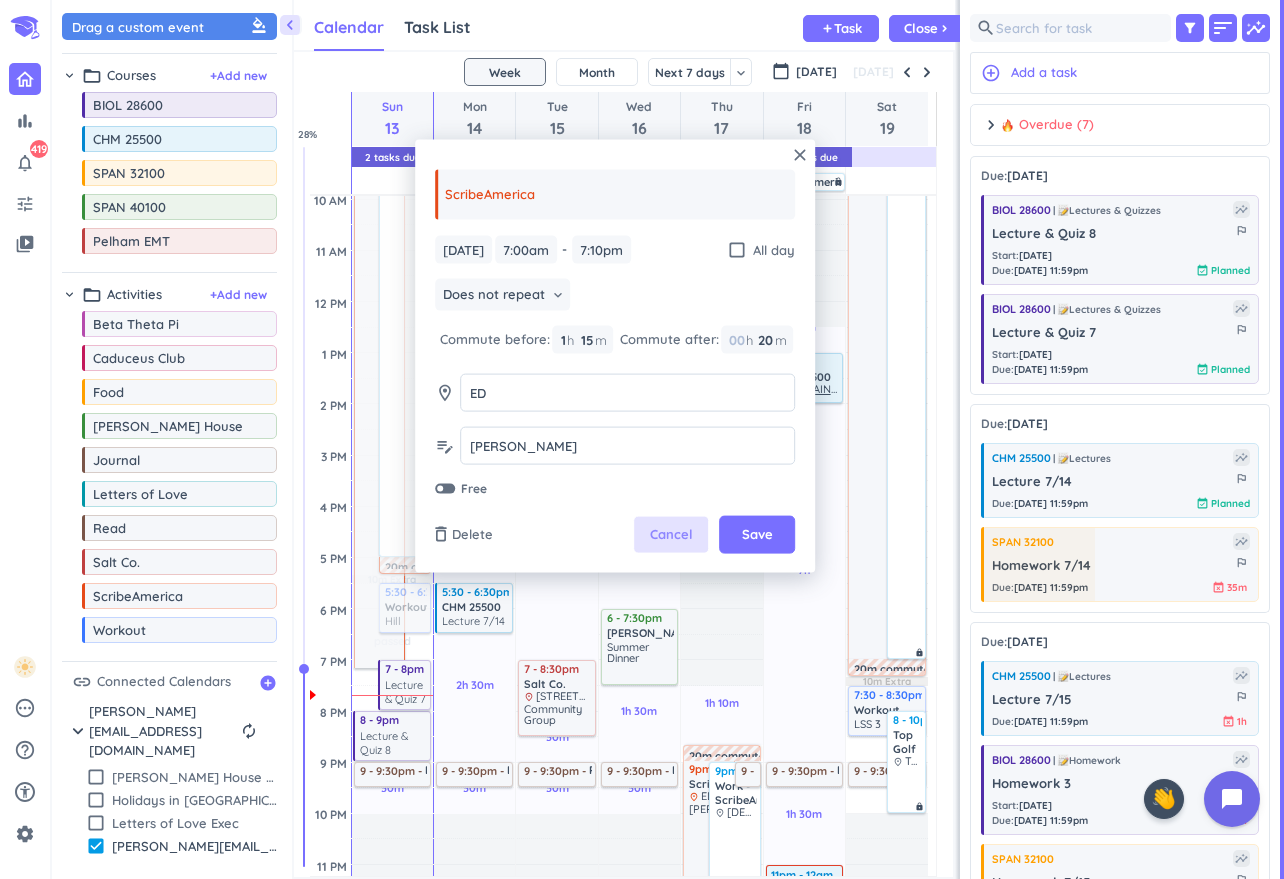 click on "Cancel" at bounding box center (671, 535) 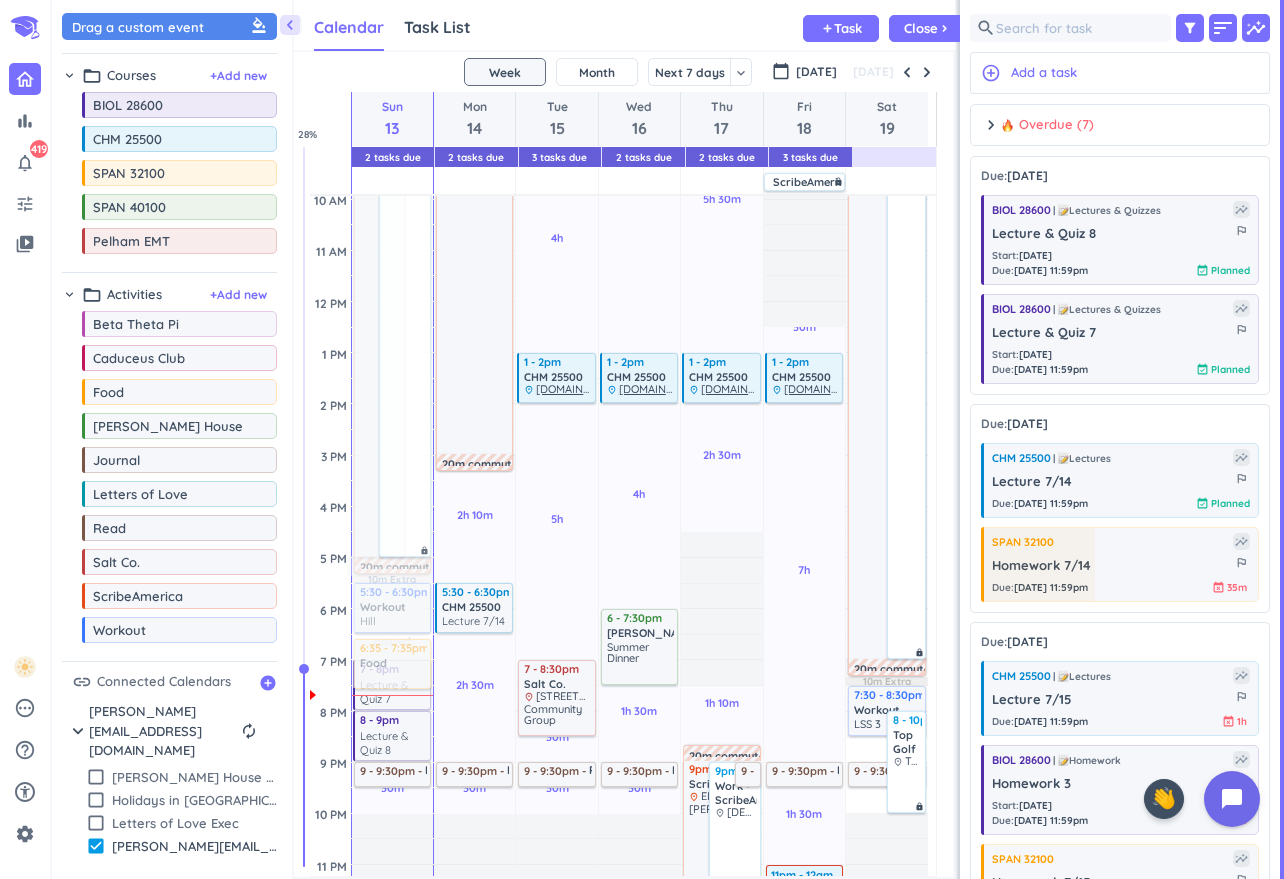 drag, startPoint x: 156, startPoint y: 396, endPoint x: 402, endPoint y: 642, distance: 347.89655 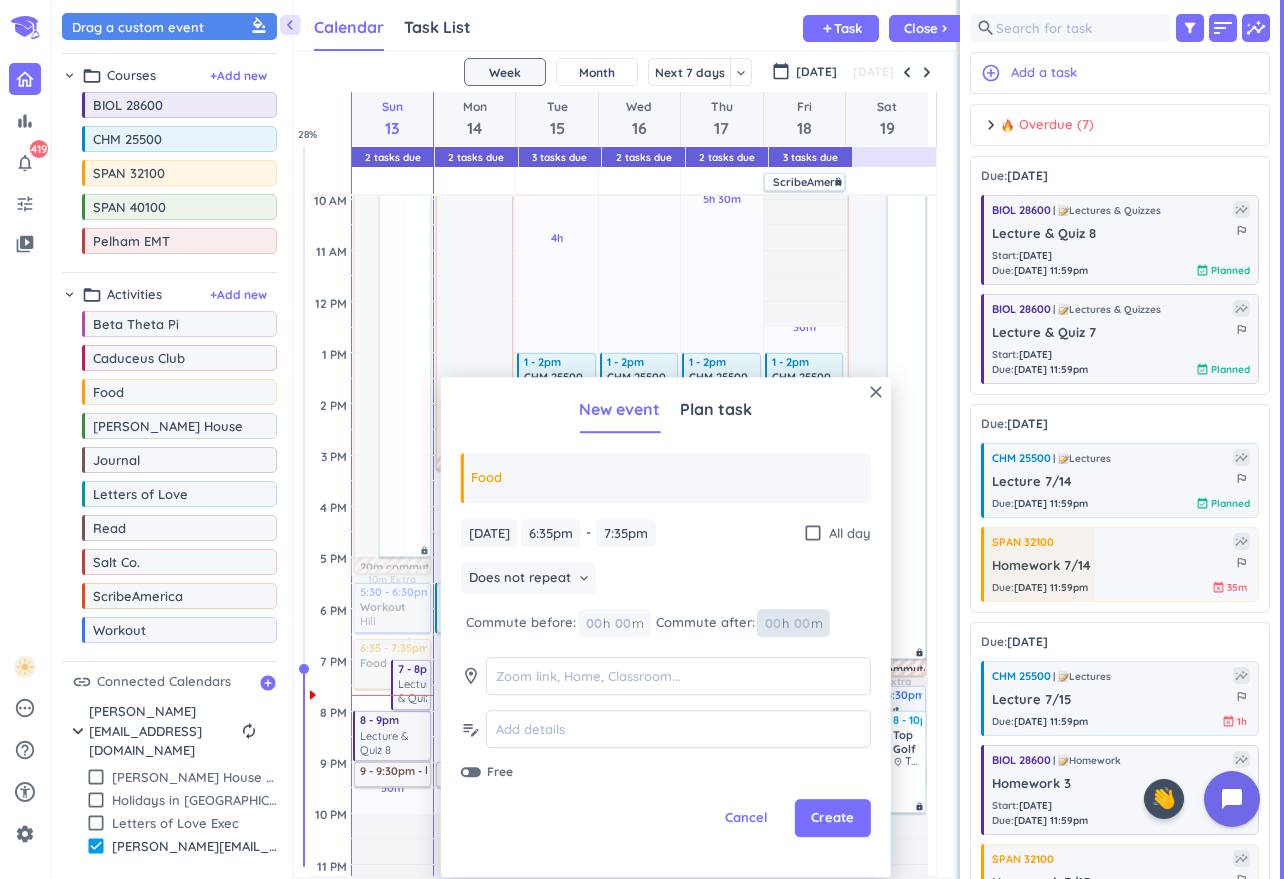 click at bounding box center (801, 623) 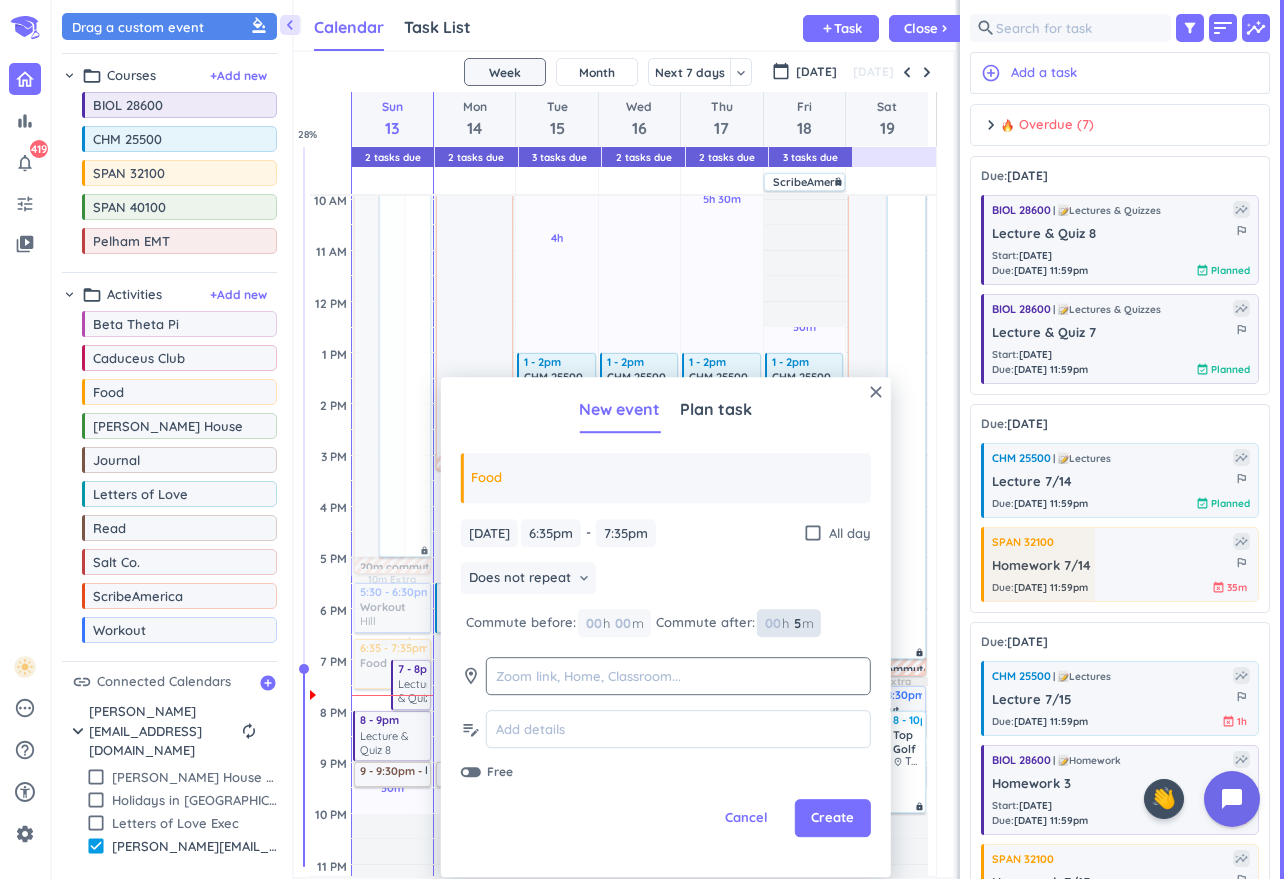 type on "5" 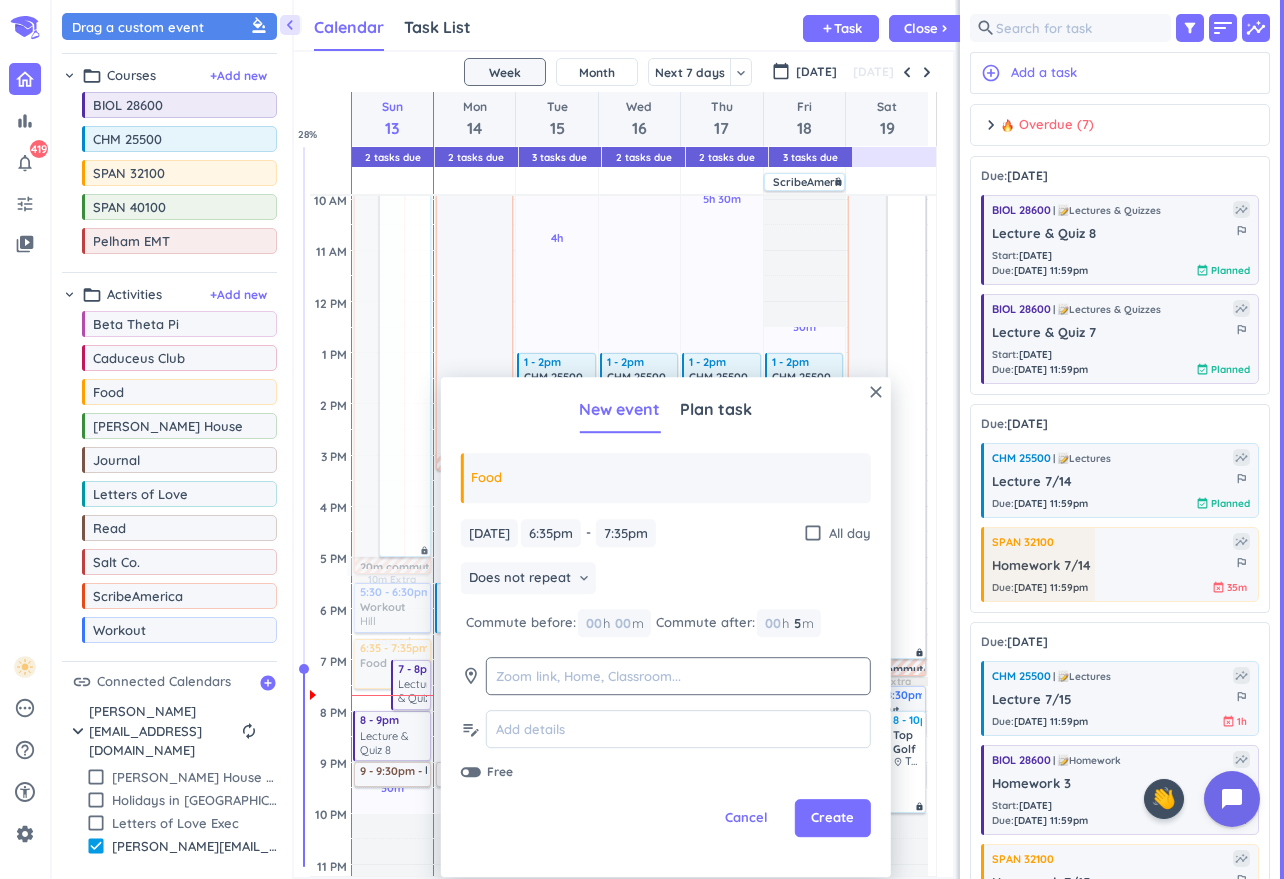 click 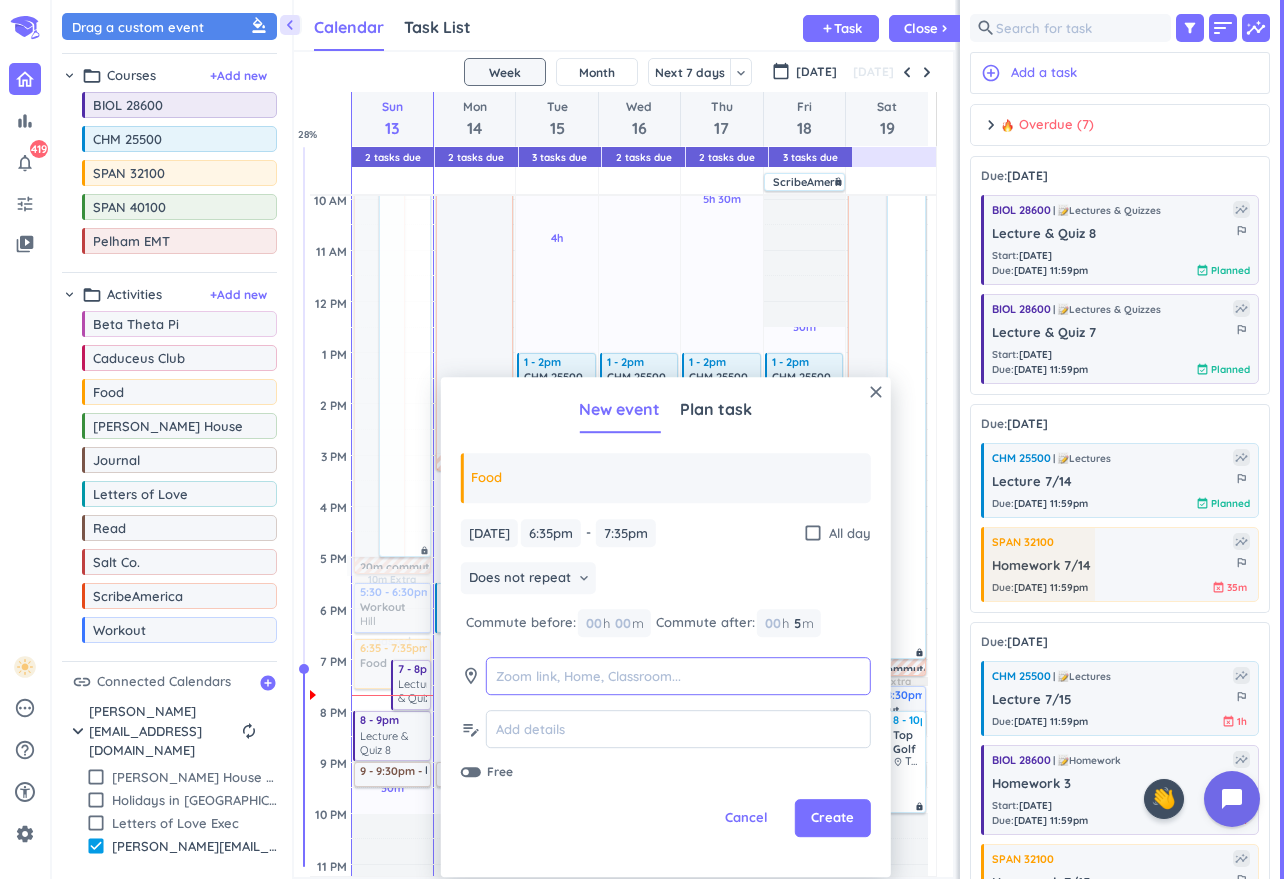 click at bounding box center (678, 676) 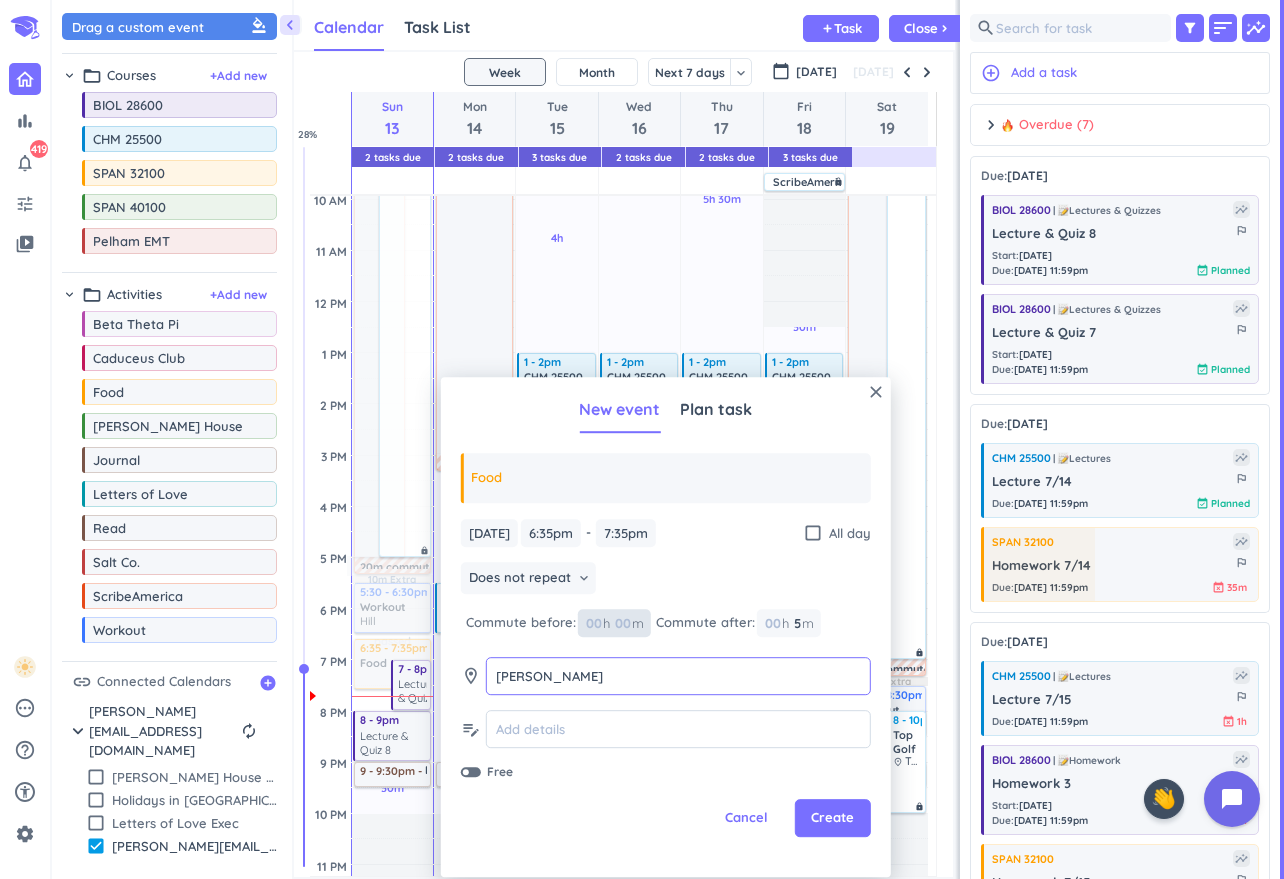 type on "[PERSON_NAME]" 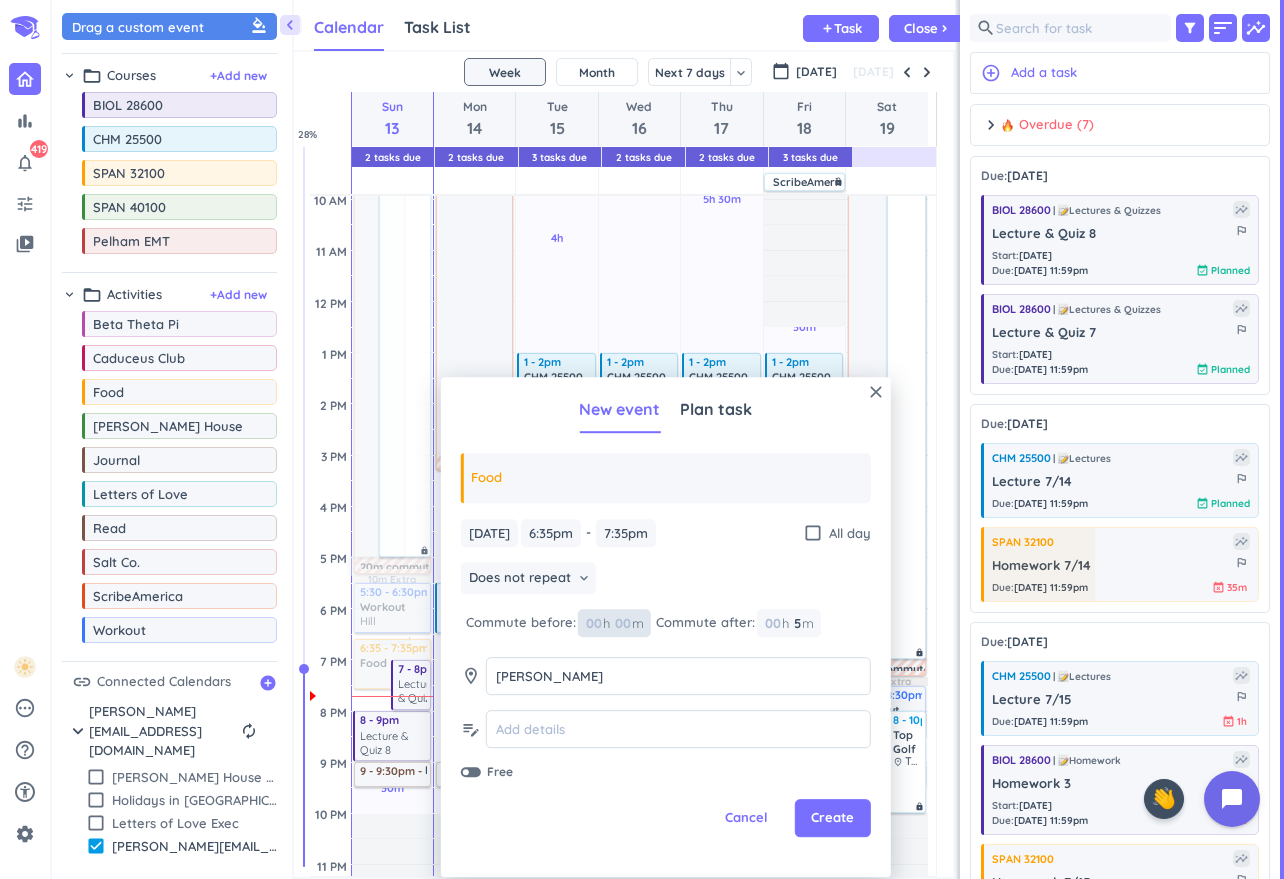 click on "00" at bounding box center [598, 623] 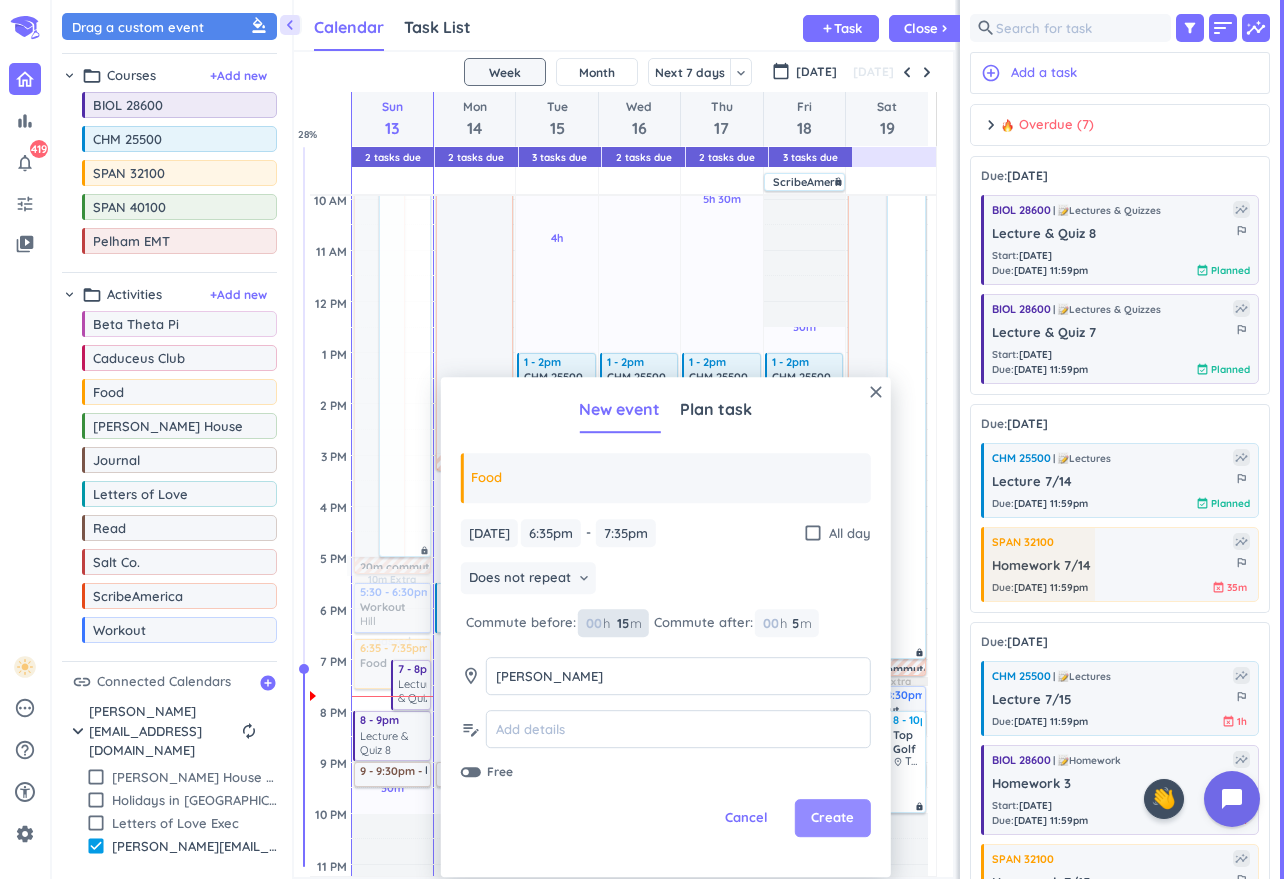 type on "15" 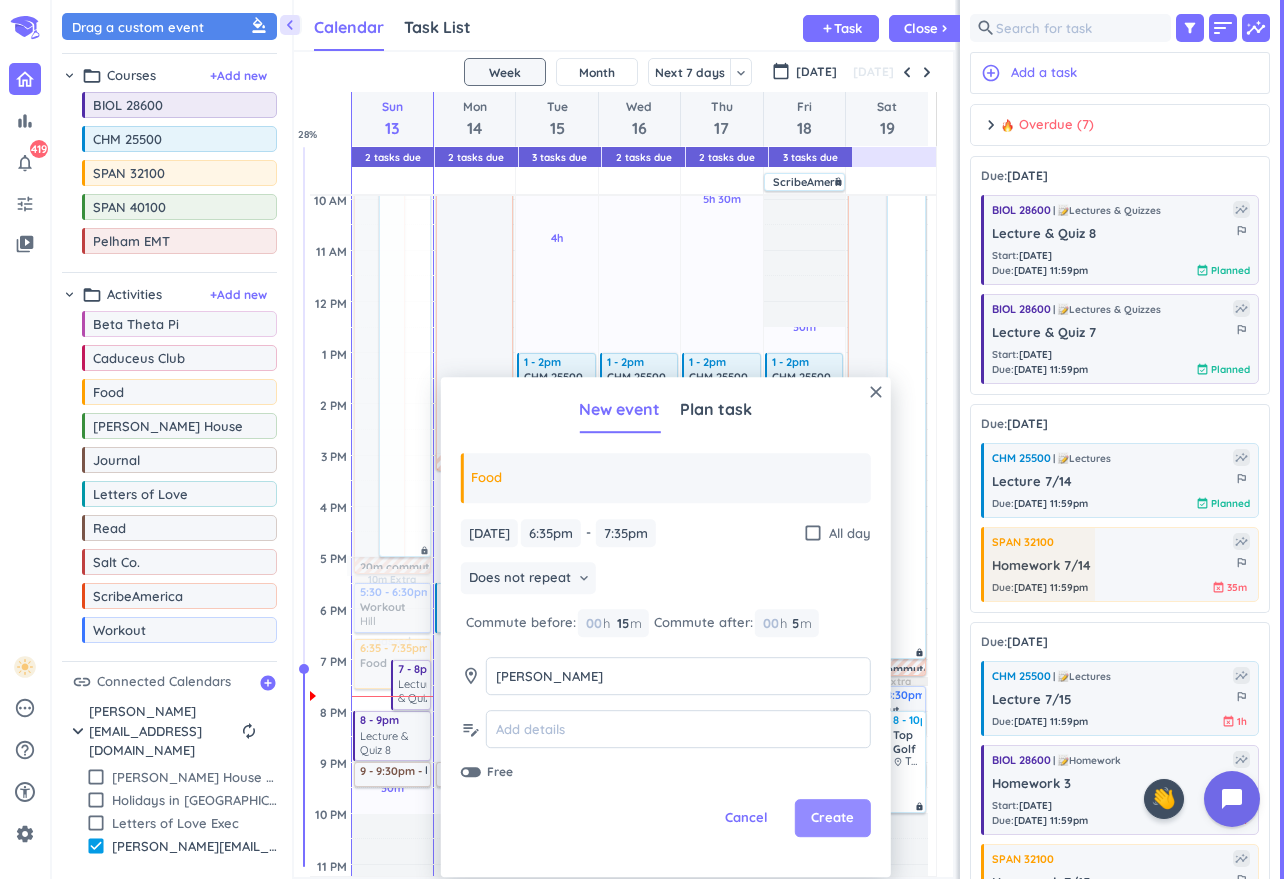 click on "Create" at bounding box center (832, 819) 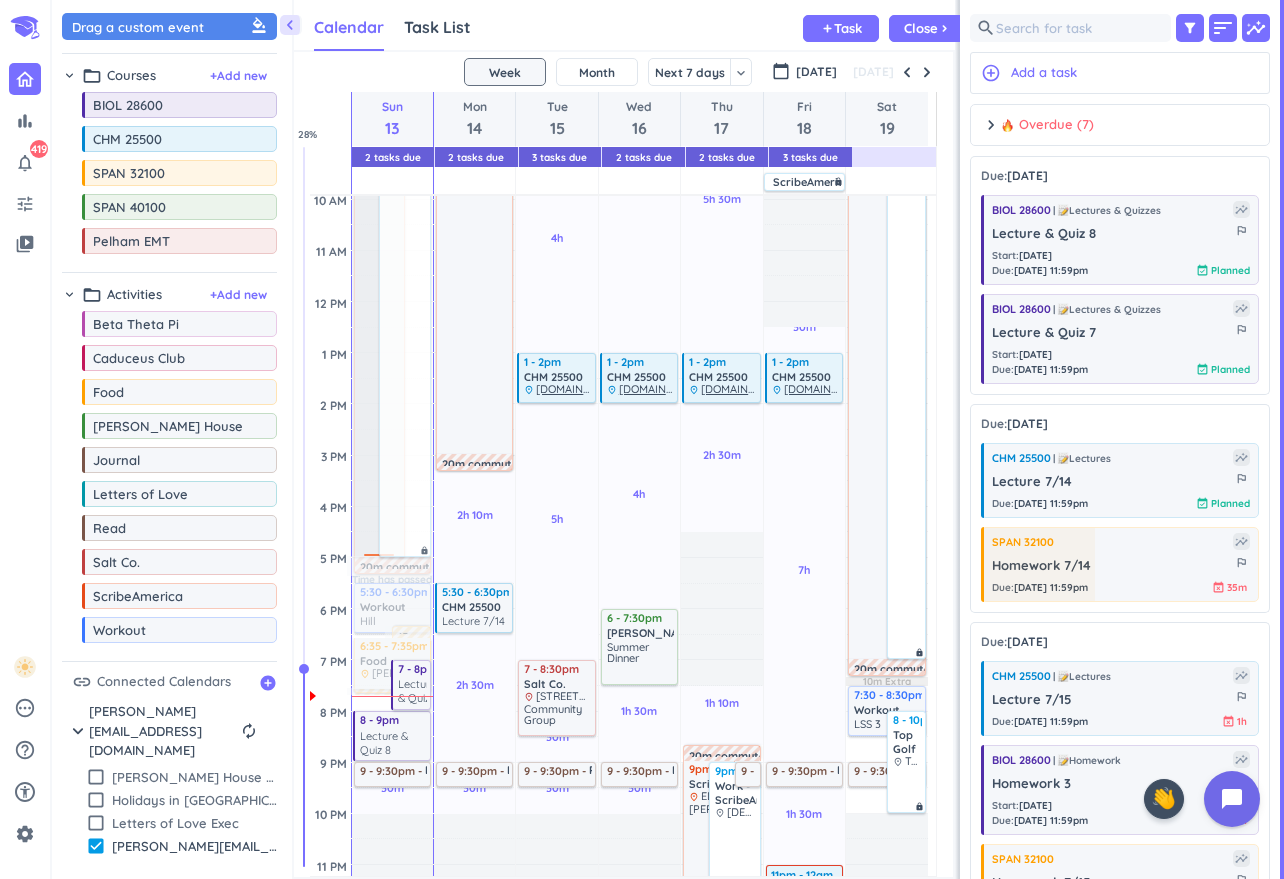 click at bounding box center (378, 301) 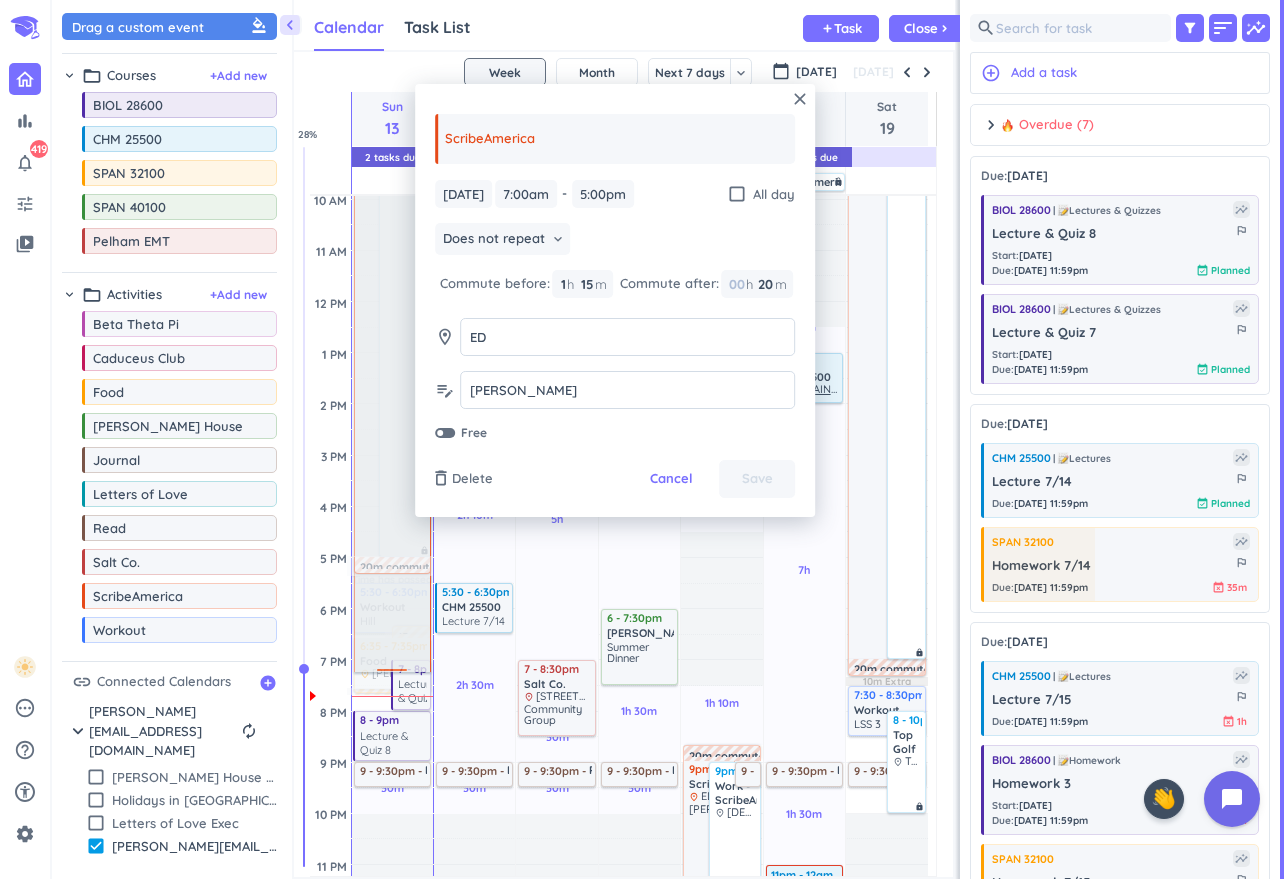 drag, startPoint x: 372, startPoint y: 554, endPoint x: 409, endPoint y: 668, distance: 119.85408 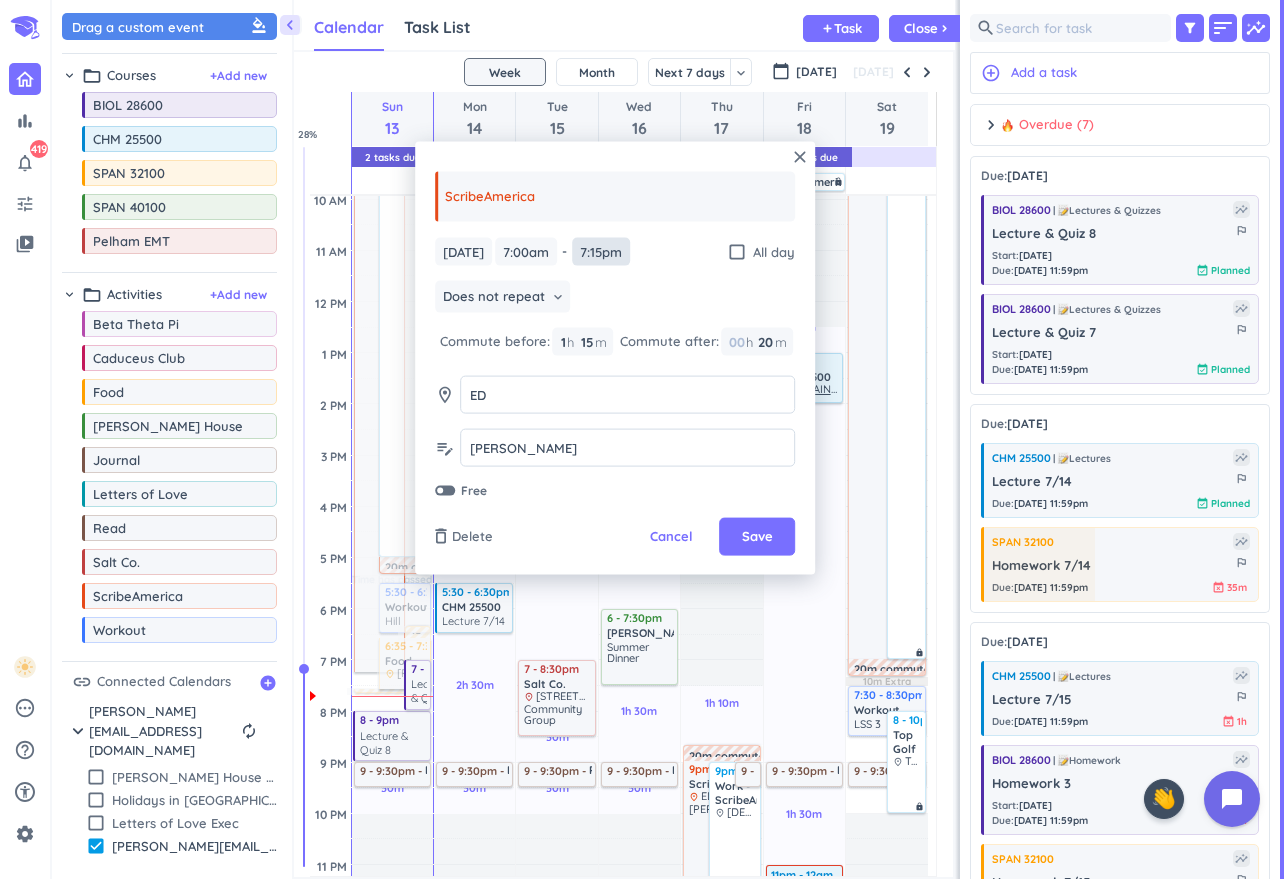 click on "[DATE] [DATE]   7:00am 7:00am - 7:15pm 7:15pm check_box_outline_blank All day Does not repeat keyboard_arrow_down Commute before: 1 1 00 h 15 15 00 m Commute after: 00 h 20 20 00 m room ED ED edit_note [PERSON_NAME] [PERSON_NAME] Free" at bounding box center (615, 368) 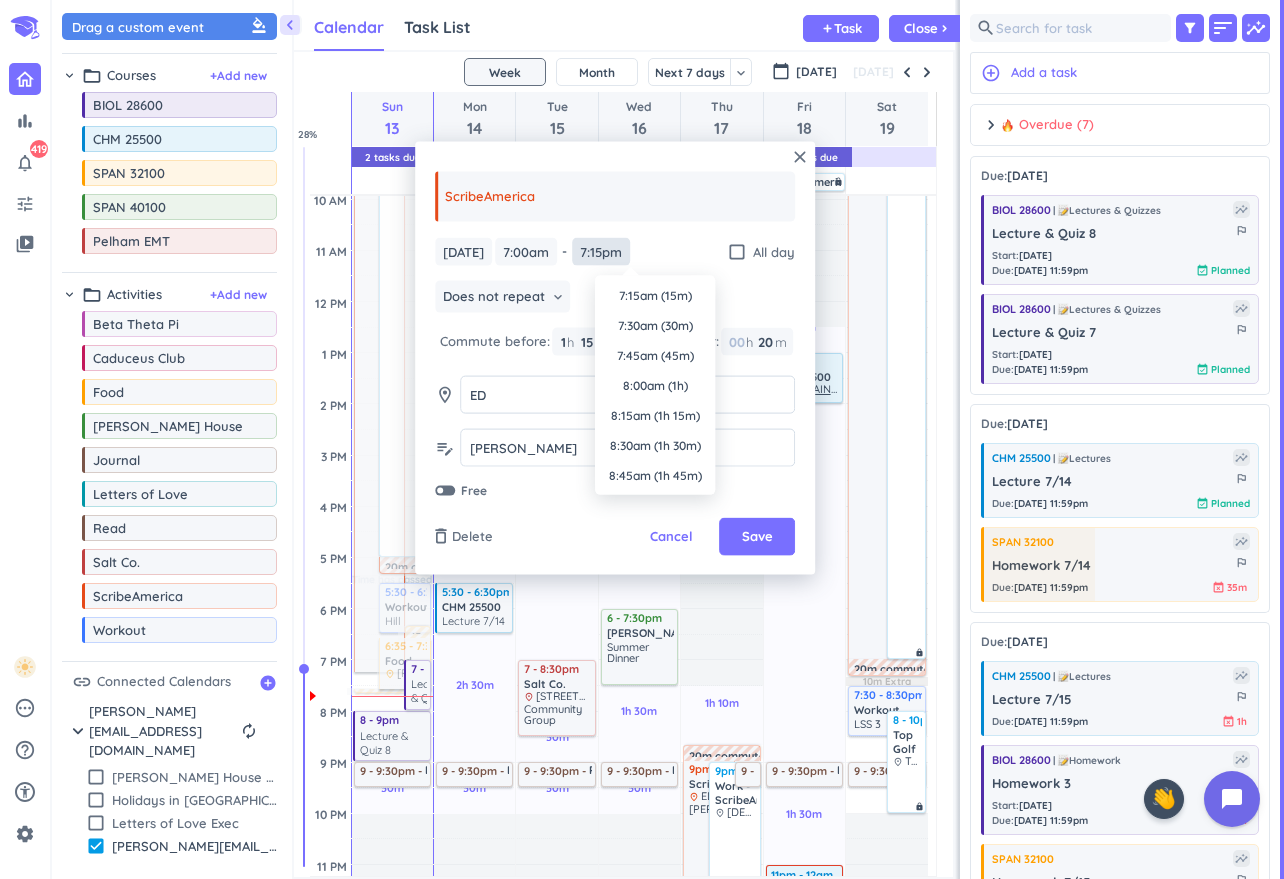 click on "7:15pm" at bounding box center (601, 251) 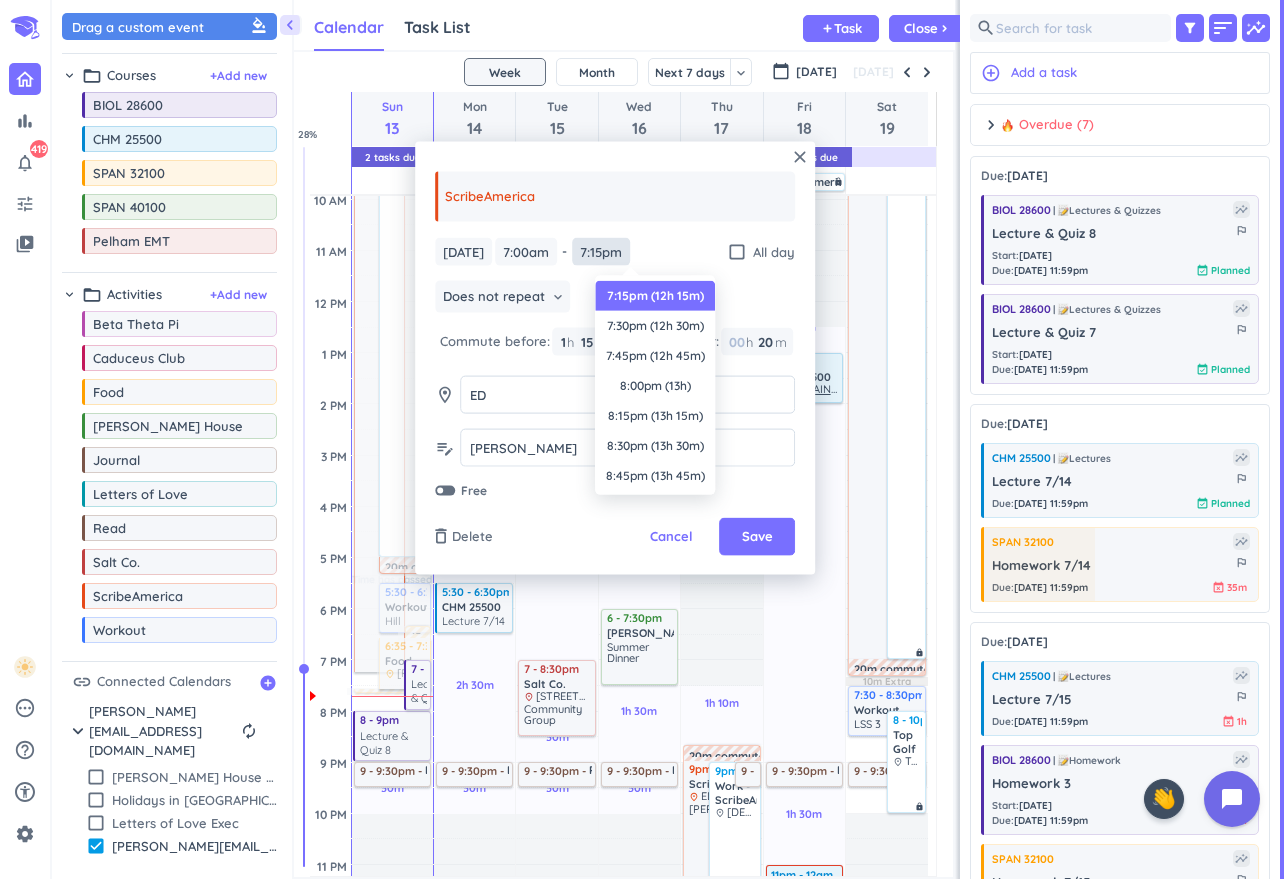 click on "7:15pm" at bounding box center (601, 251) 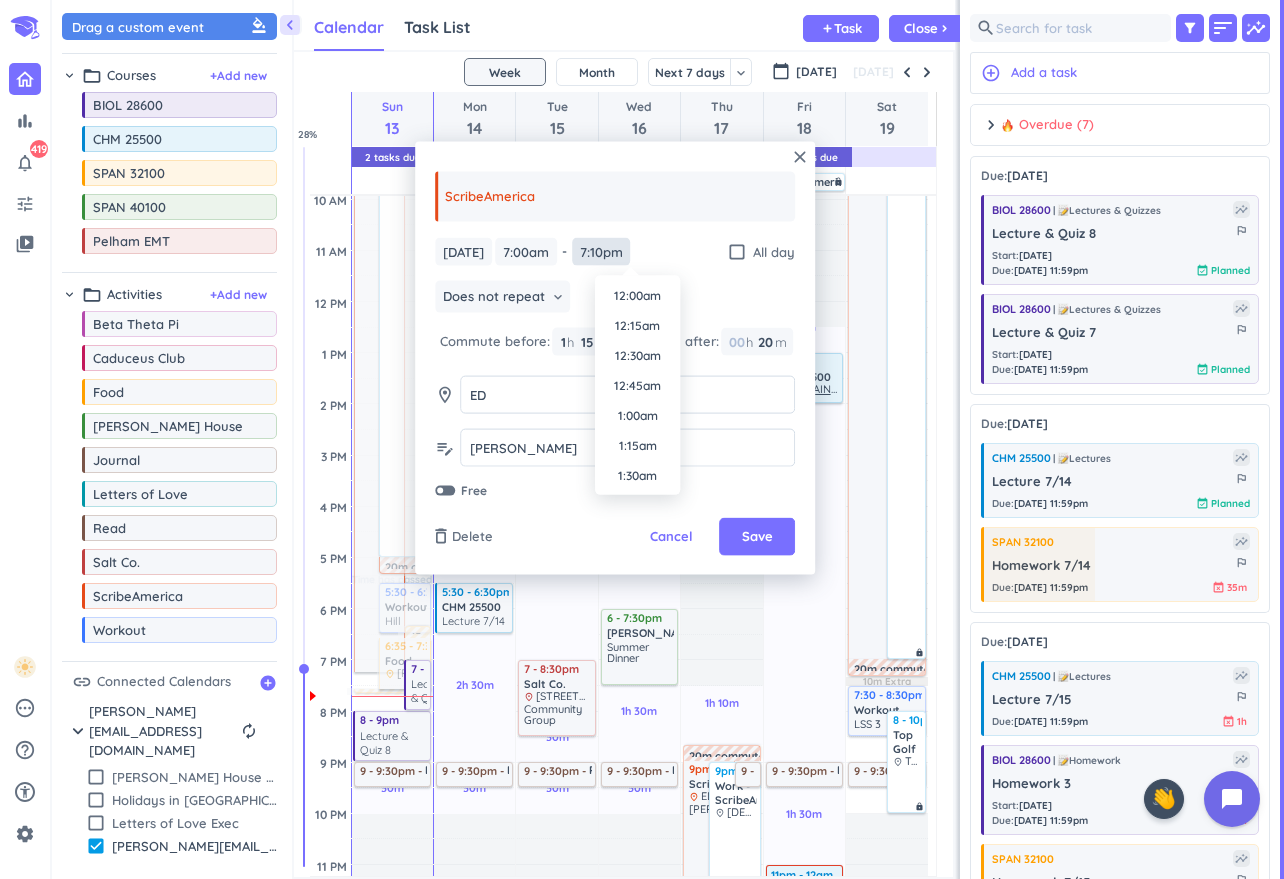 scroll, scrollTop: 2190, scrollLeft: 0, axis: vertical 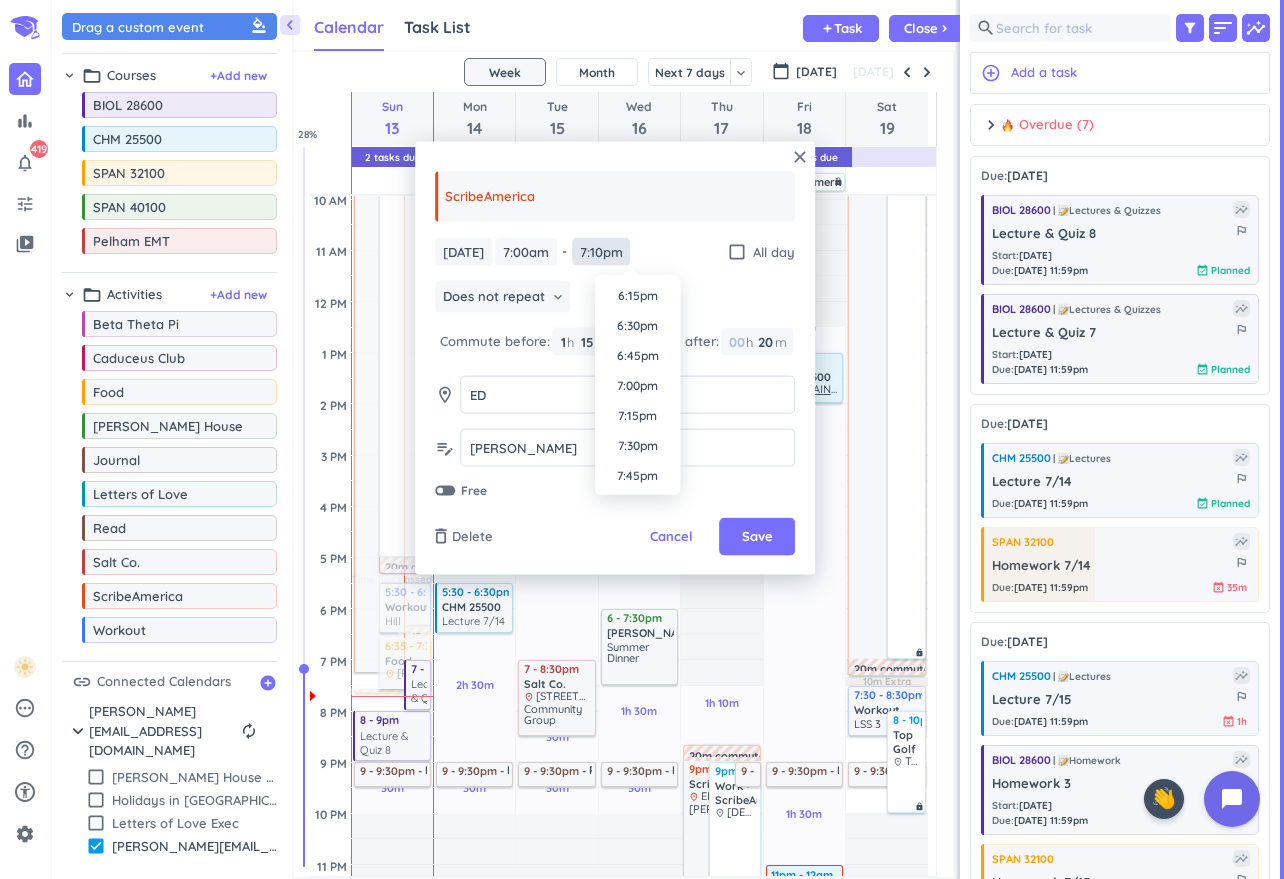 type on "7:10pm" 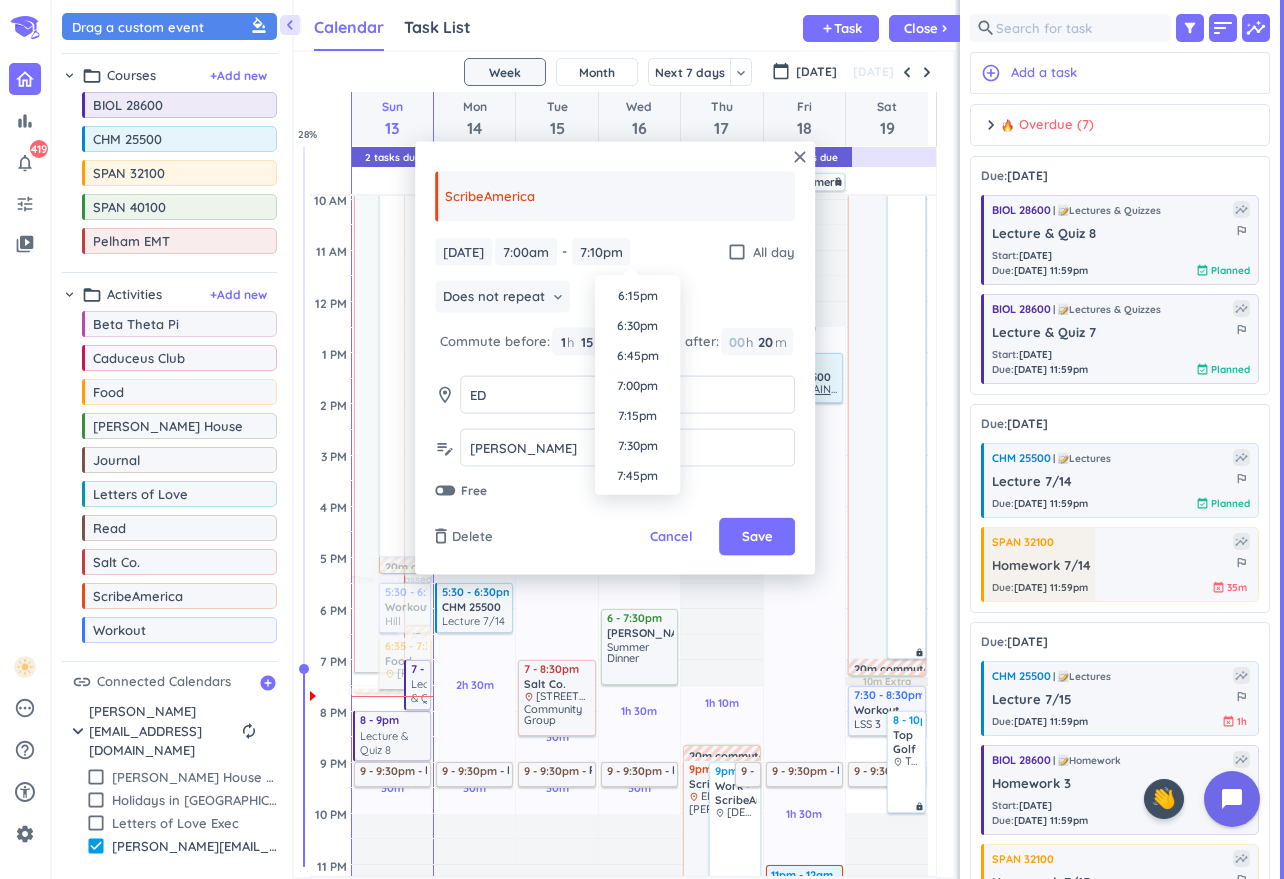 click on "[DATE] [DATE]   7:00am 7:00am - 7:15pm 7:10pm check_box_outline_blank All day Does not repeat keyboard_arrow_down Commute before: 1 1 00 h 15 15 00 m Commute after: 00 h 20 20 00 m room ED ED edit_note [PERSON_NAME] [PERSON_NAME] Free" at bounding box center [615, 368] 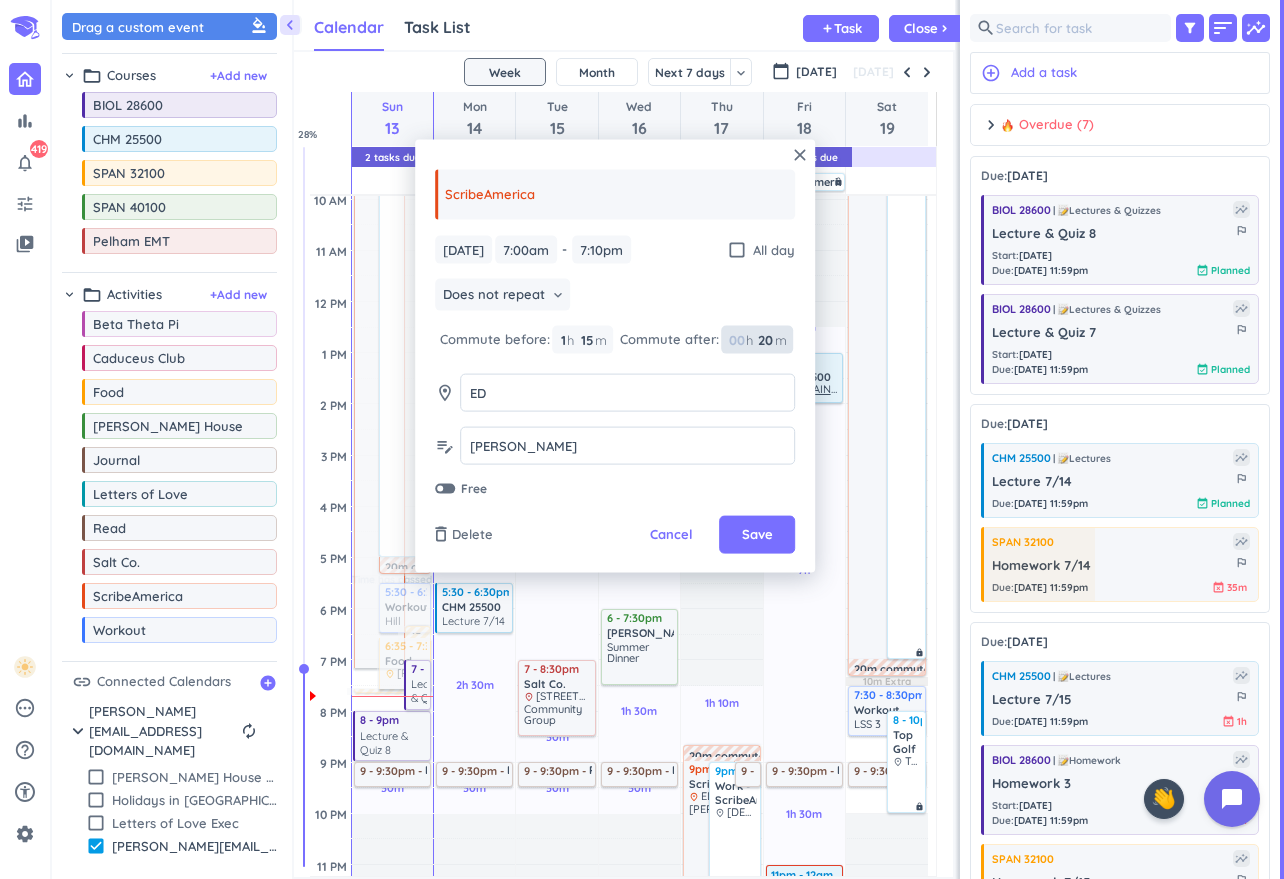 click on "20" at bounding box center (764, 339) 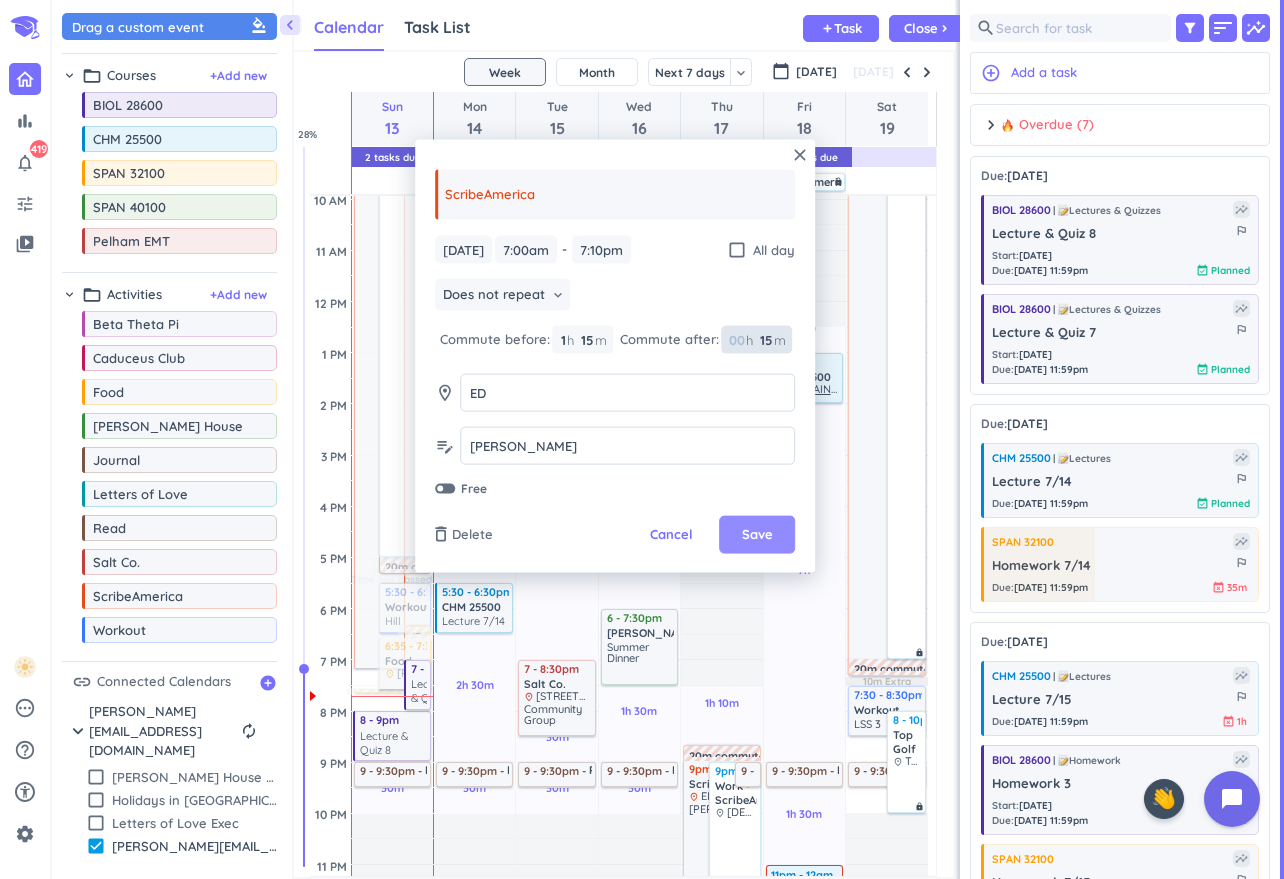 type on "15" 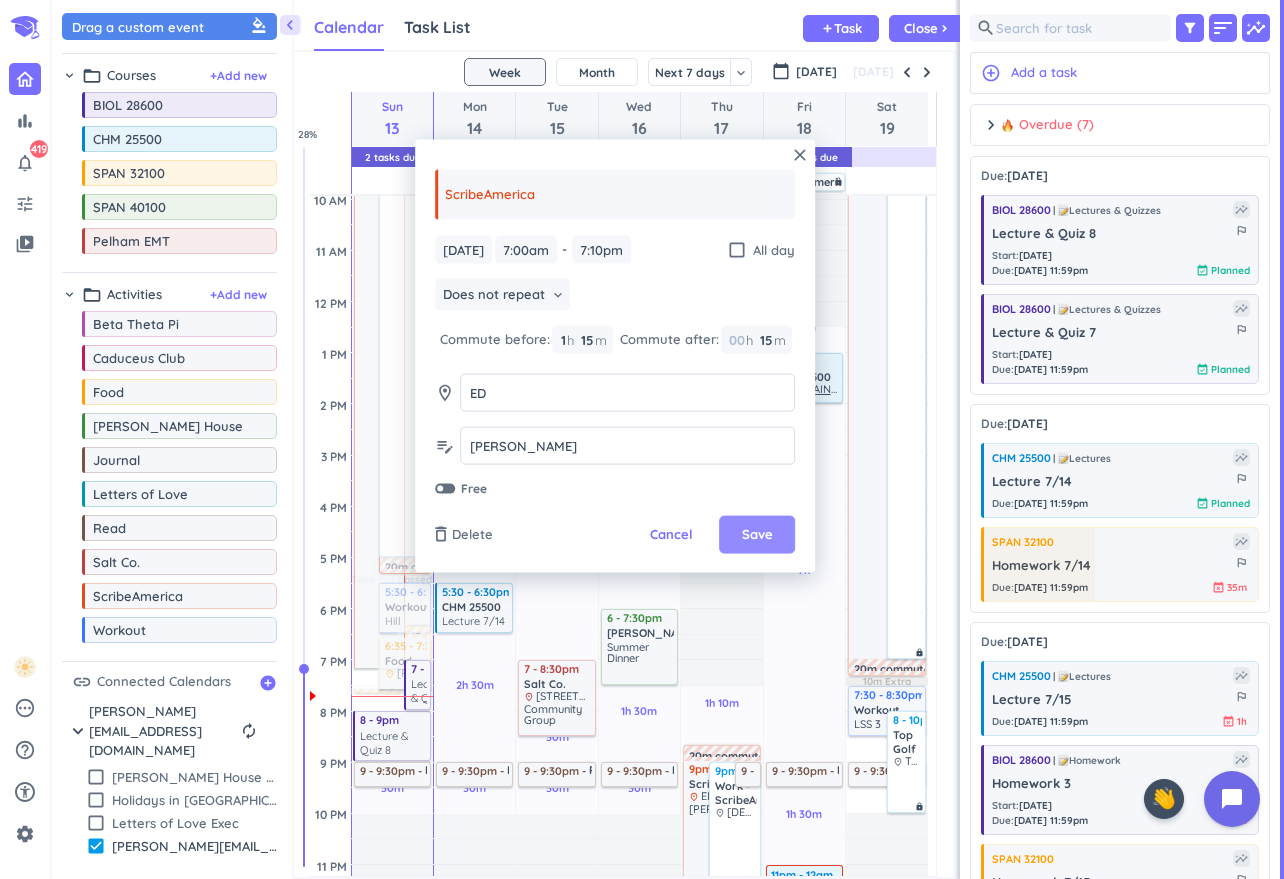 click on "Save" at bounding box center (757, 535) 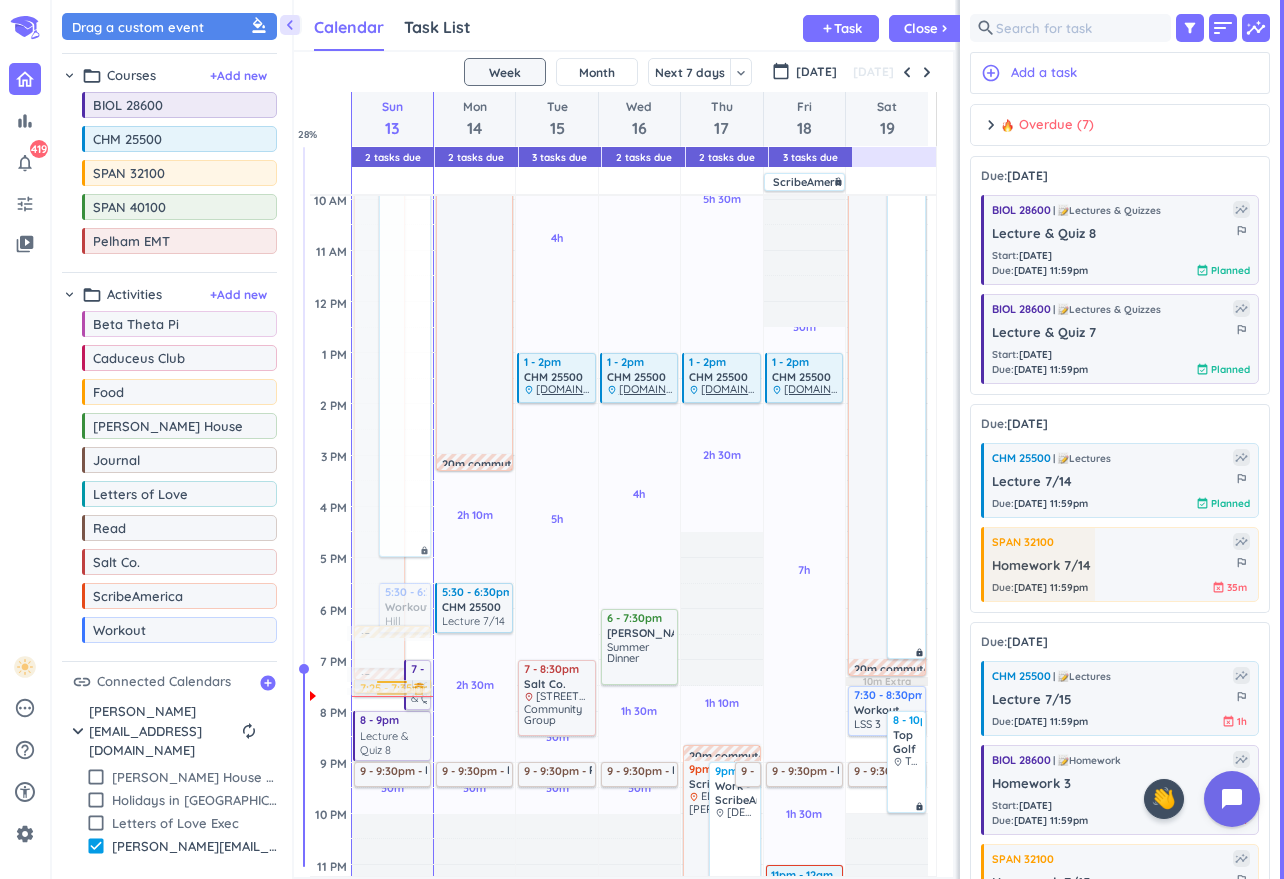 drag, startPoint x: 398, startPoint y: 642, endPoint x: 405, endPoint y: 683, distance: 41.59327 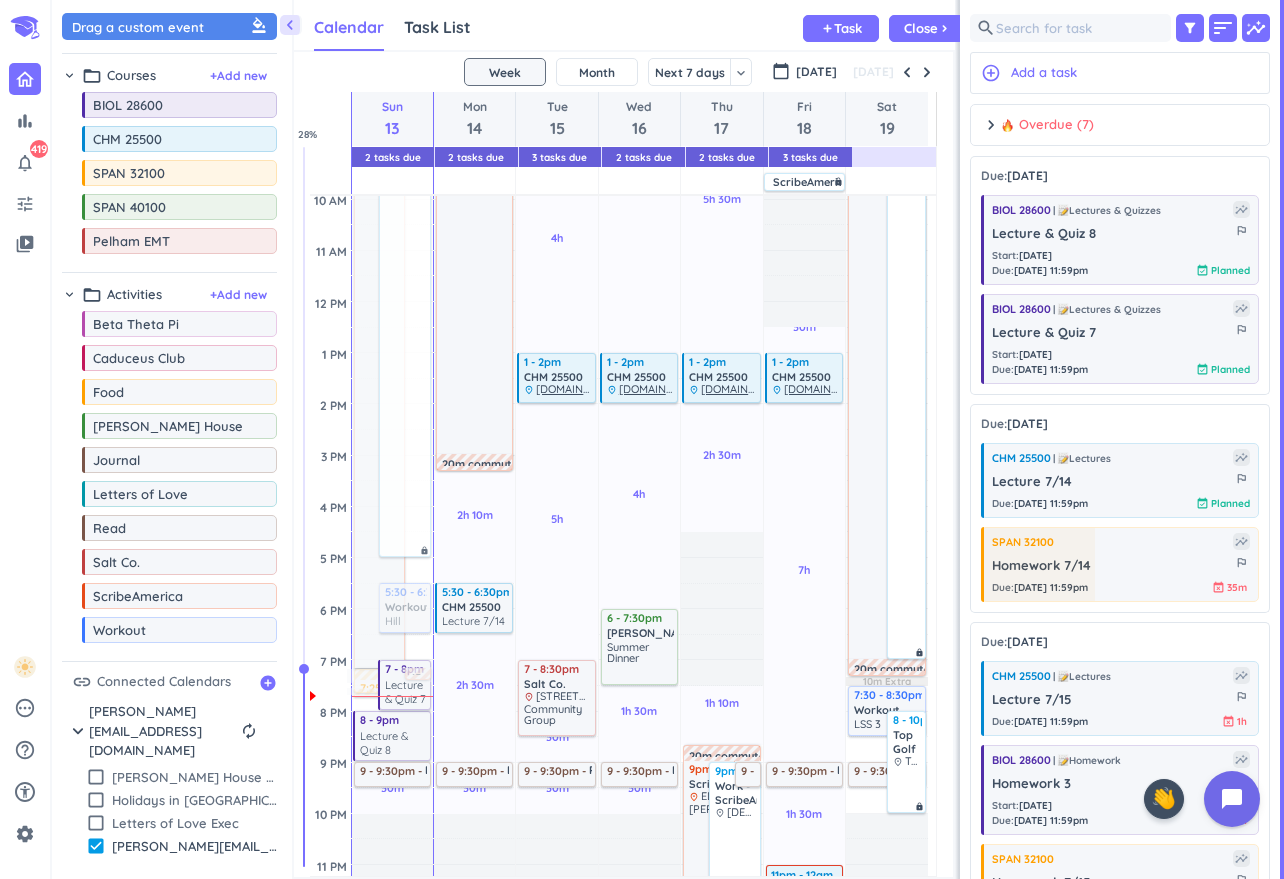 click at bounding box center (0, 0) 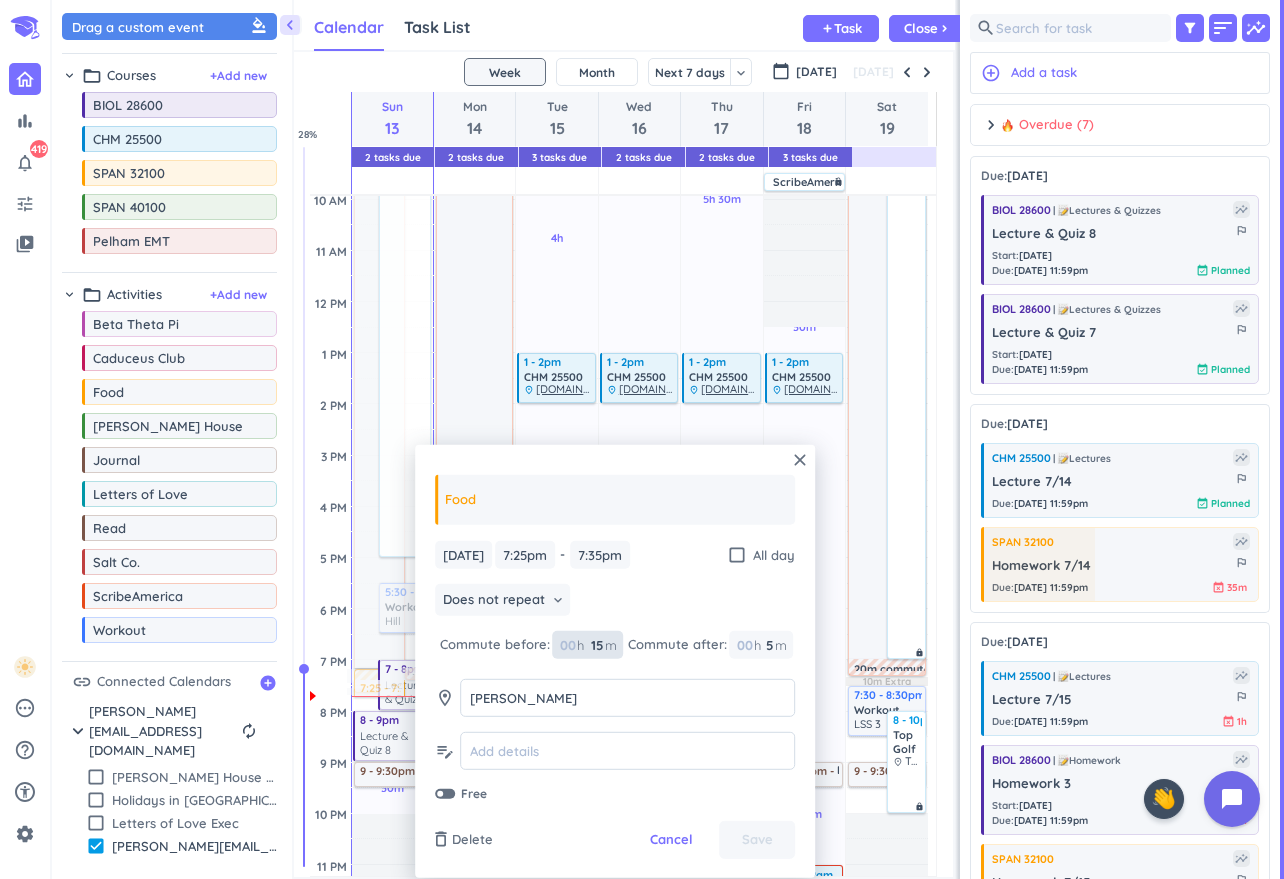 click on "15" at bounding box center (595, 645) 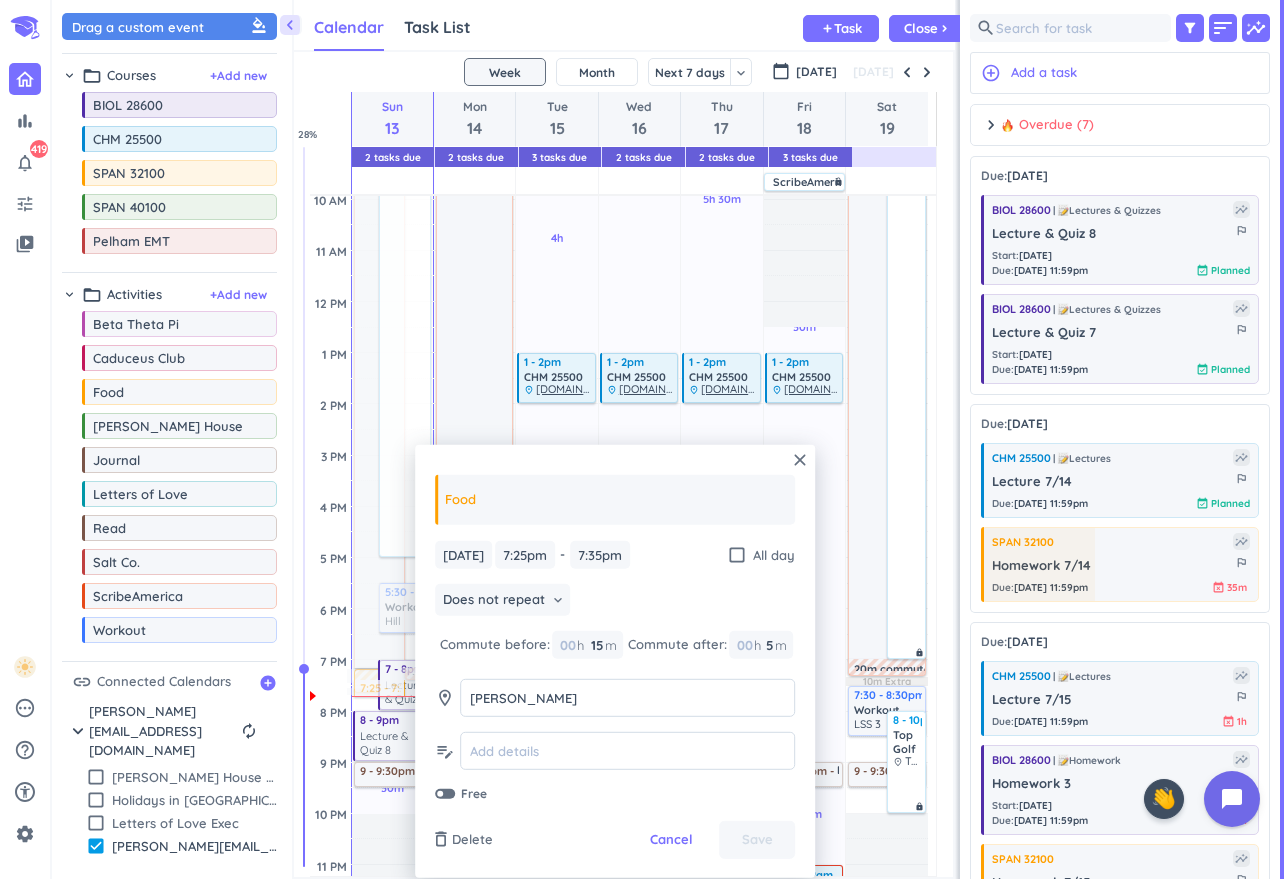 click on "Commute after: 00 h 5 5 00 m" at bounding box center (711, 645) 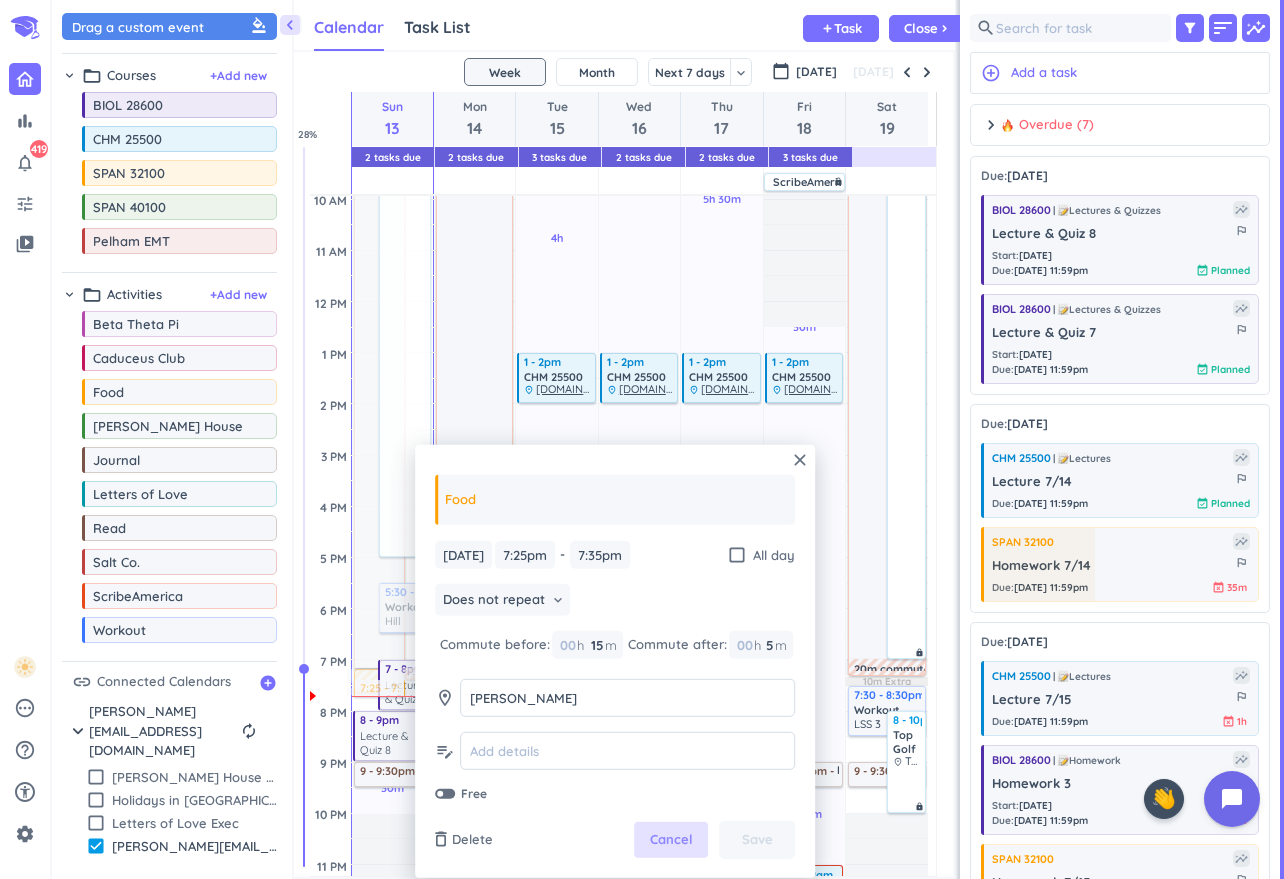 click on "Cancel" at bounding box center [671, 840] 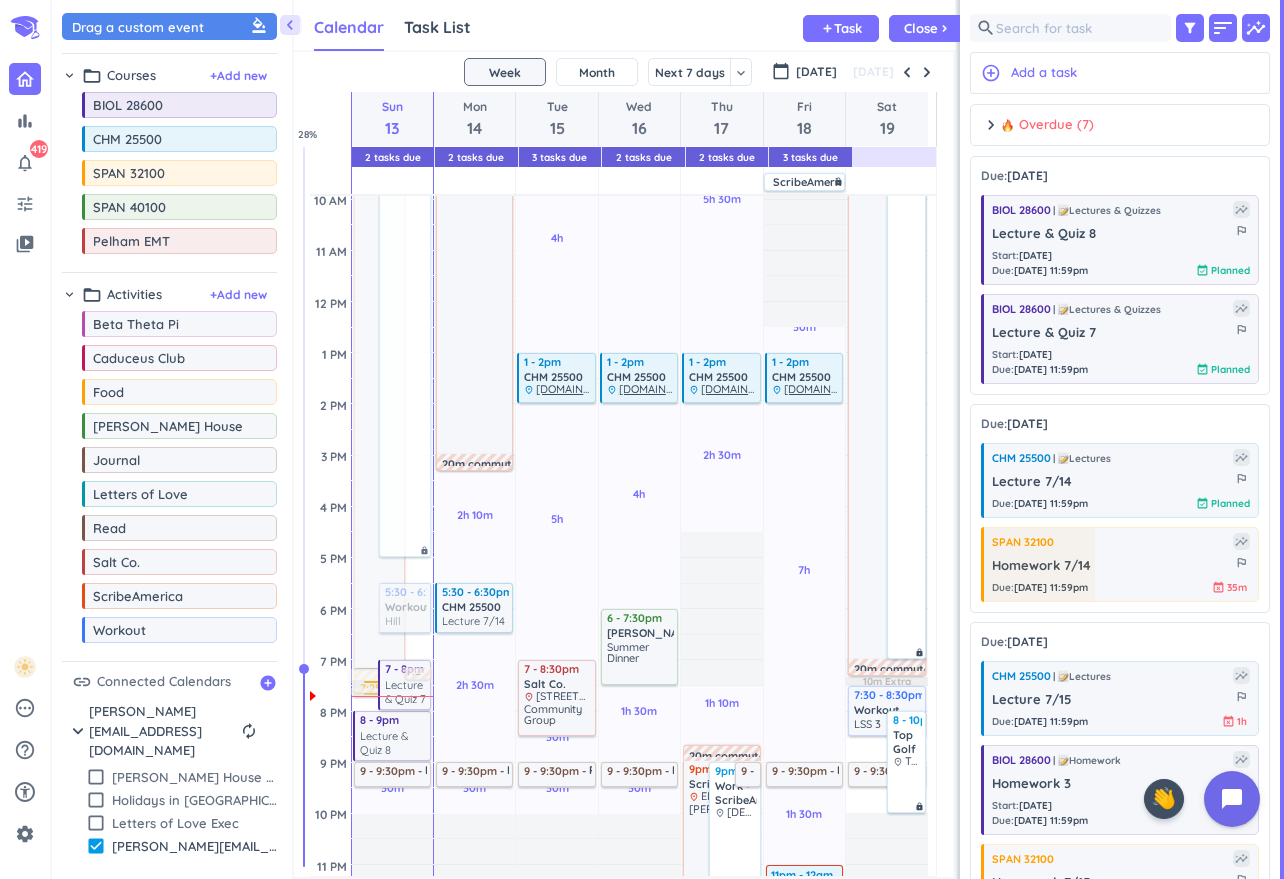 click at bounding box center (380, 685) 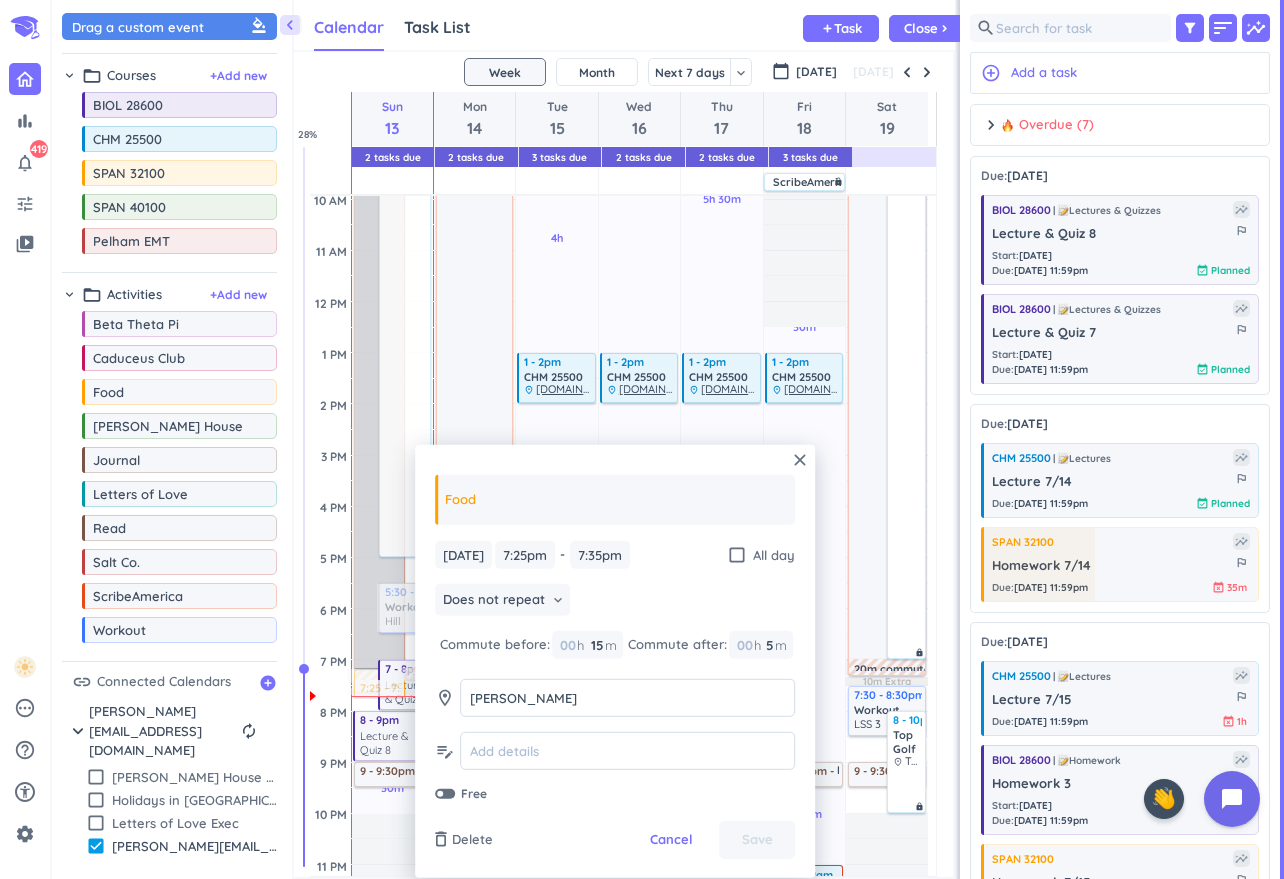 click on "7am - 7:10pm ScribeAmerica delete_outline place ED [PERSON_NAME]" at bounding box center [380, 356] 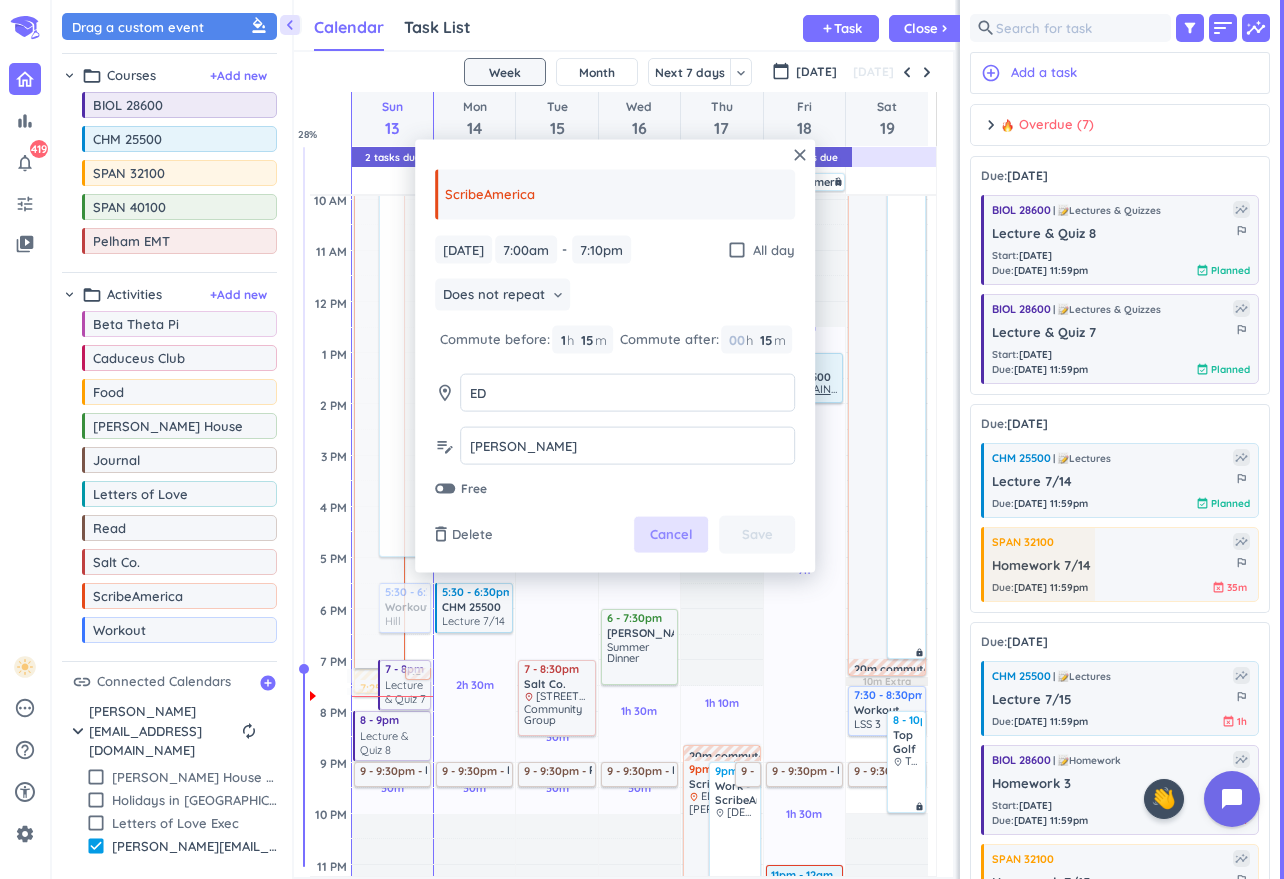 click on "Cancel" at bounding box center (671, 535) 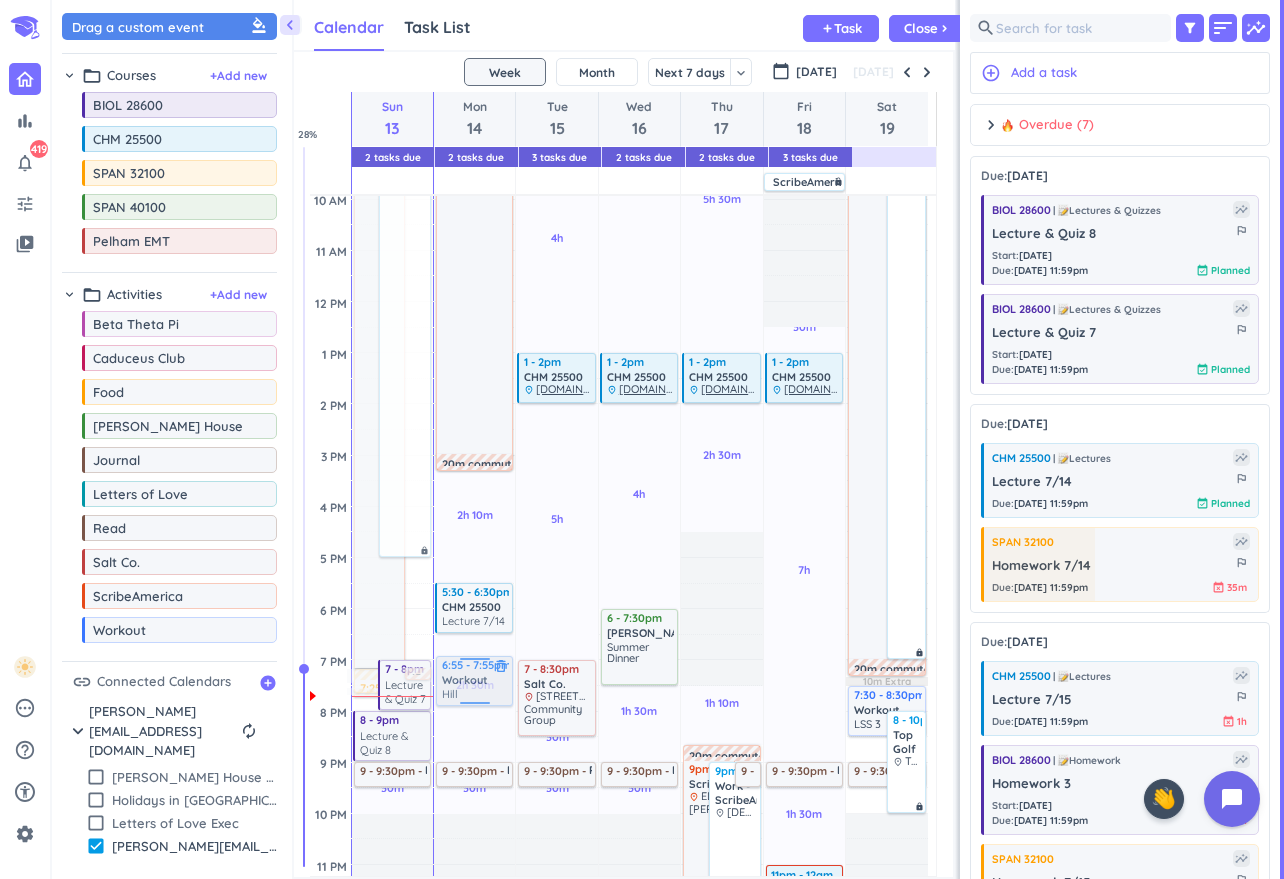 drag, startPoint x: 386, startPoint y: 610, endPoint x: 473, endPoint y: 671, distance: 106.25441 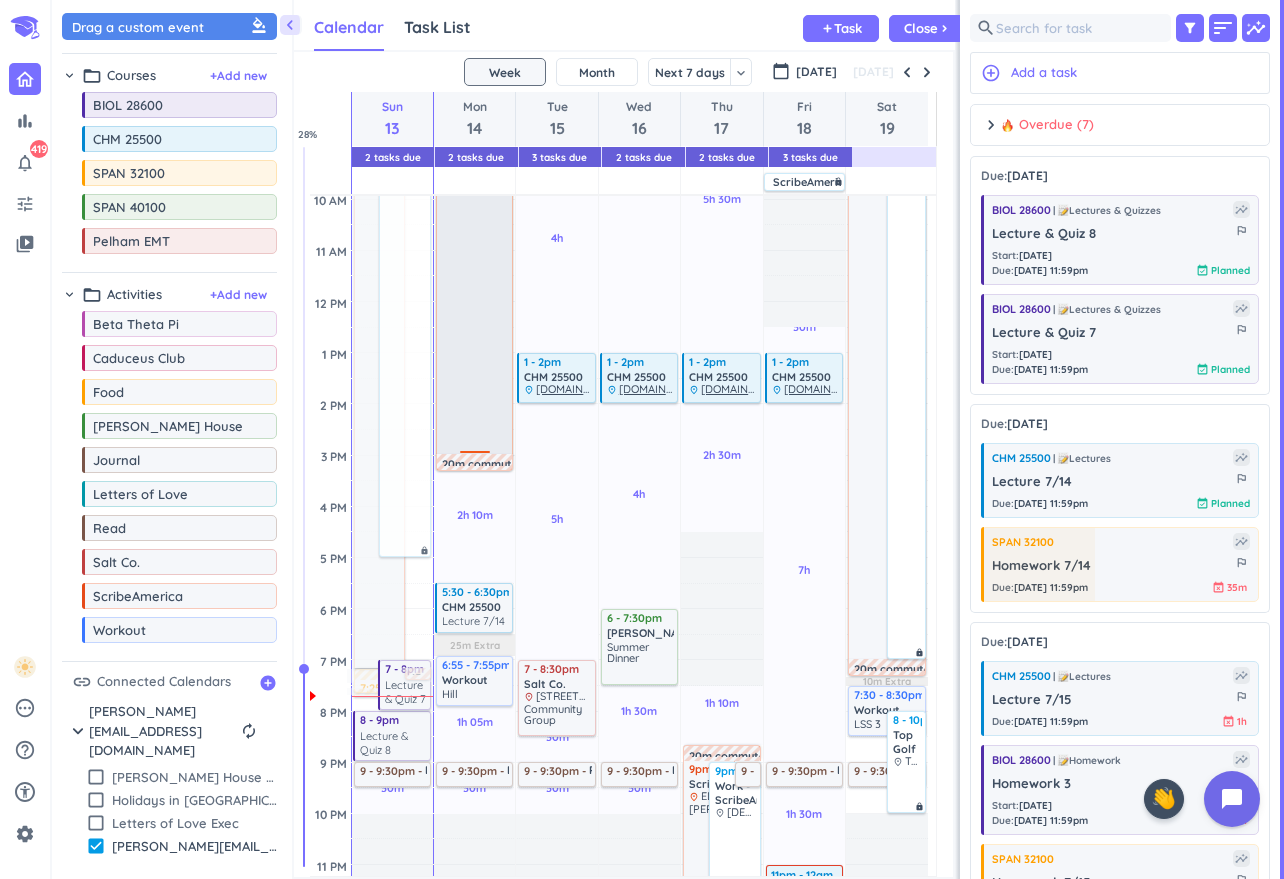 click on "[PERSON_NAME]" at bounding box center (475, 269) 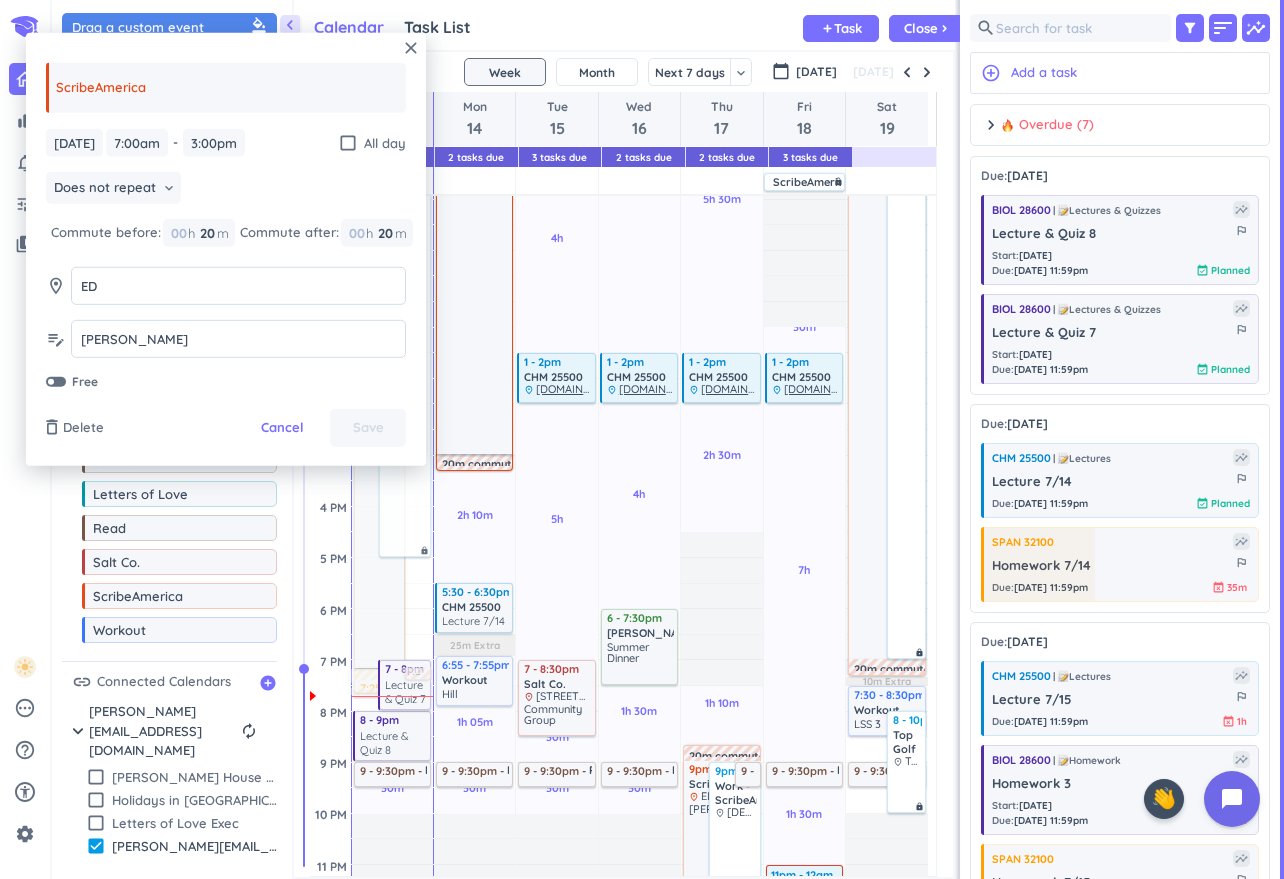 click on "delete_outline Delete Cancel Save" at bounding box center (226, 428) 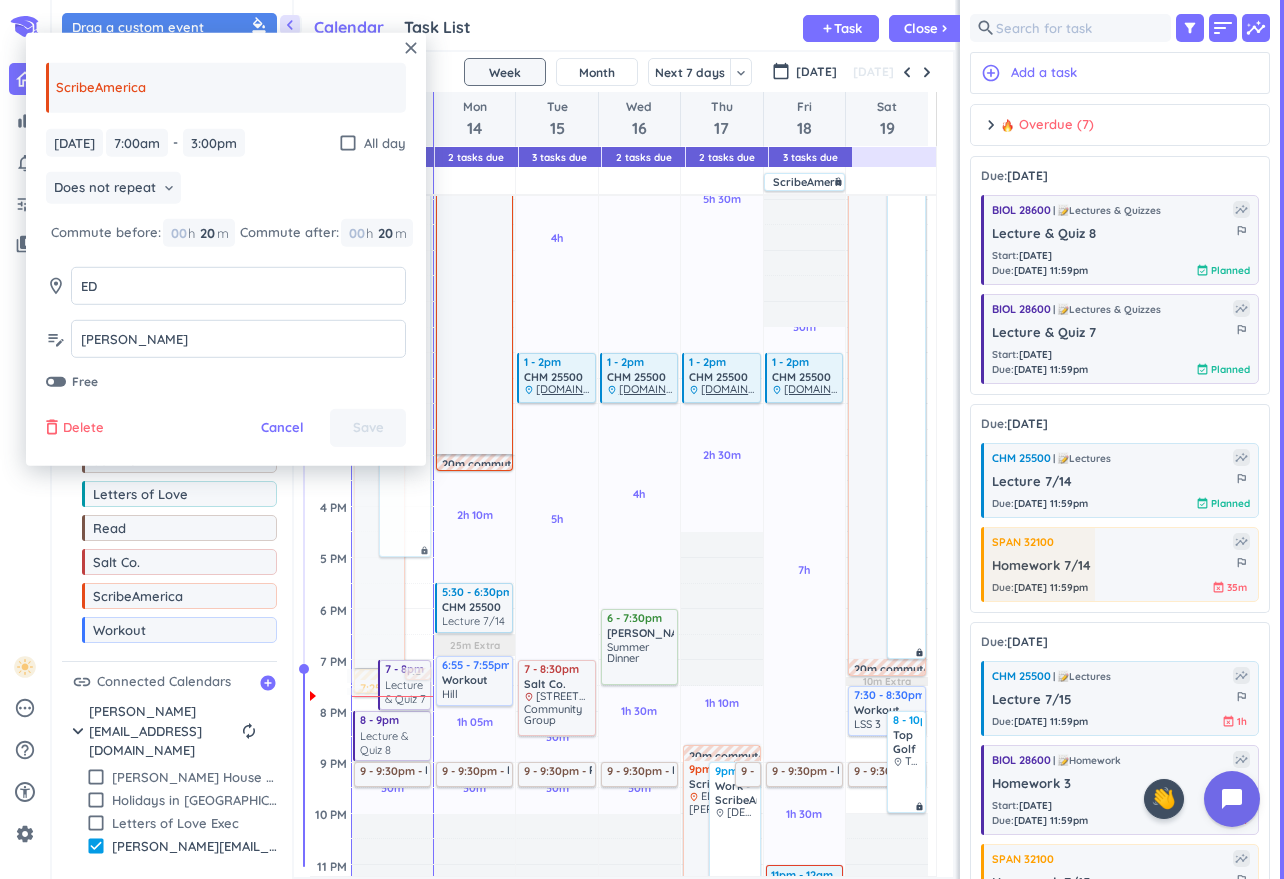 click on "delete_outline" at bounding box center (52, 428) 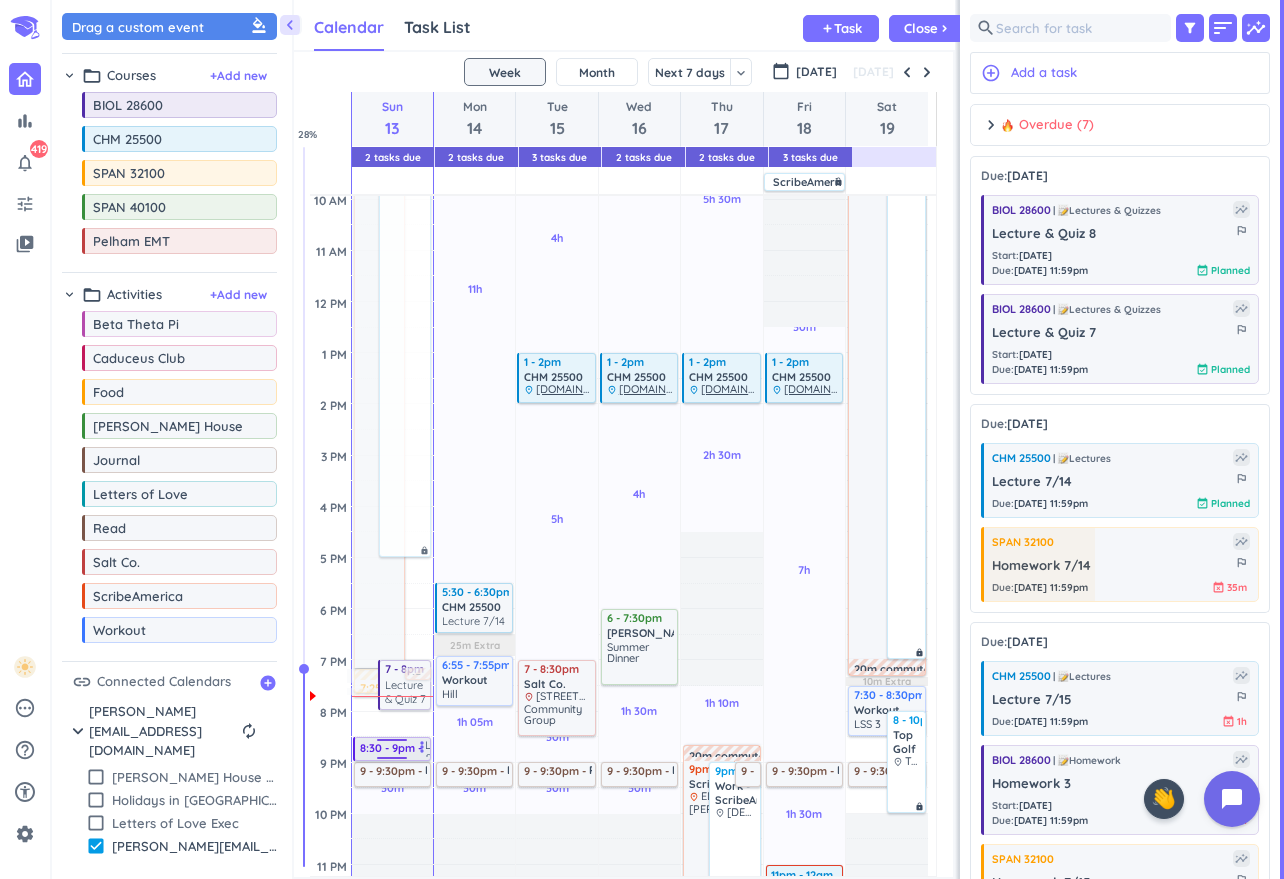 drag, startPoint x: 391, startPoint y: 712, endPoint x: 401, endPoint y: 740, distance: 29.732138 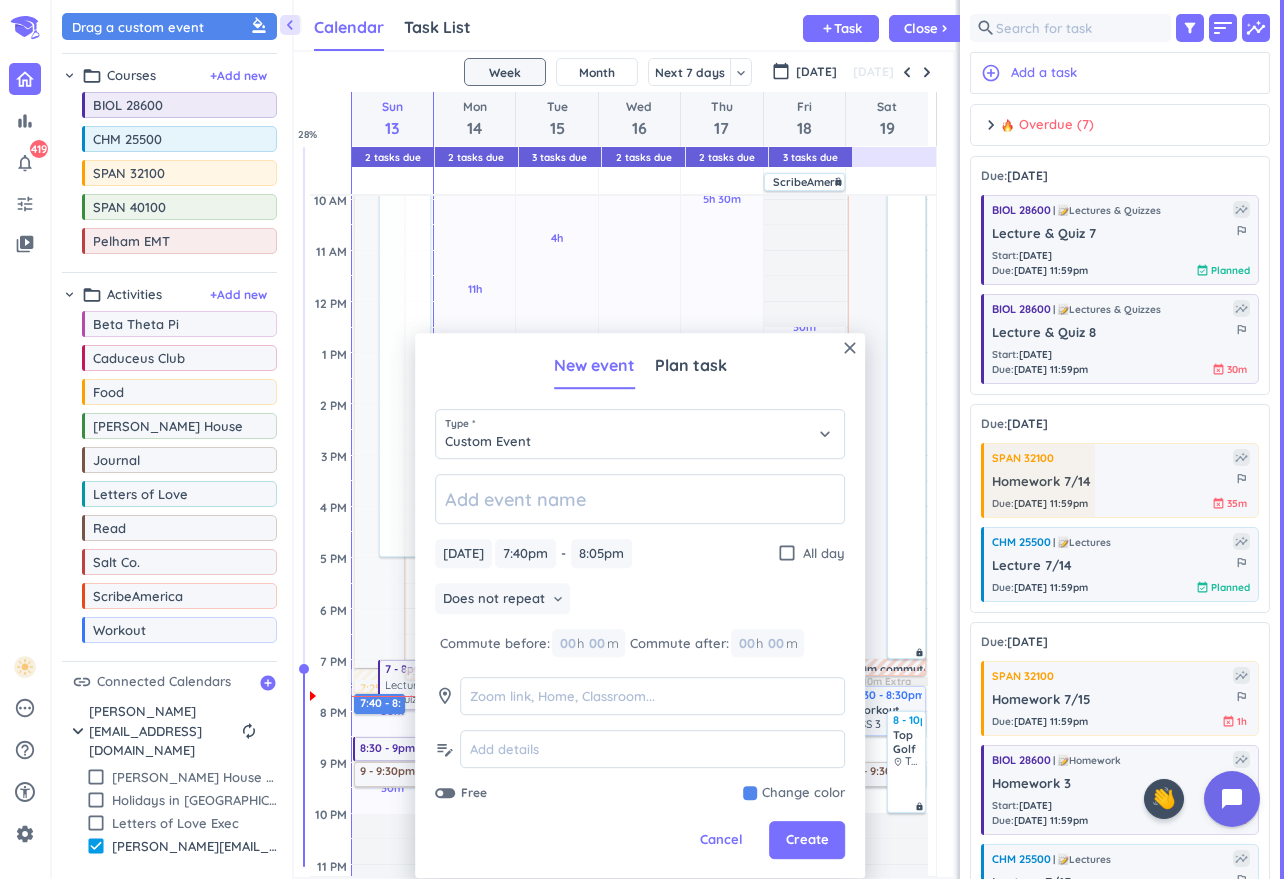 click on "Cancel" at bounding box center (721, 841) 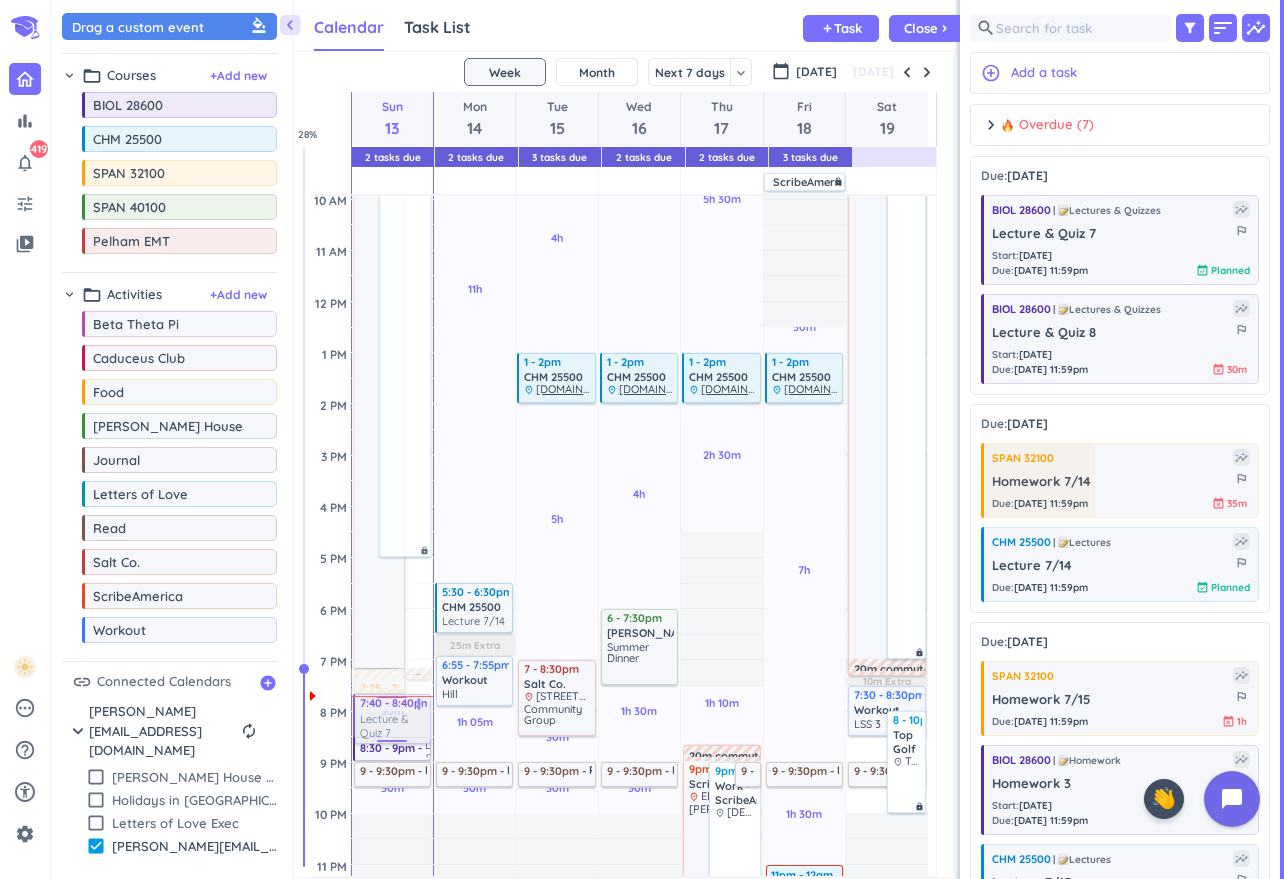 drag, startPoint x: 389, startPoint y: 676, endPoint x: 408, endPoint y: 714, distance: 42.48529 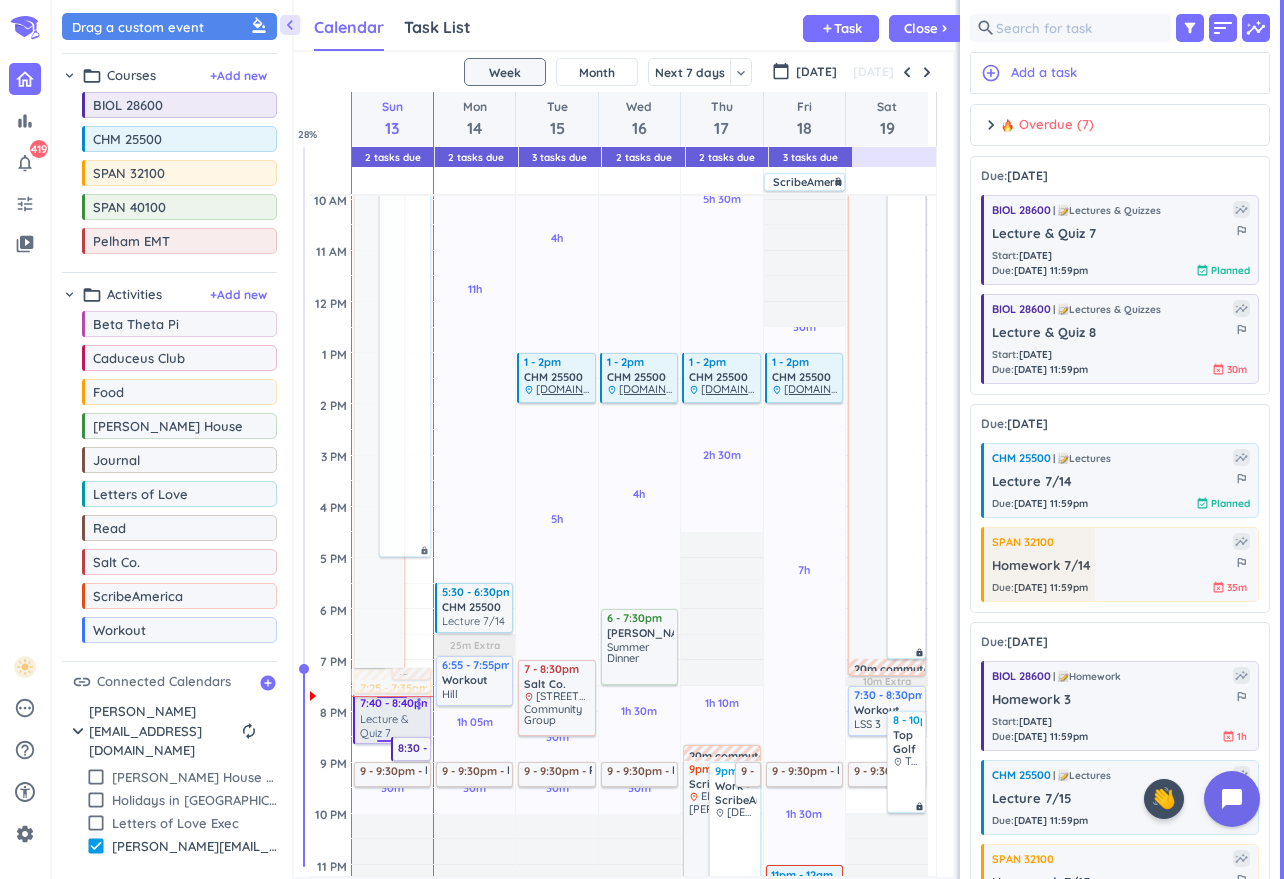 click on "Lecture & Quiz 7" at bounding box center (393, 726) 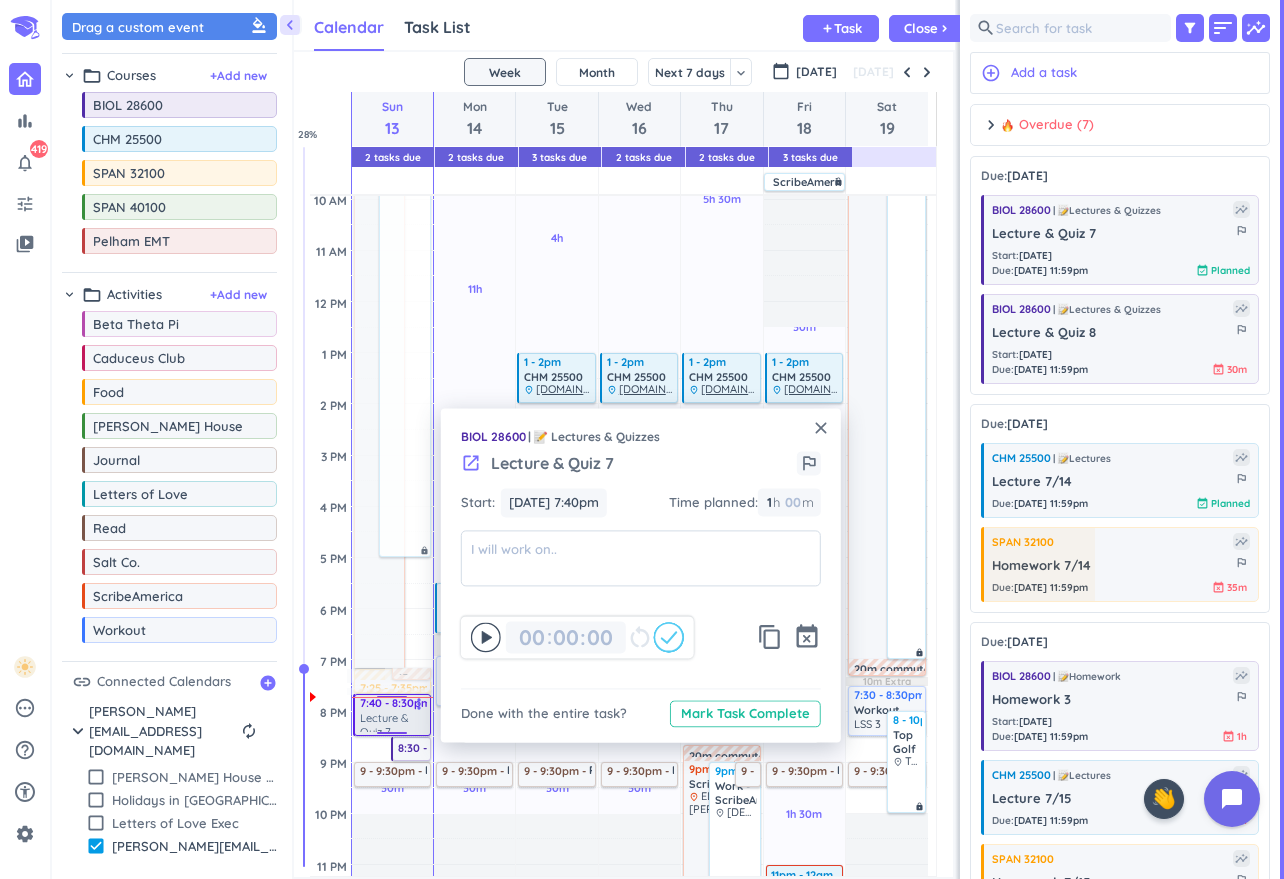click on "Time has passed Past due Plan 30m Past due Plan Adjust Awake Time Adjust Awake Time 7am - 7:10pm ScribeAmerica delete_outline place ED [PERSON_NAME] 7am - 5pm Work - ScribeAmerica place Franciscan Health [GEOGRAPHIC_DATA], [STREET_ADDRESS][PERSON_NAME] lock 7:15 - 7:25am Homework  Week 1 more_vert check_circle   7:40 - 8:05am Homework 7/14 more_vert check_circle   15m commute 15m commute 7:40 - 8:40pm BIOL 28600 Lecture & Quiz 7 more_vert 8:30 - 9pm Lecture & Quiz 8 more_vert 1h 15m commute 7:25 - 7:35pm Food delete_outline place [PERSON_NAME] 9 - 9:30pm Read delete_outline [DEMOGRAPHIC_DATA] 2  7:40 - 8:30pm Lecture & Quiz 7 more_vert" at bounding box center (392, 506) 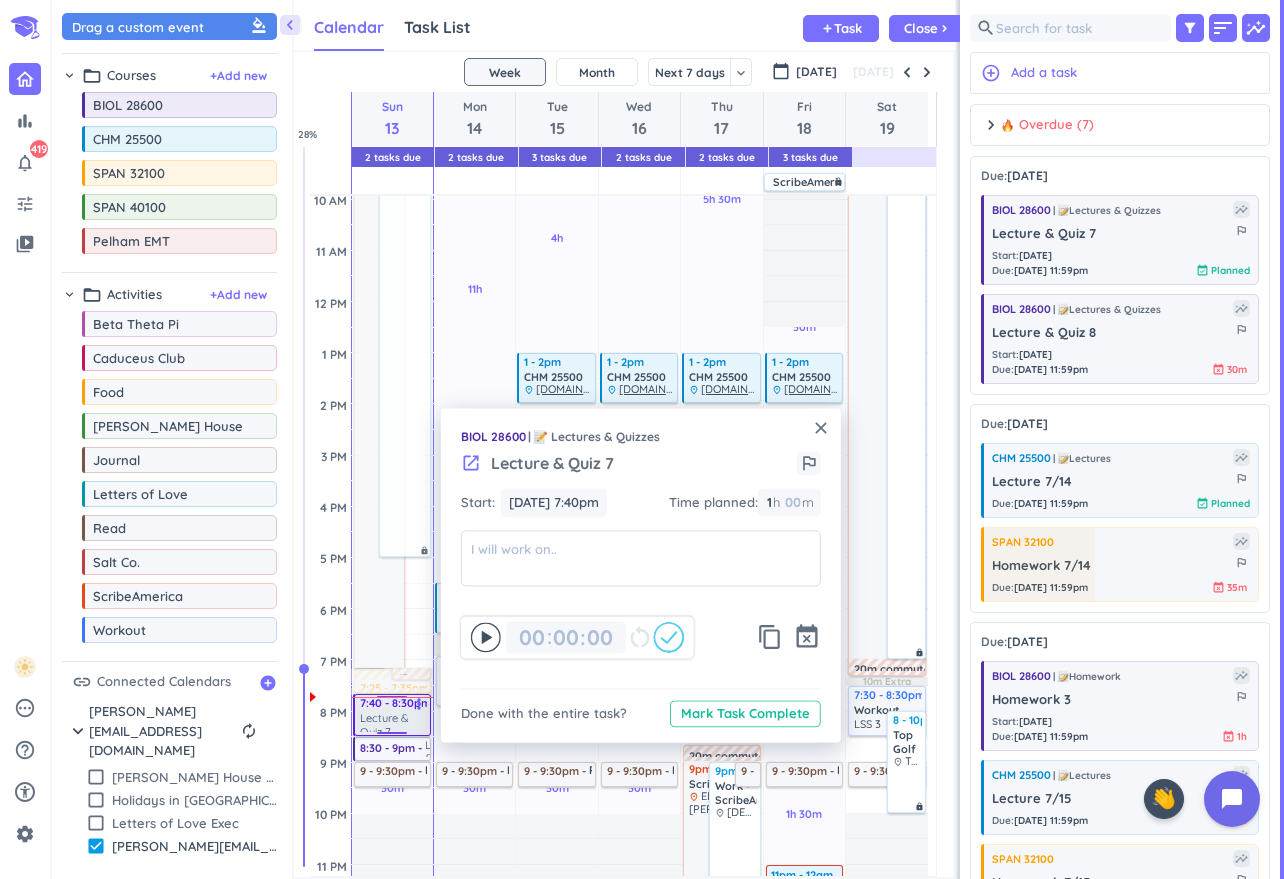 type 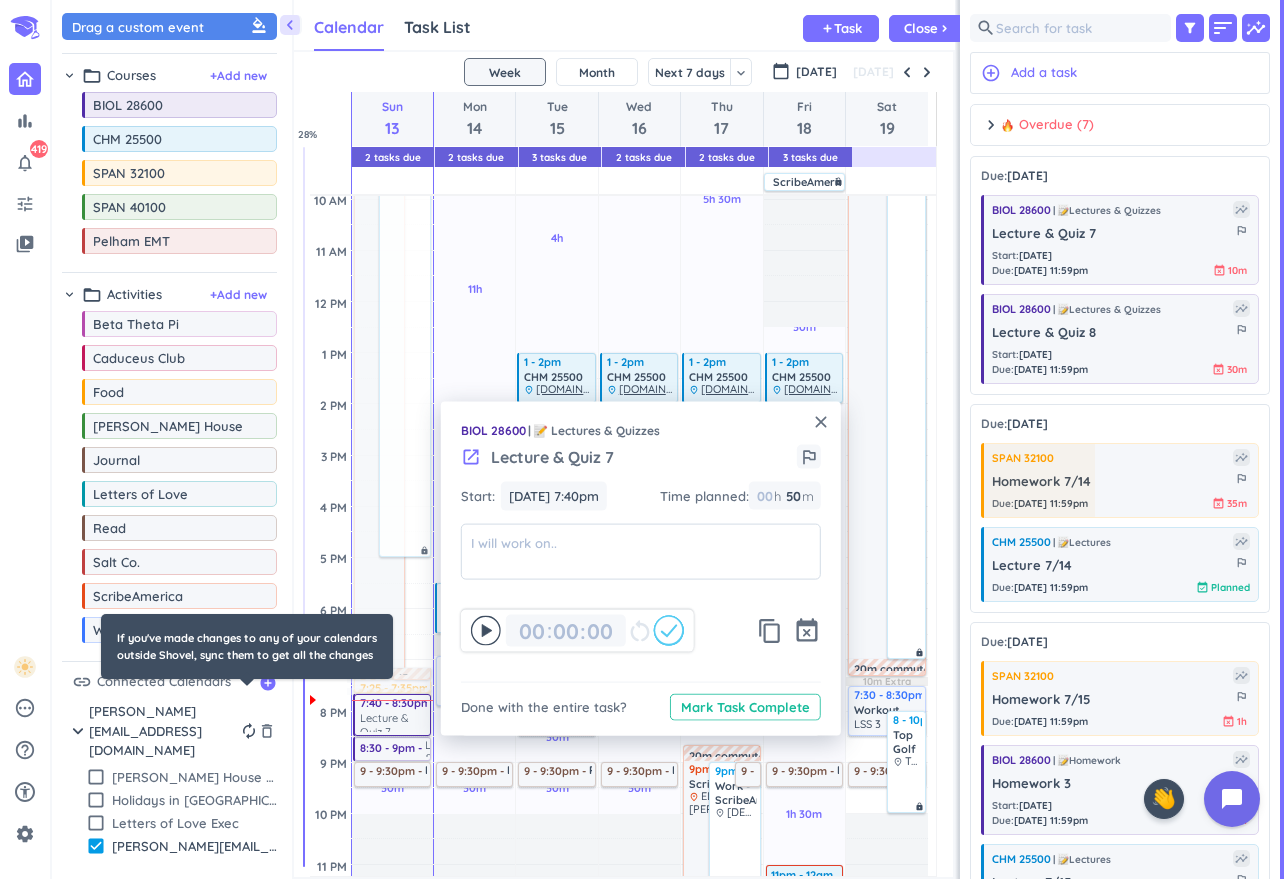 click on "autorenew" at bounding box center (249, 731) 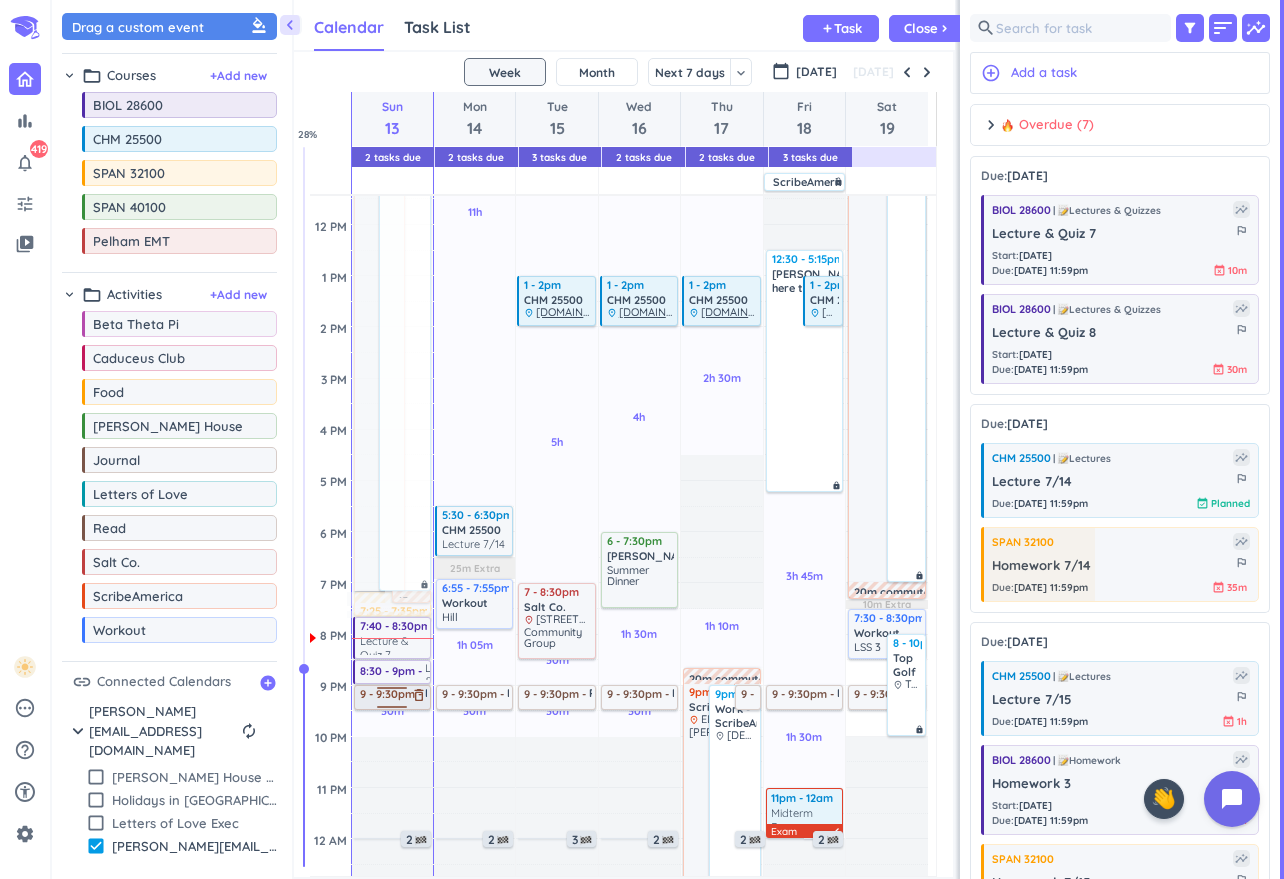 scroll, scrollTop: 548, scrollLeft: 0, axis: vertical 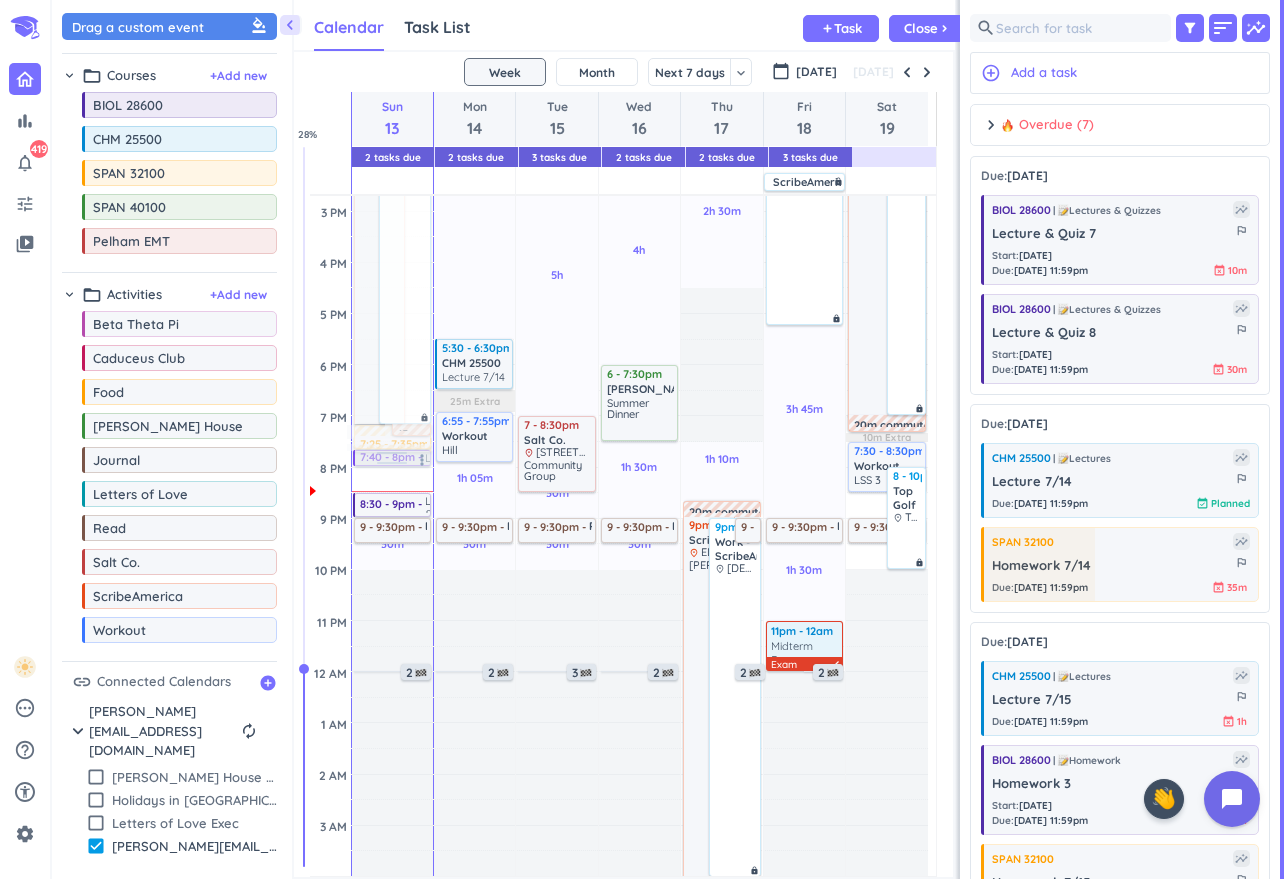 drag, startPoint x: 391, startPoint y: 487, endPoint x: 373, endPoint y: 460, distance: 32.449963 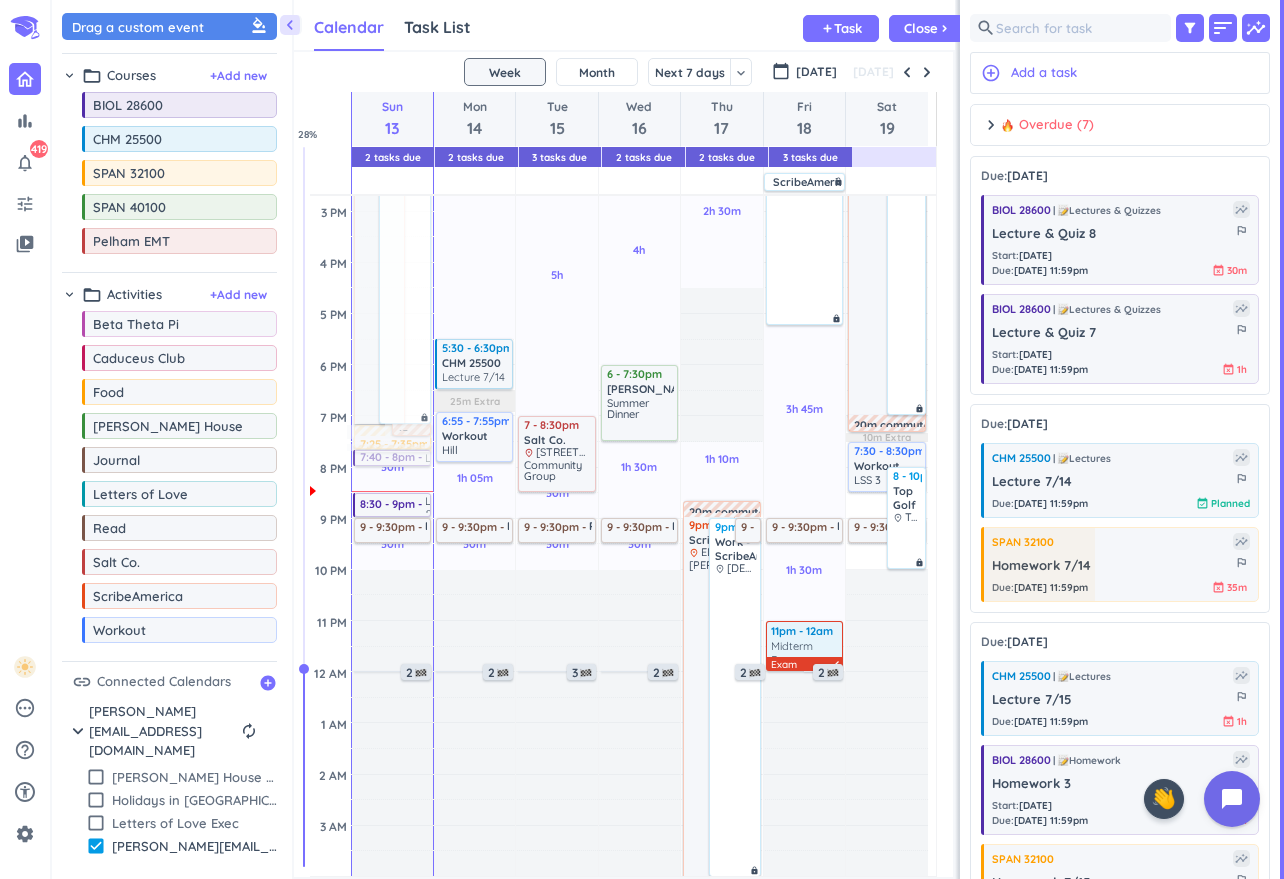 click at bounding box center [392, 458] 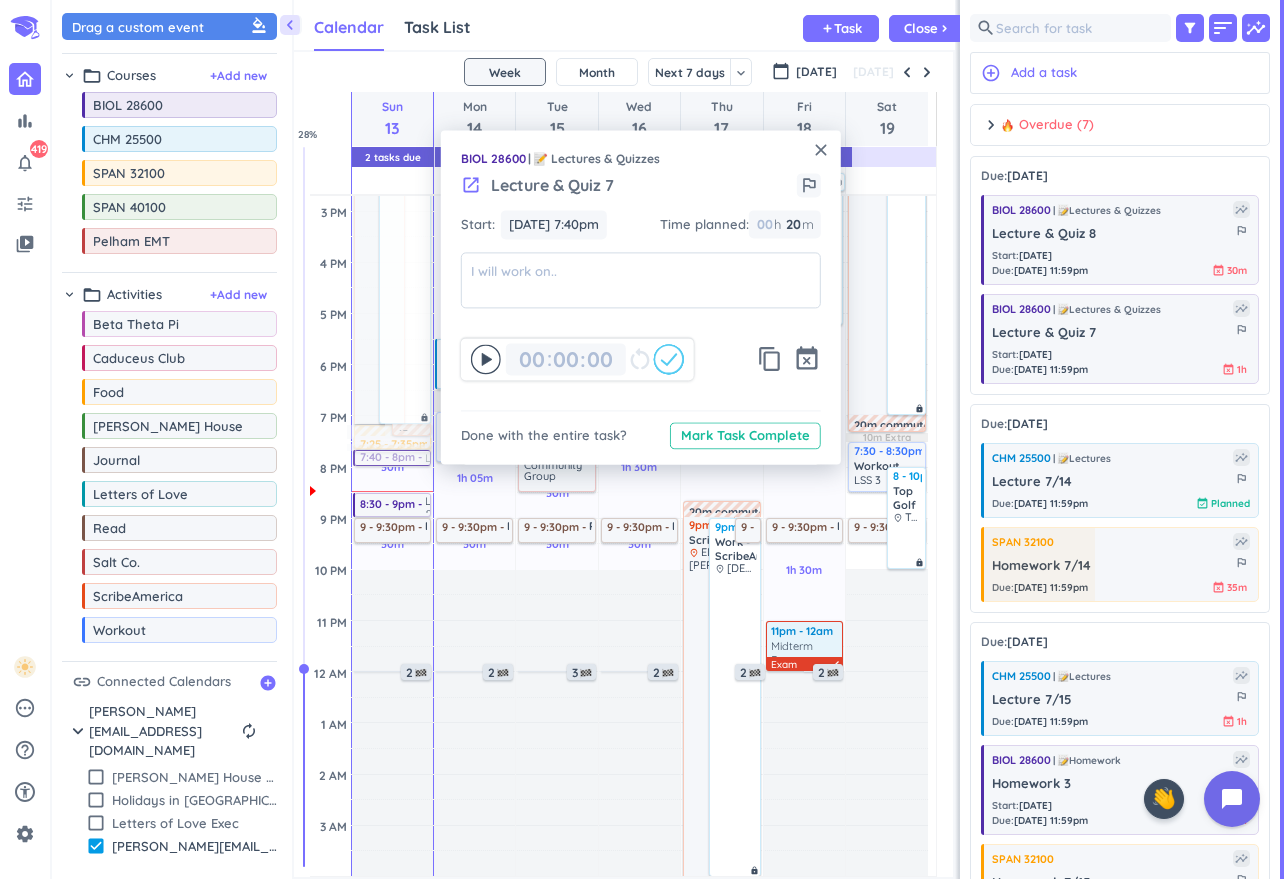 click 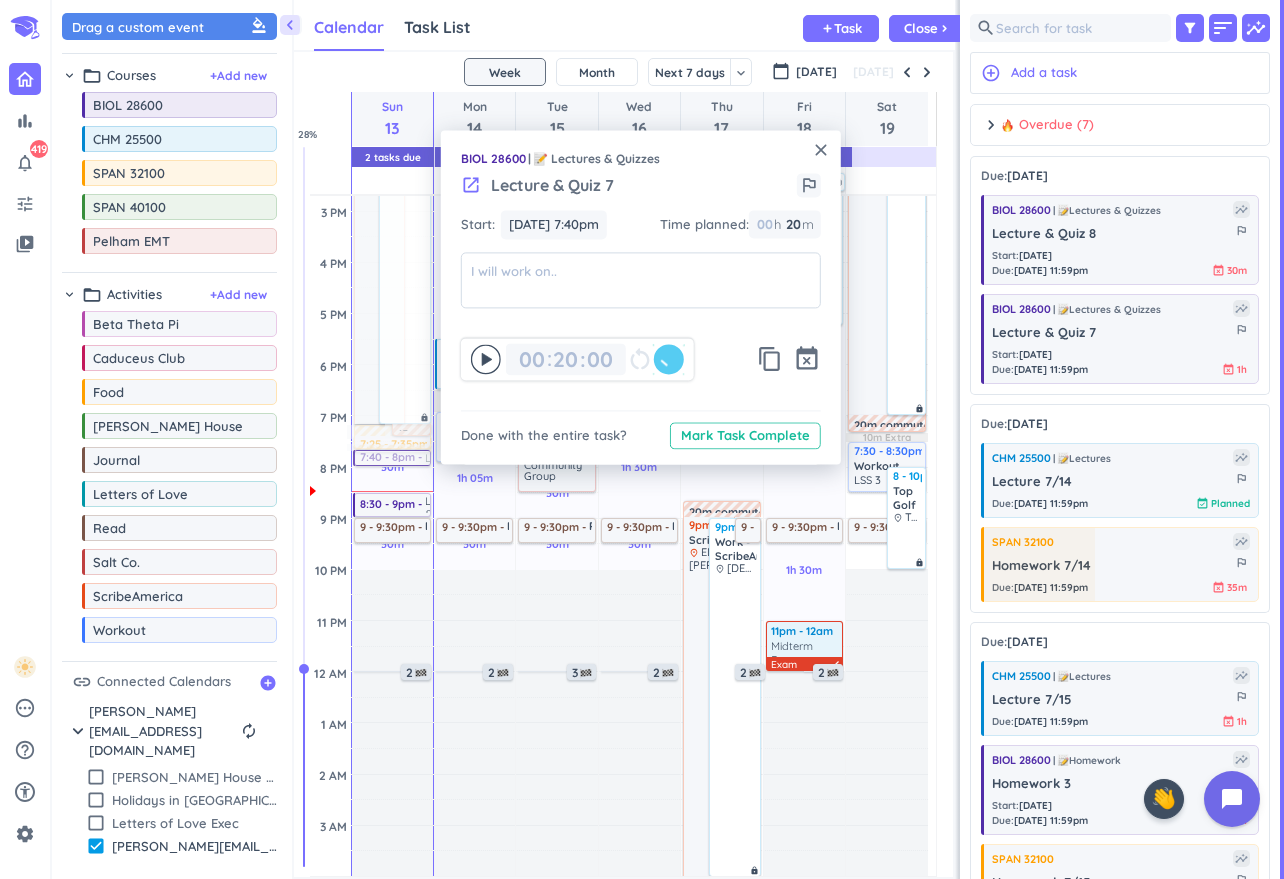 click on "close" at bounding box center (821, 150) 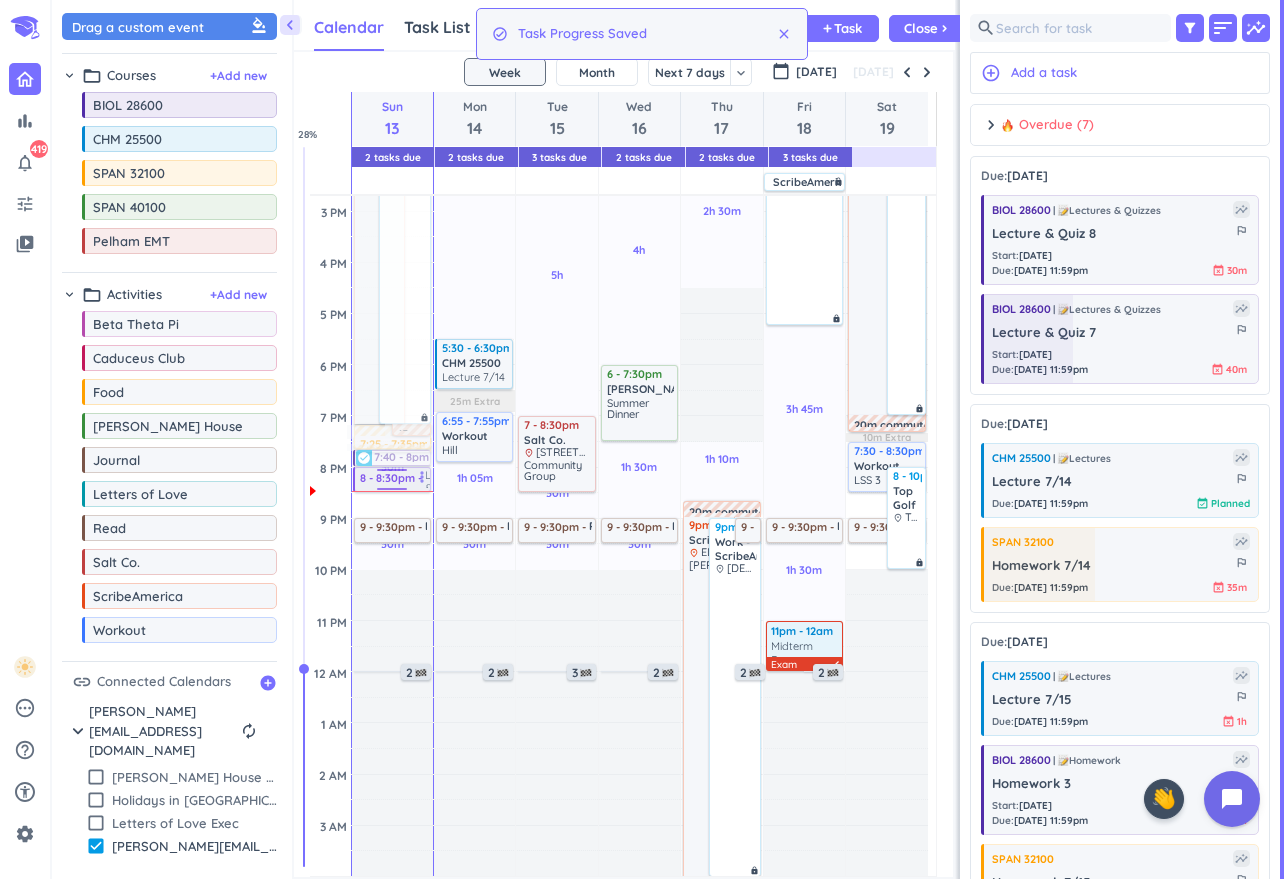 drag, startPoint x: 401, startPoint y: 506, endPoint x: 402, endPoint y: 484, distance: 22.022715 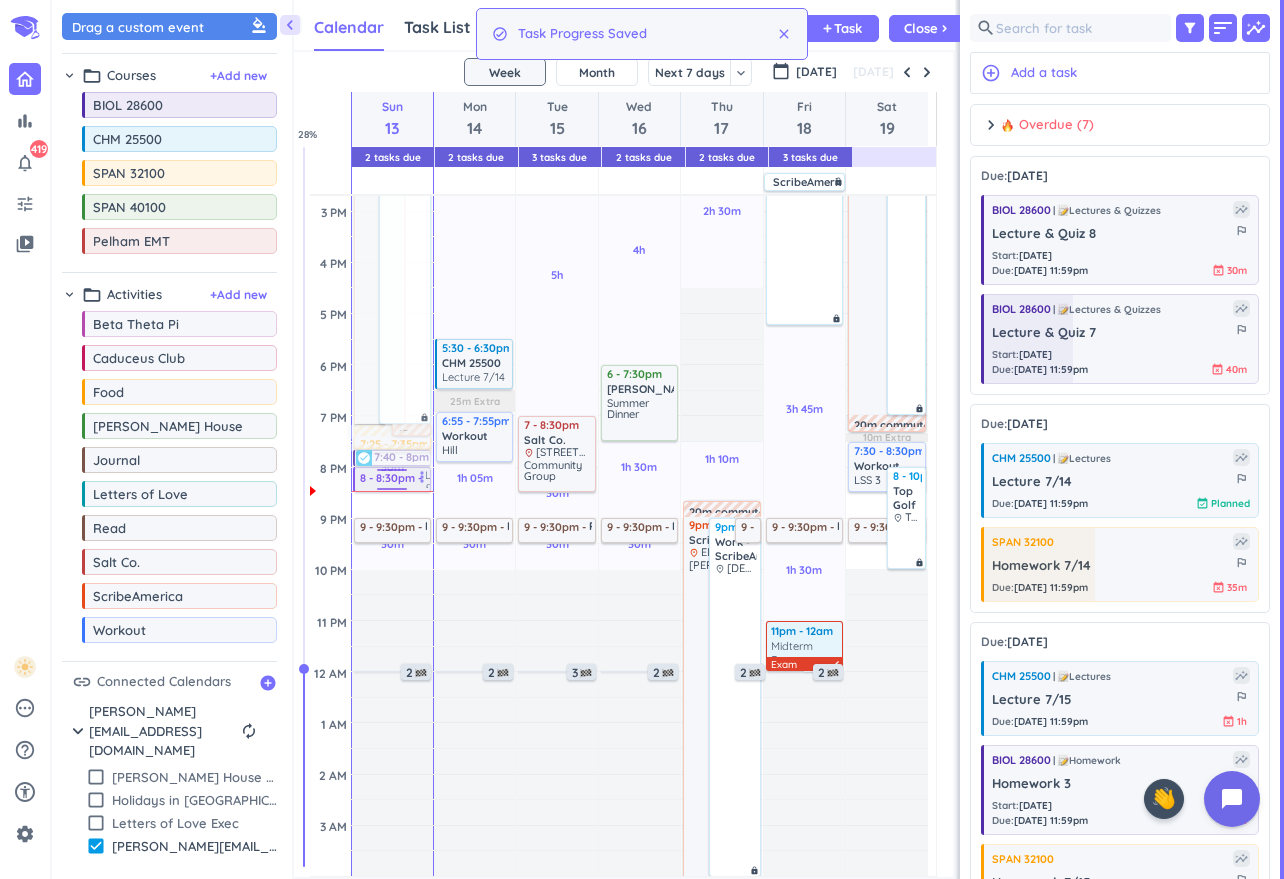 click on "Time has passed Past due Plan 30m Past due Plan 30m Past due Plan Adjust Awake Time Adjust Awake Time 7am - 7:10pm ScribeAmerica delete_outline place ED [PERSON_NAME] 7am - 7:10pm Work - ScribeAmerica place Franciscan Health [GEOGRAPHIC_DATA], [STREET_ADDRESS][PERSON_NAME] lock 7:15 - 7:25am Homework  Week 1 more_vert check_circle   7:40 - 8:05am Homework 7/14 more_vert check_circle   15m commute 15m commute 1h 15m commute 7:25 - 7:35pm Food delete_outline place [PERSON_NAME] 7:40 - 8pm Lecture & Quiz 7 more_vert check_circle   8:30 - 9pm Lecture & Quiz 8 more_vert 9 - 9:30pm Read delete_outline [DEMOGRAPHIC_DATA] 2  8 - 8:30pm Lecture & Quiz 8 more_vert" at bounding box center (392, 262) 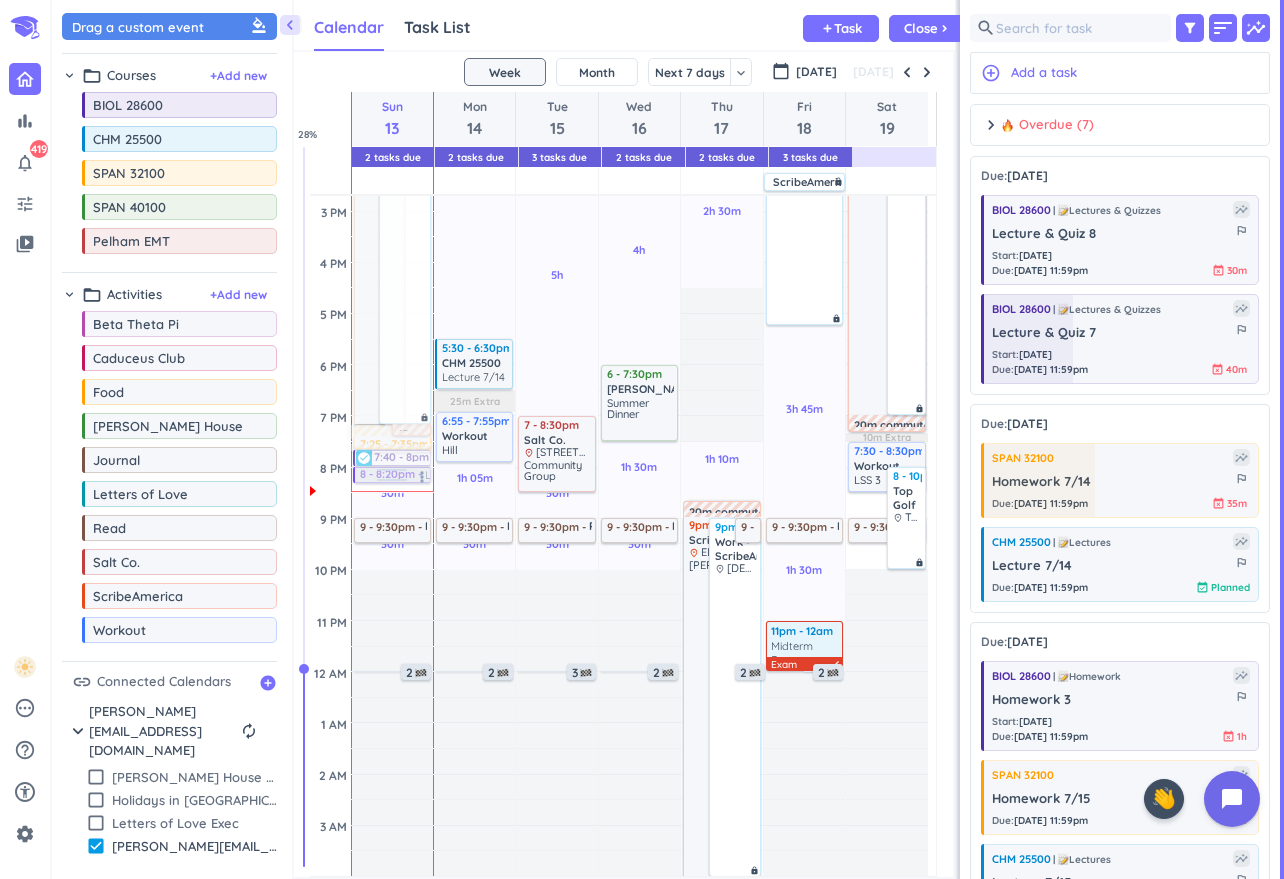 drag, startPoint x: 395, startPoint y: 489, endPoint x: 382, endPoint y: 481, distance: 15.264338 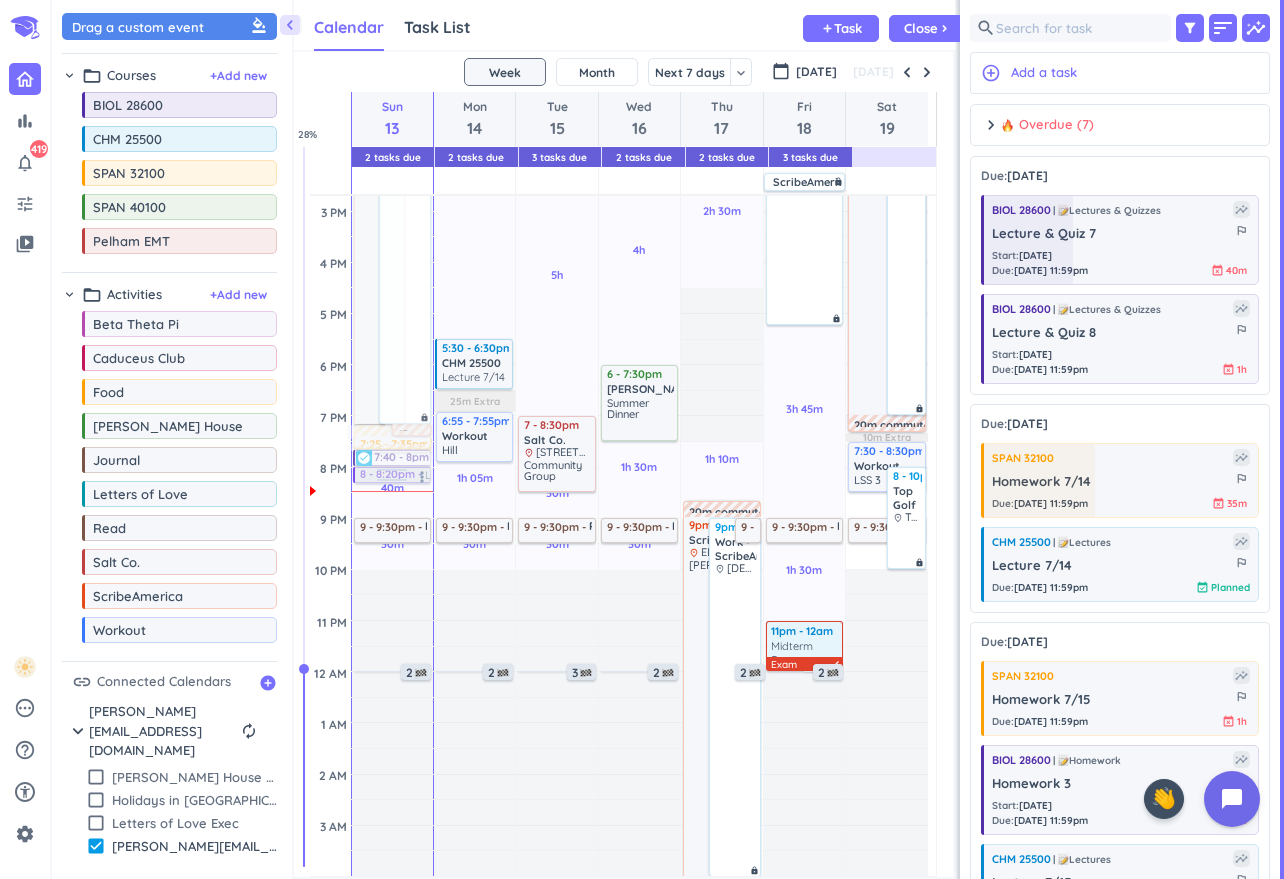 click at bounding box center (392, 473) 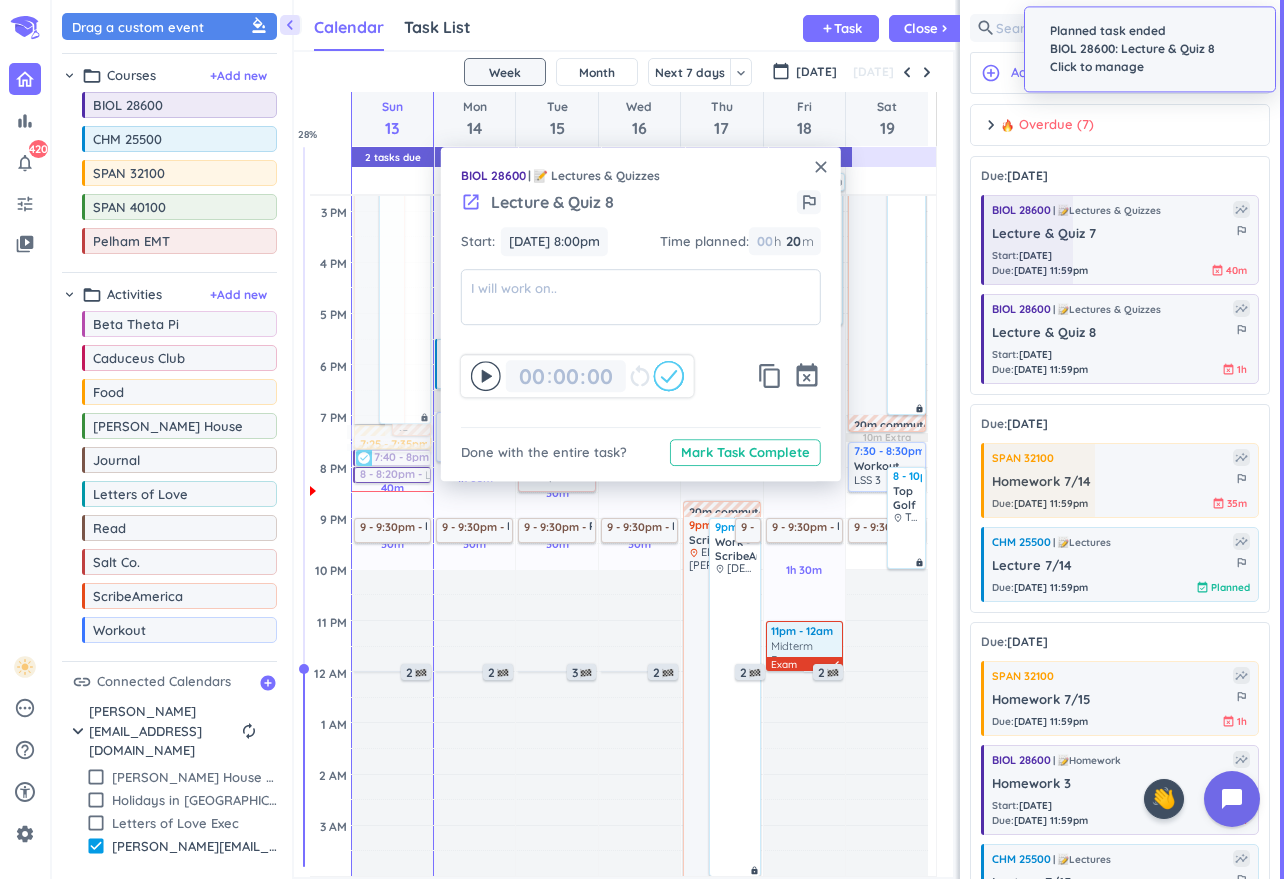 click 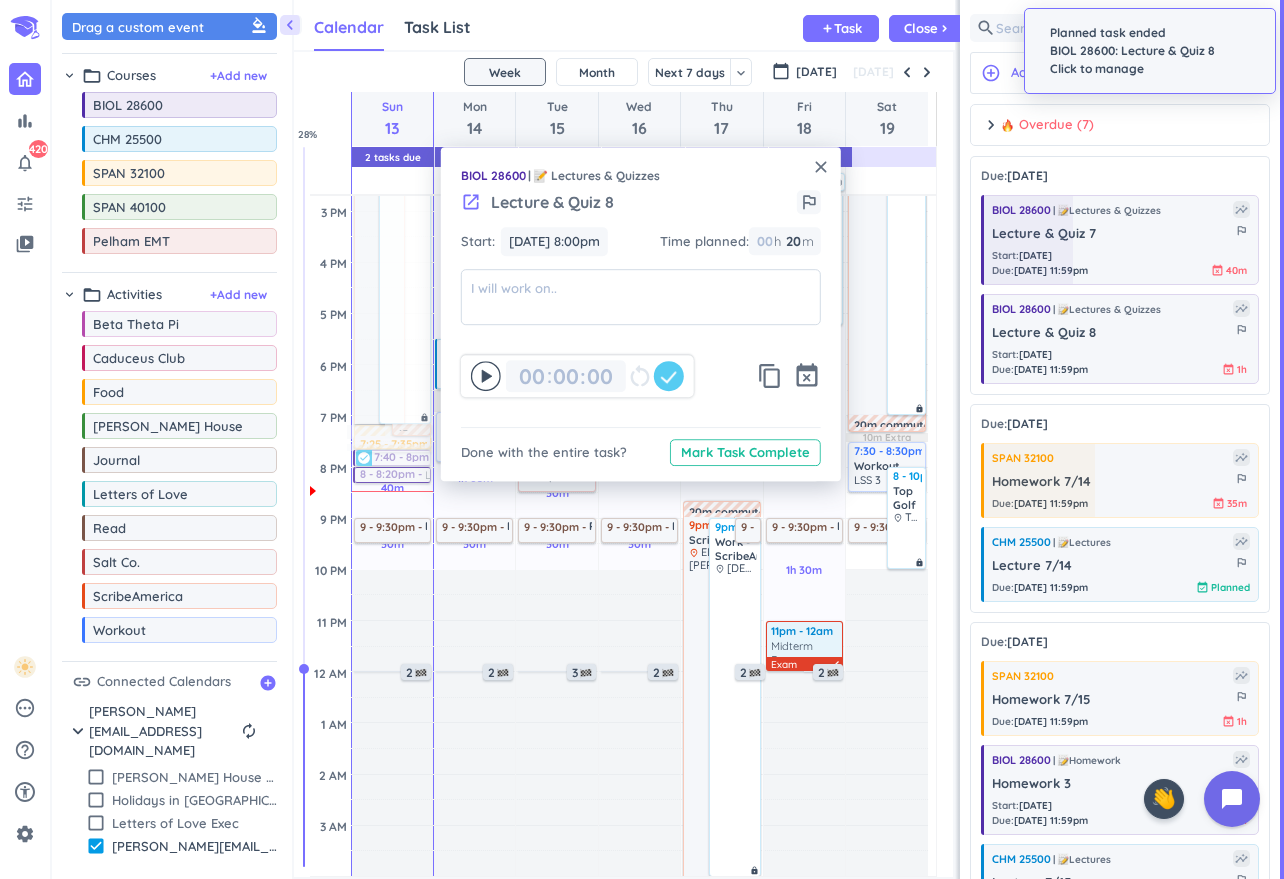click on "close" at bounding box center [821, 167] 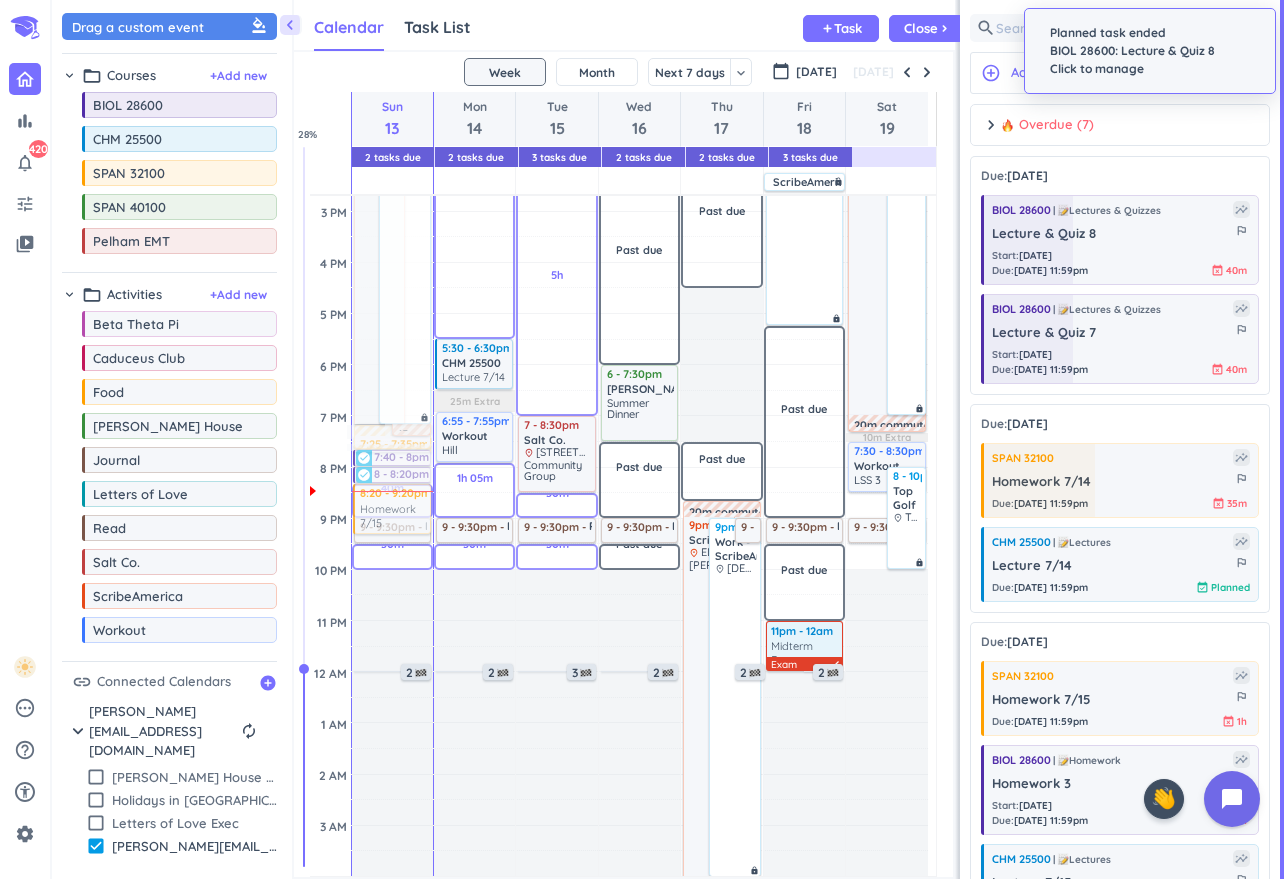 drag, startPoint x: 1082, startPoint y: 674, endPoint x: 402, endPoint y: 484, distance: 706.04535 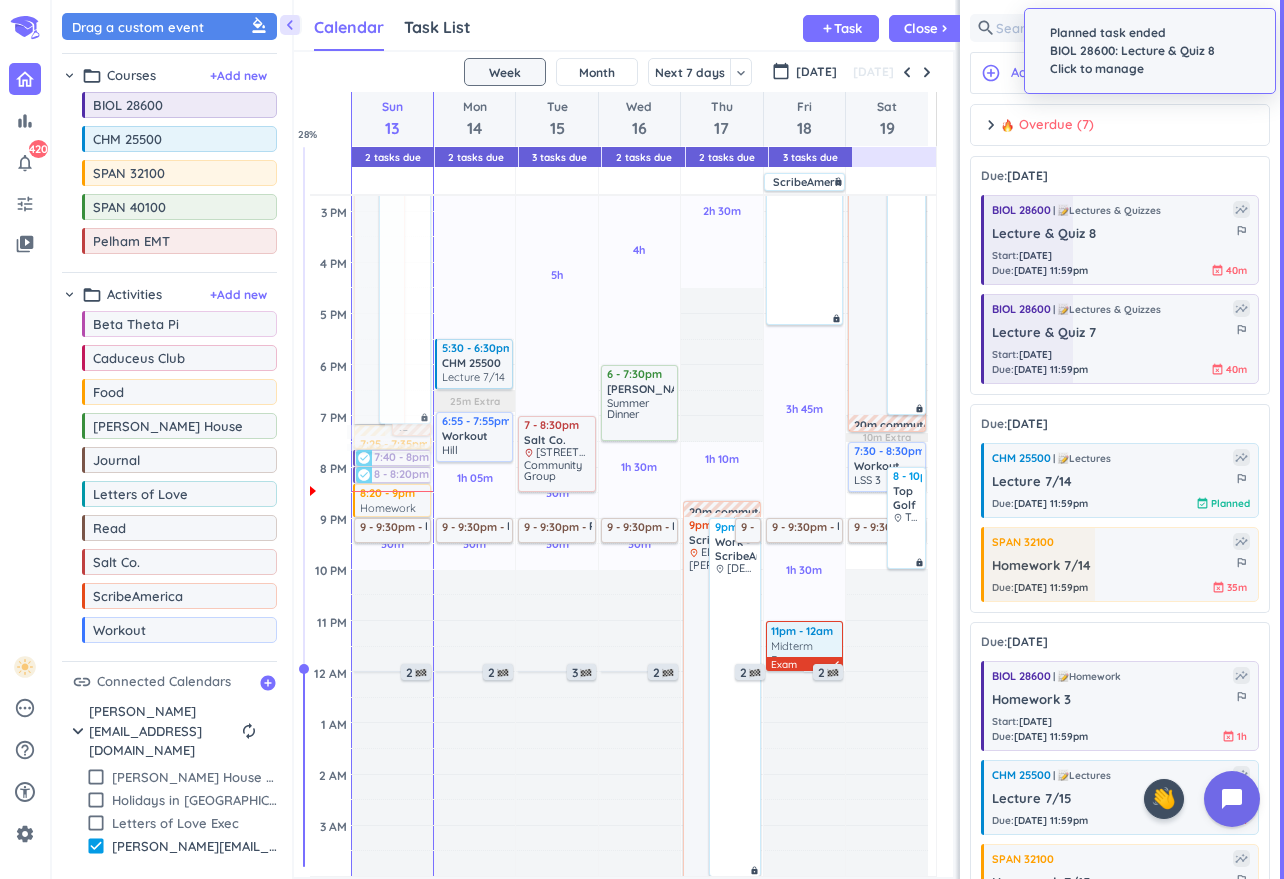 click on "8:20 - 9pm" at bounding box center [393, 493] 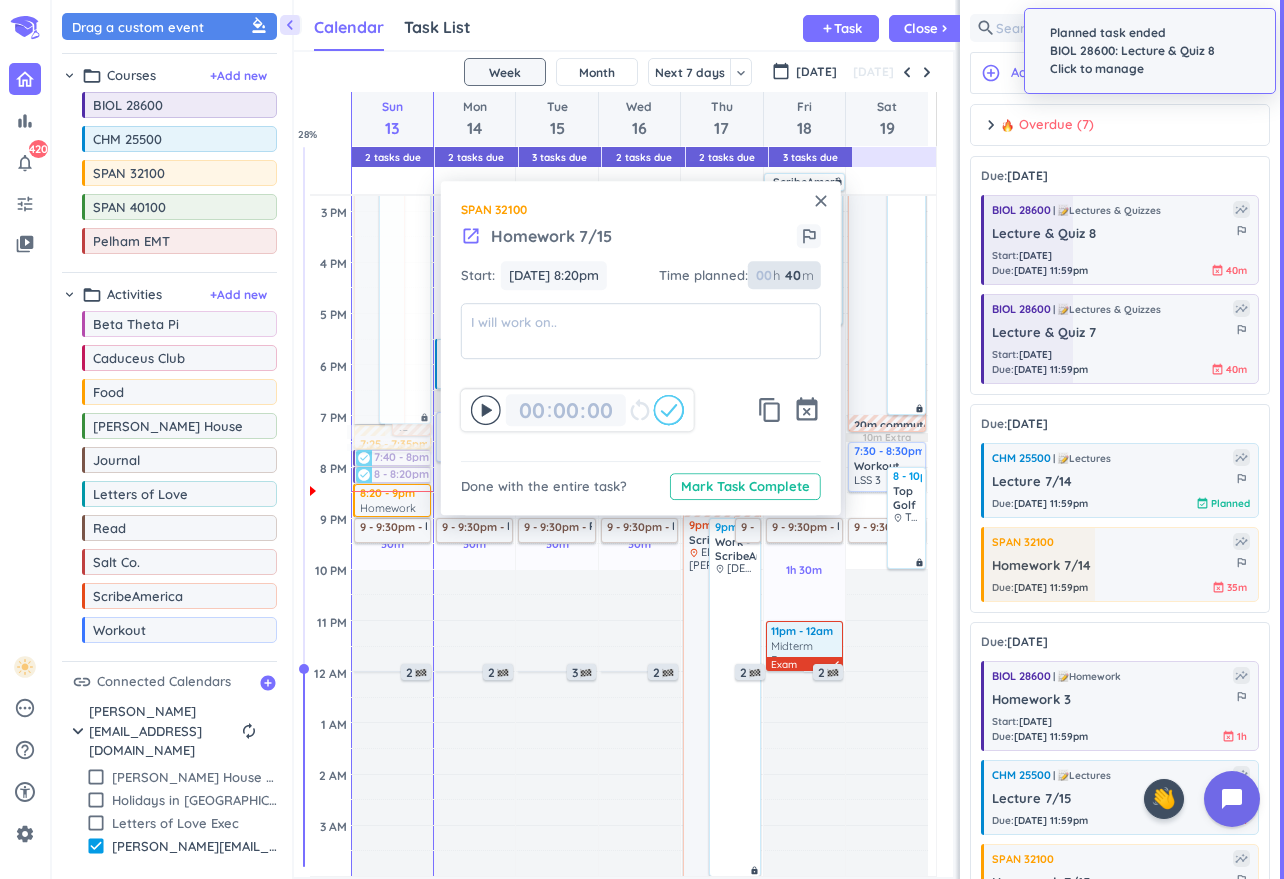 drag, startPoint x: 790, startPoint y: 275, endPoint x: 809, endPoint y: 287, distance: 22.472204 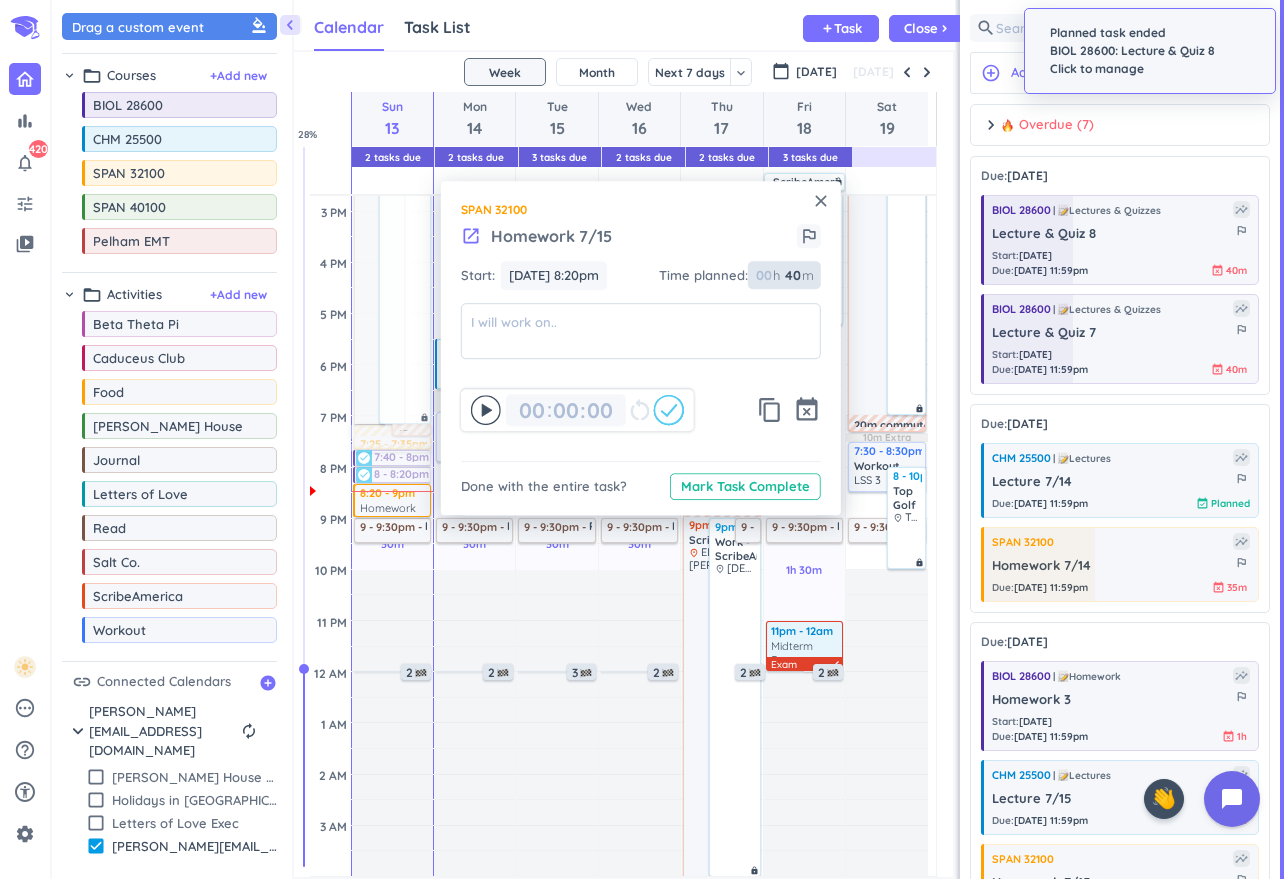 click on "40" at bounding box center [792, 276] 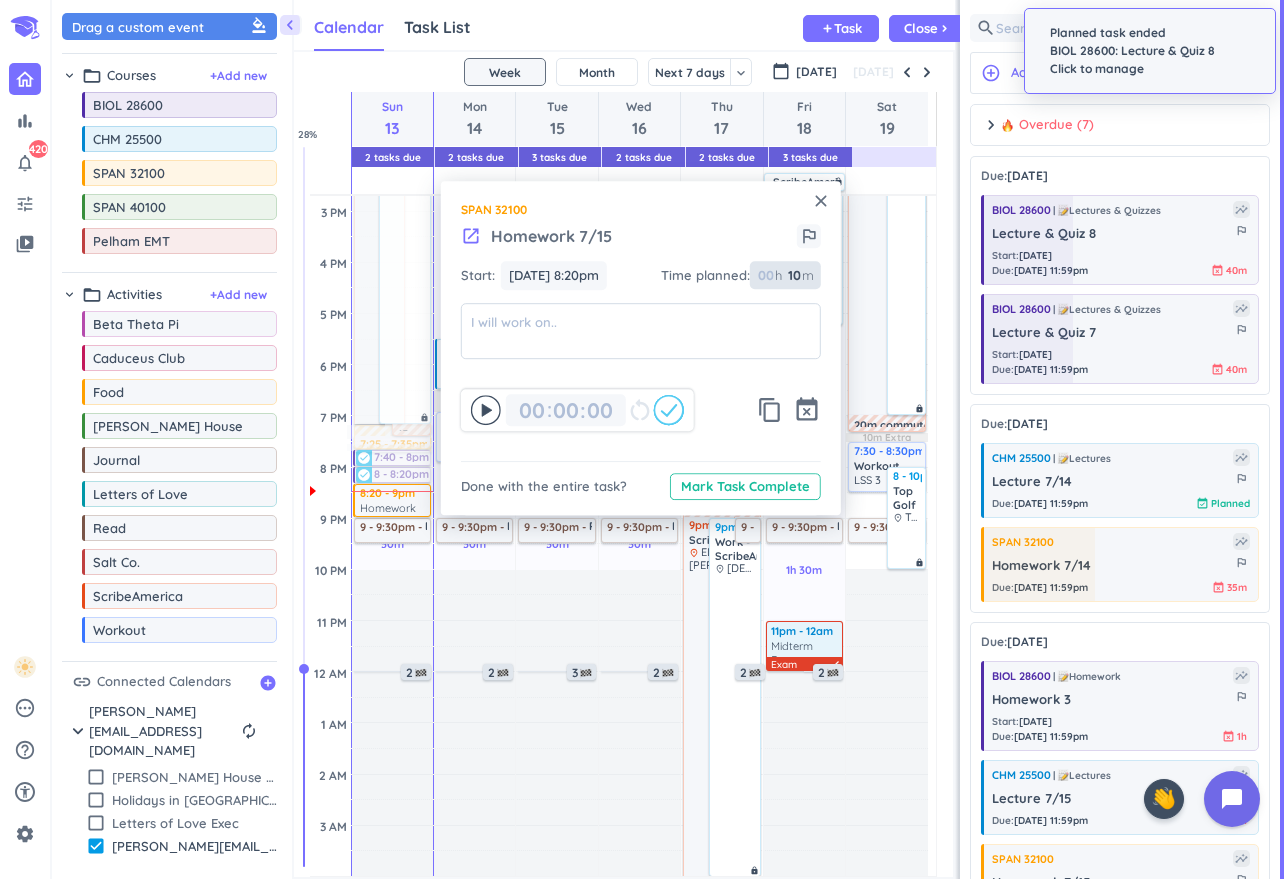 type on "10" 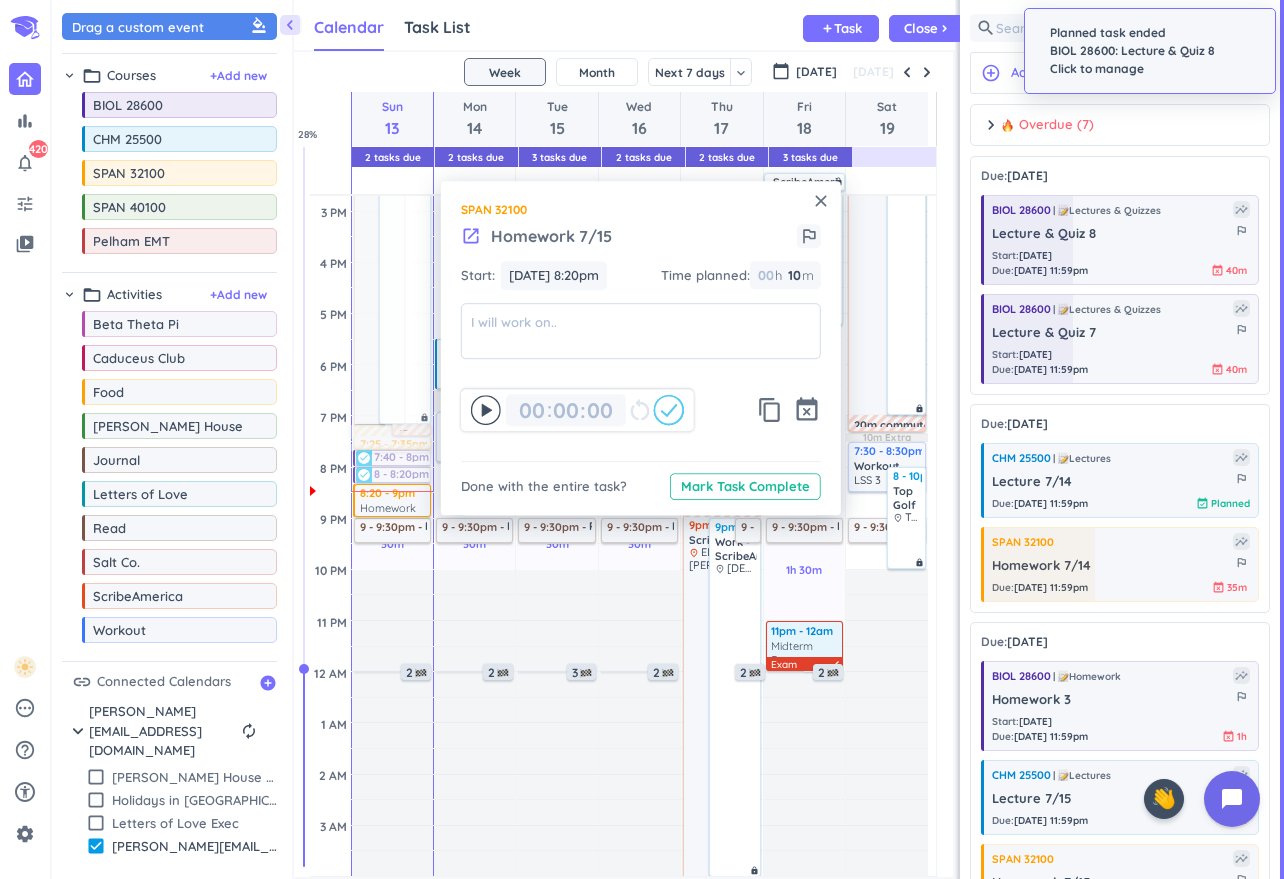 drag, startPoint x: 652, startPoint y: 413, endPoint x: 662, endPoint y: 412, distance: 10.049875 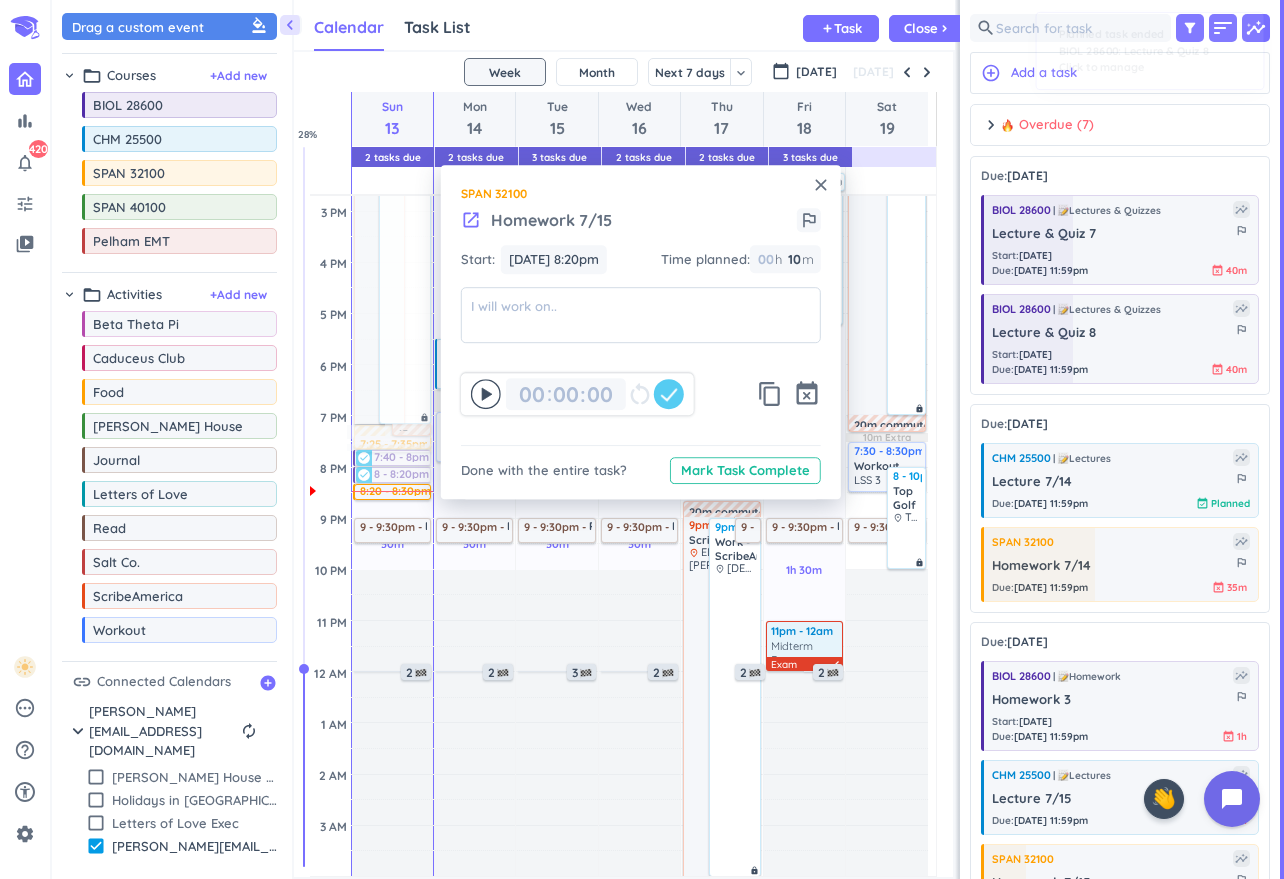 click on "close" at bounding box center [821, 185] 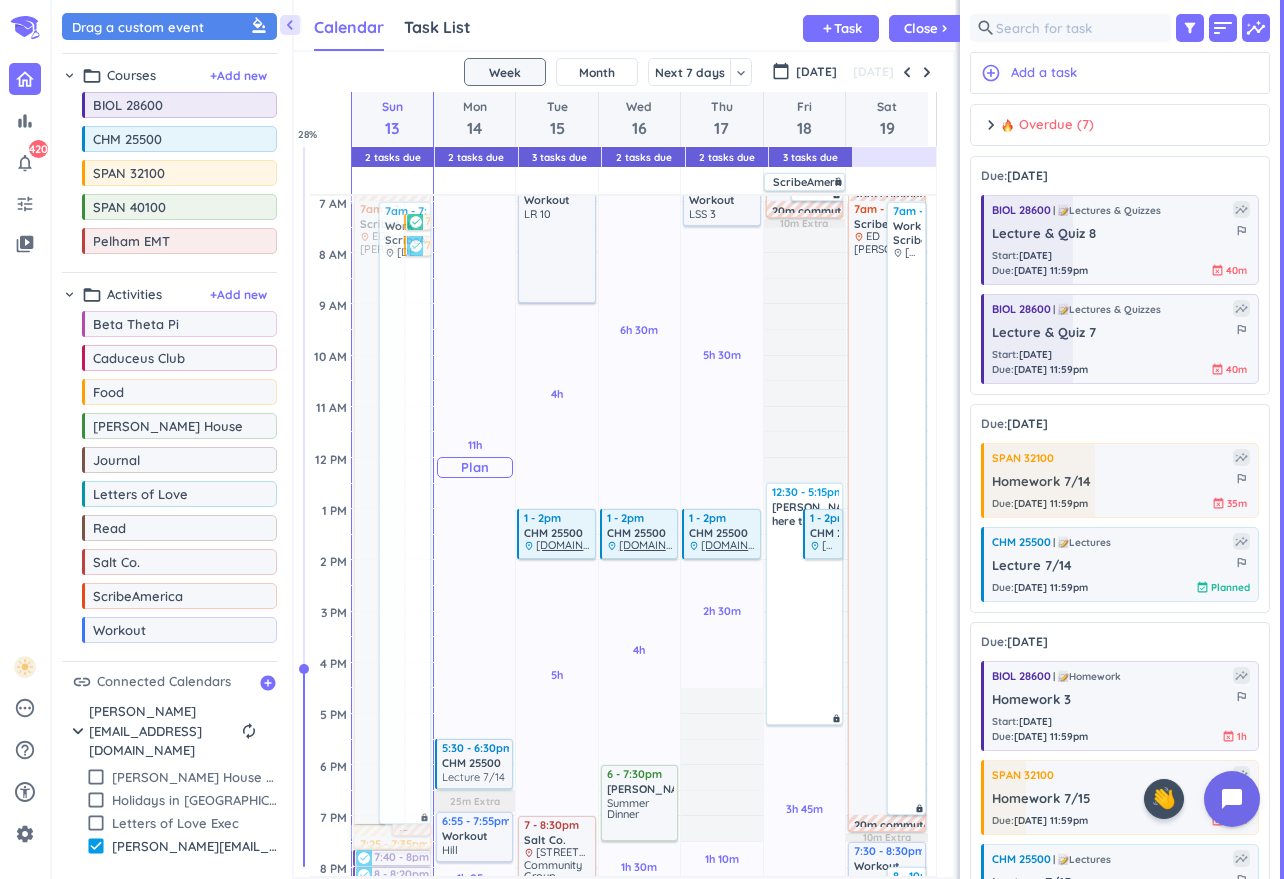 scroll, scrollTop: 0, scrollLeft: 0, axis: both 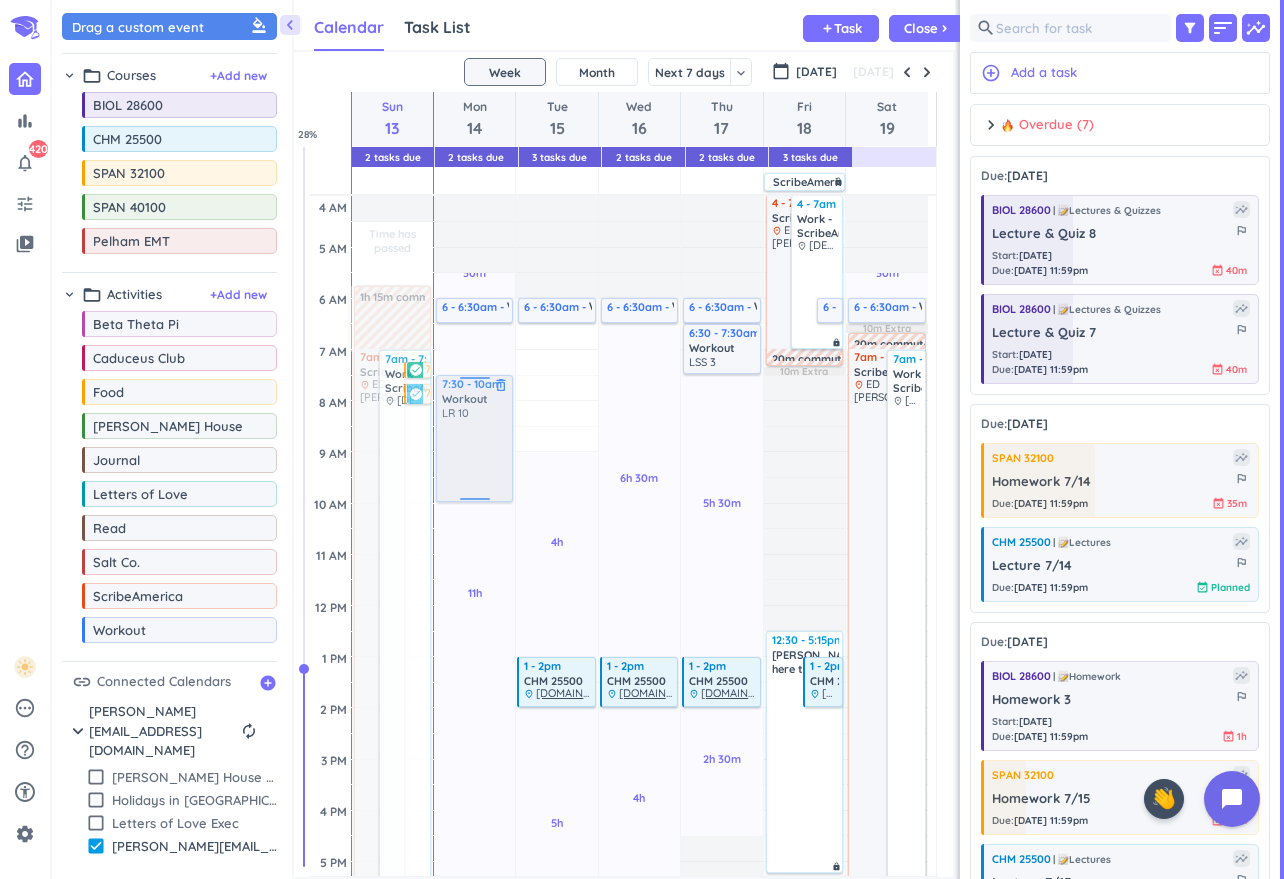 drag, startPoint x: 572, startPoint y: 397, endPoint x: 466, endPoint y: 460, distance: 123.308556 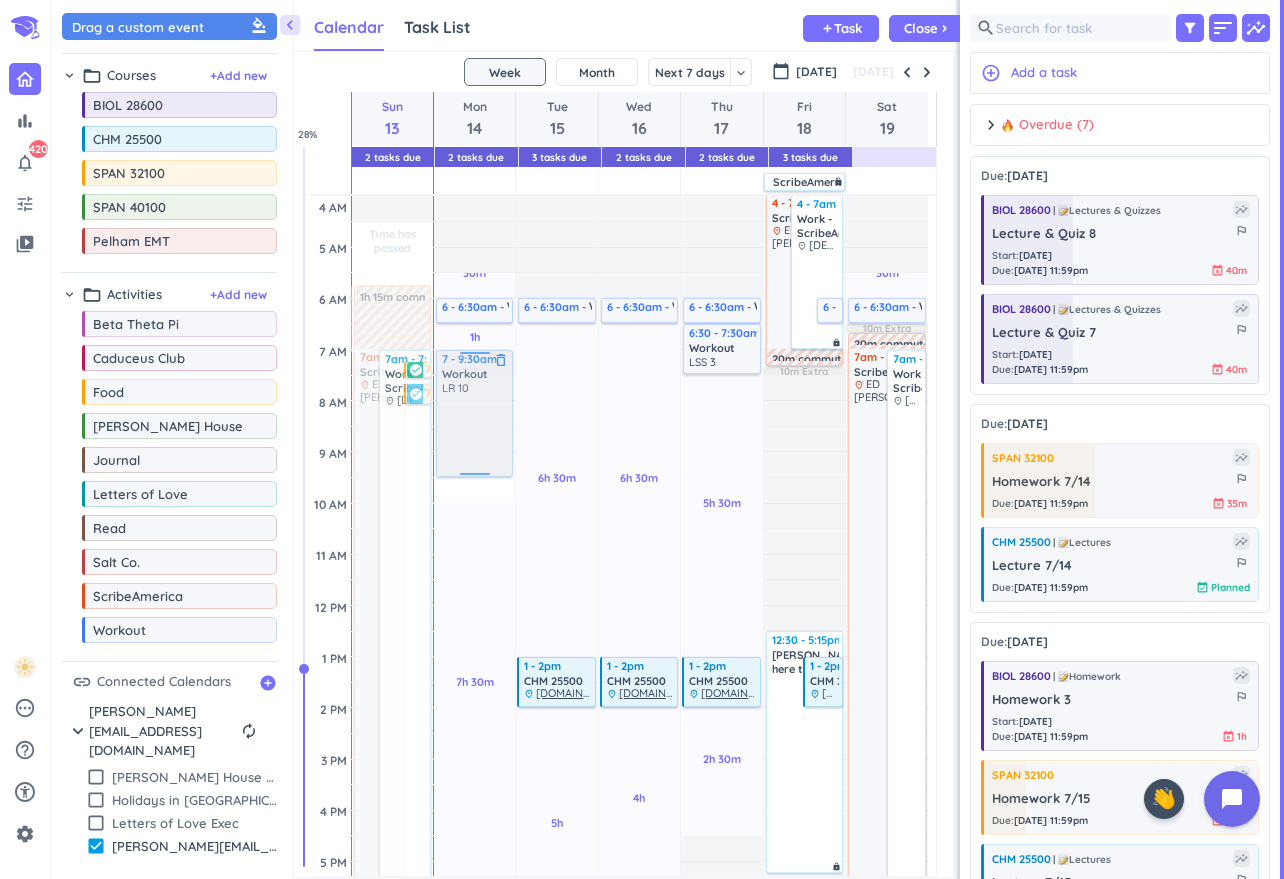 drag, startPoint x: 466, startPoint y: 451, endPoint x: 463, endPoint y: 437, distance: 14.3178215 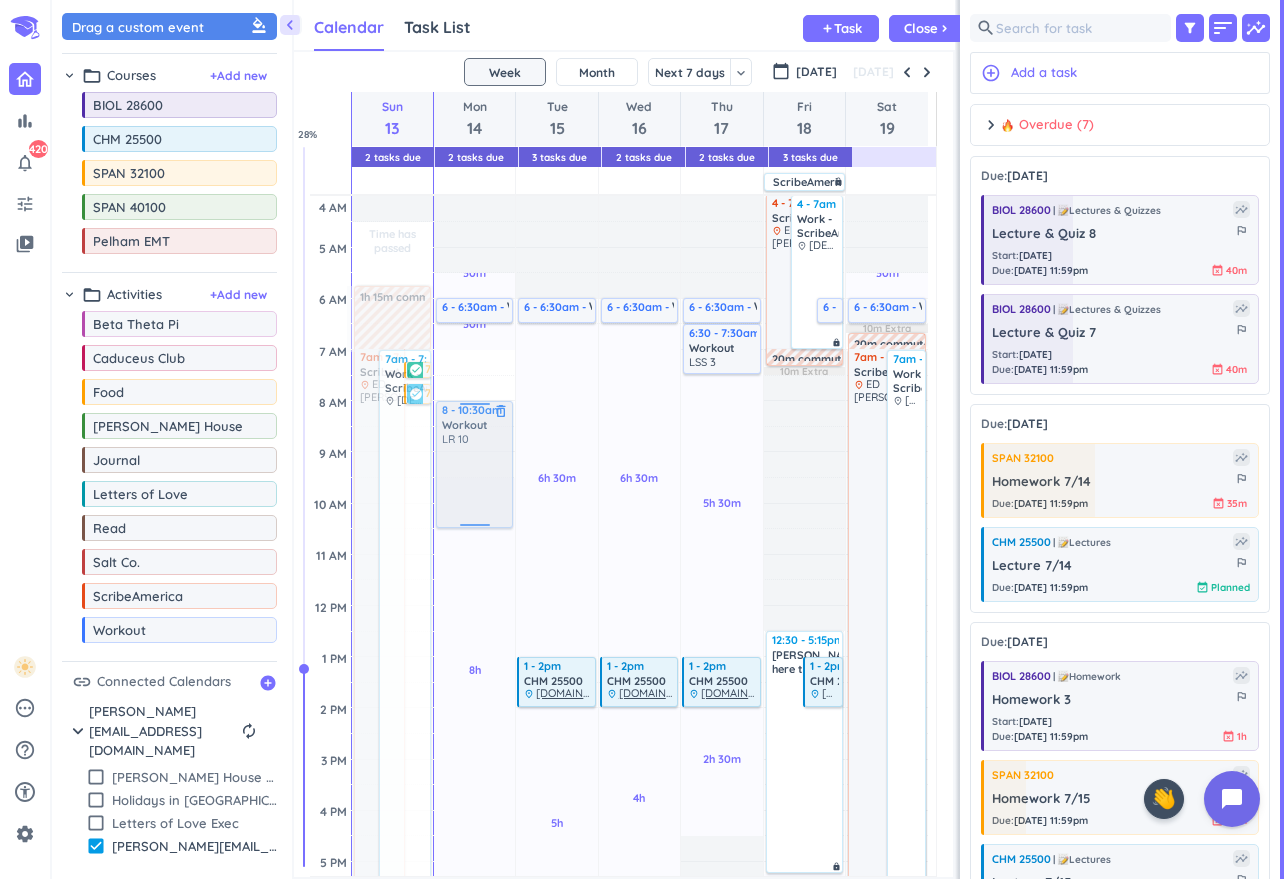 drag, startPoint x: 459, startPoint y: 439, endPoint x: 483, endPoint y: 494, distance: 60.00833 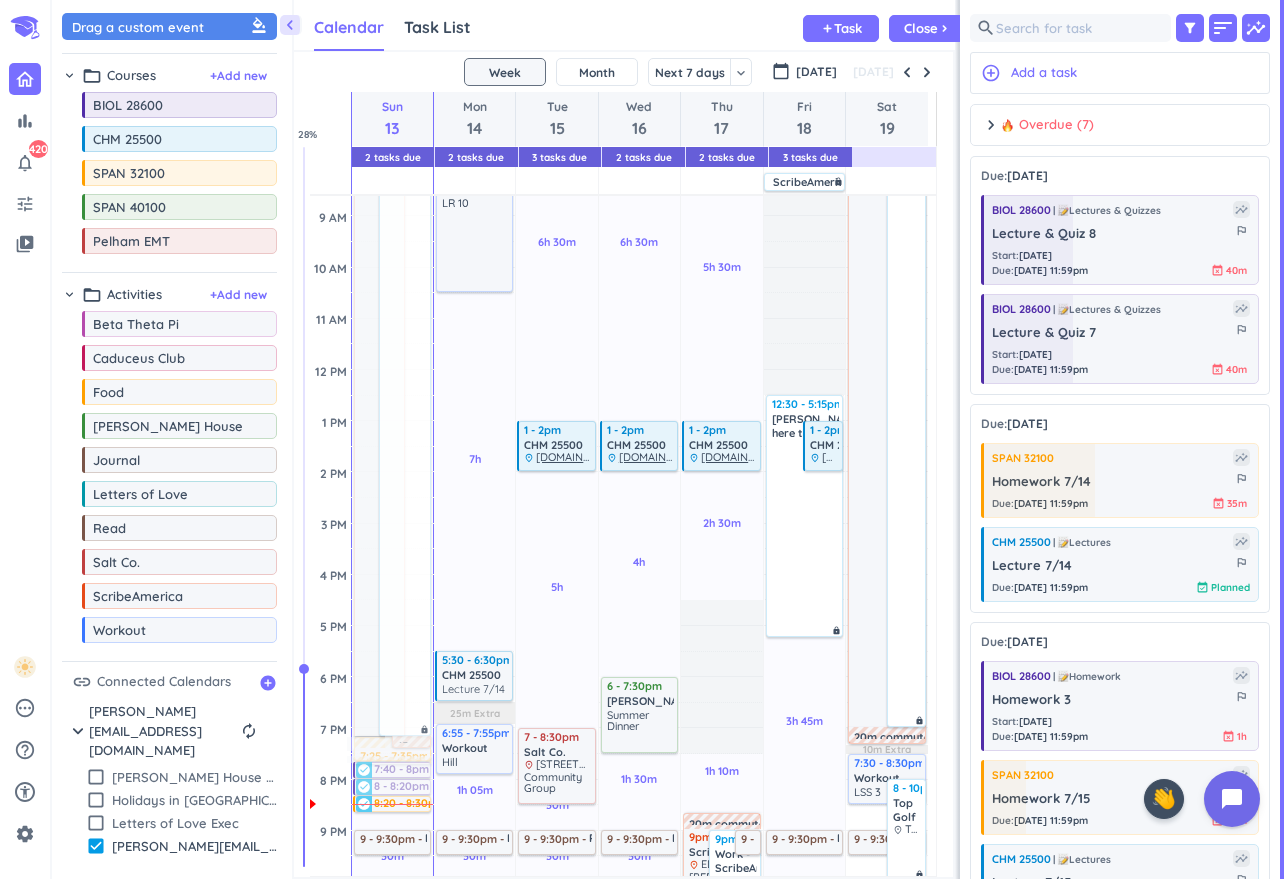 scroll, scrollTop: 548, scrollLeft: 0, axis: vertical 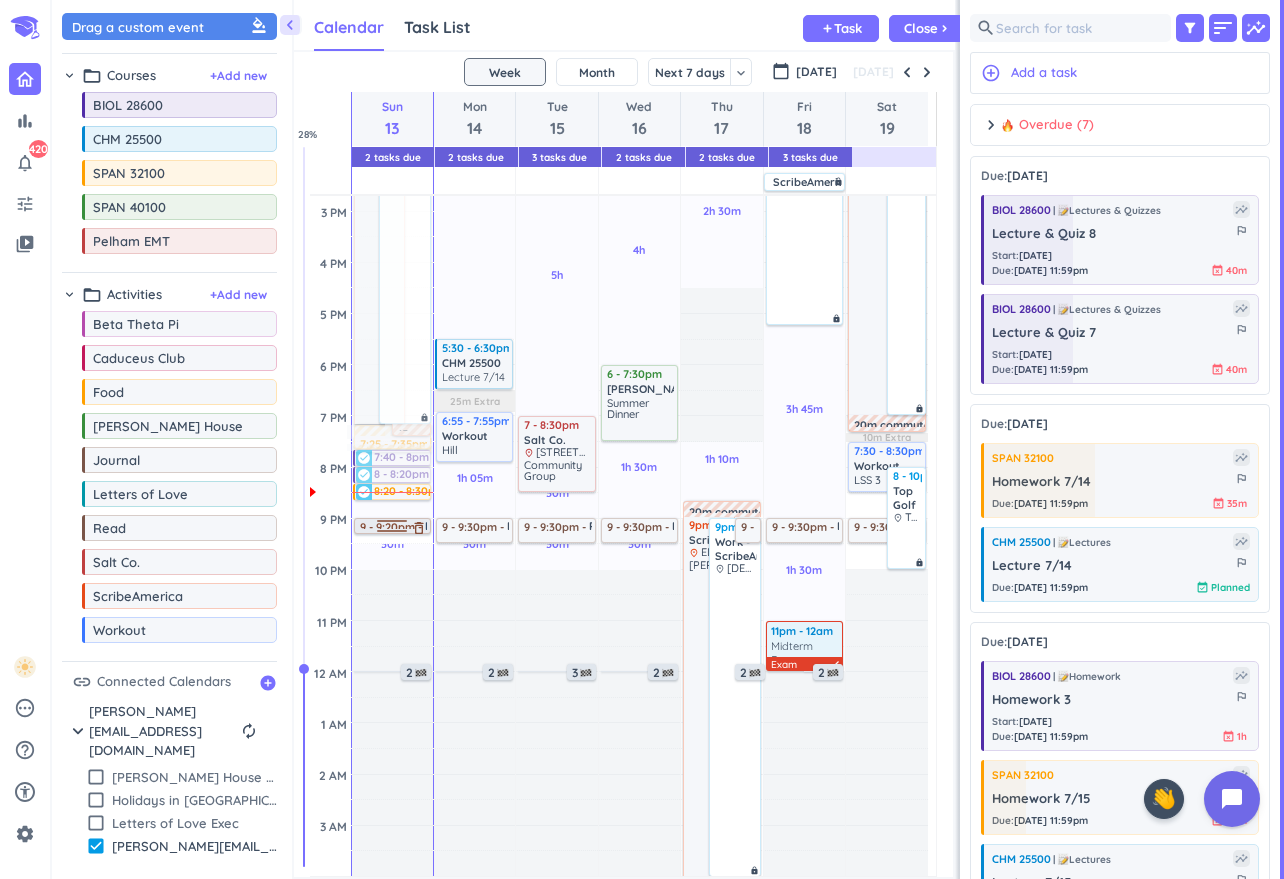 drag, startPoint x: 396, startPoint y: 541, endPoint x: 378, endPoint y: 532, distance: 20.12461 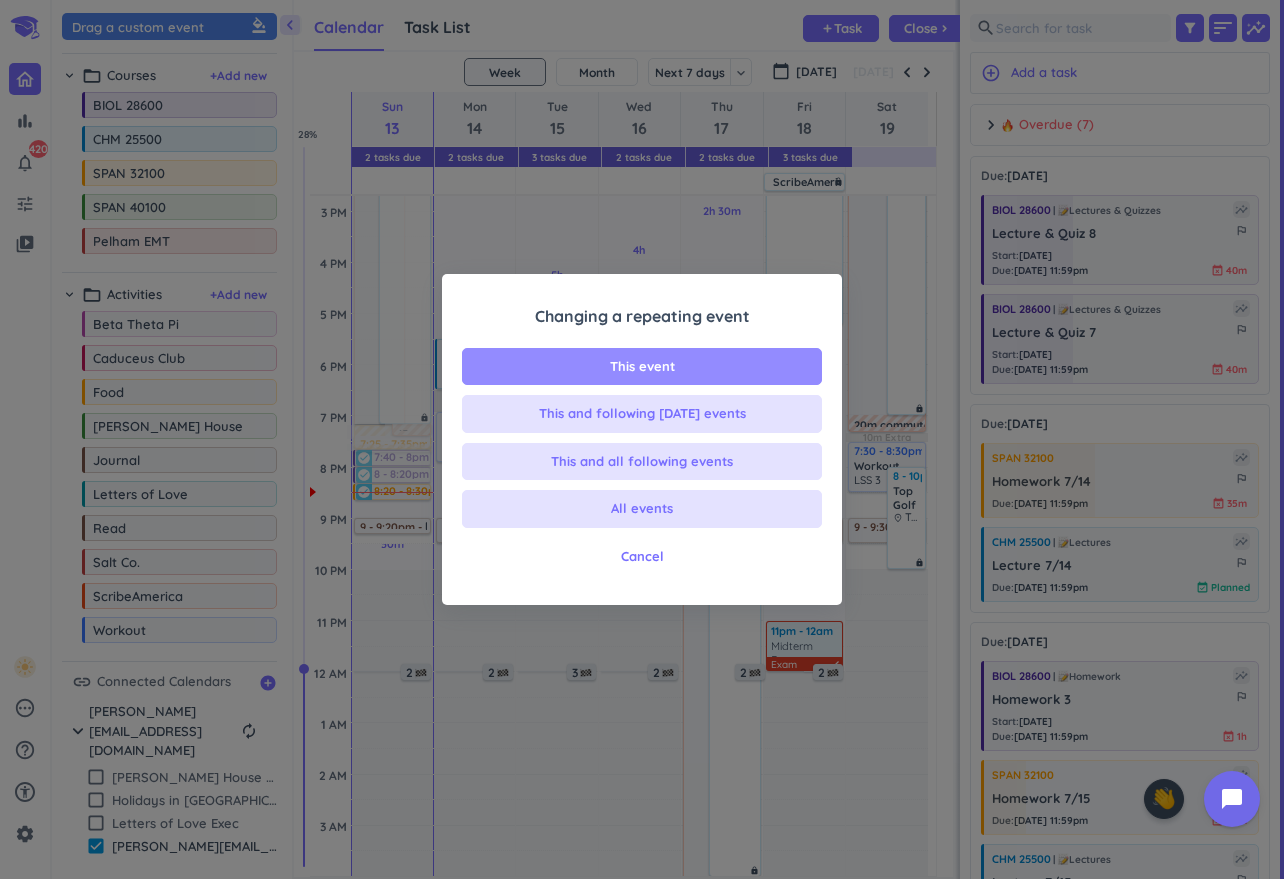 click on "This event" at bounding box center (642, 367) 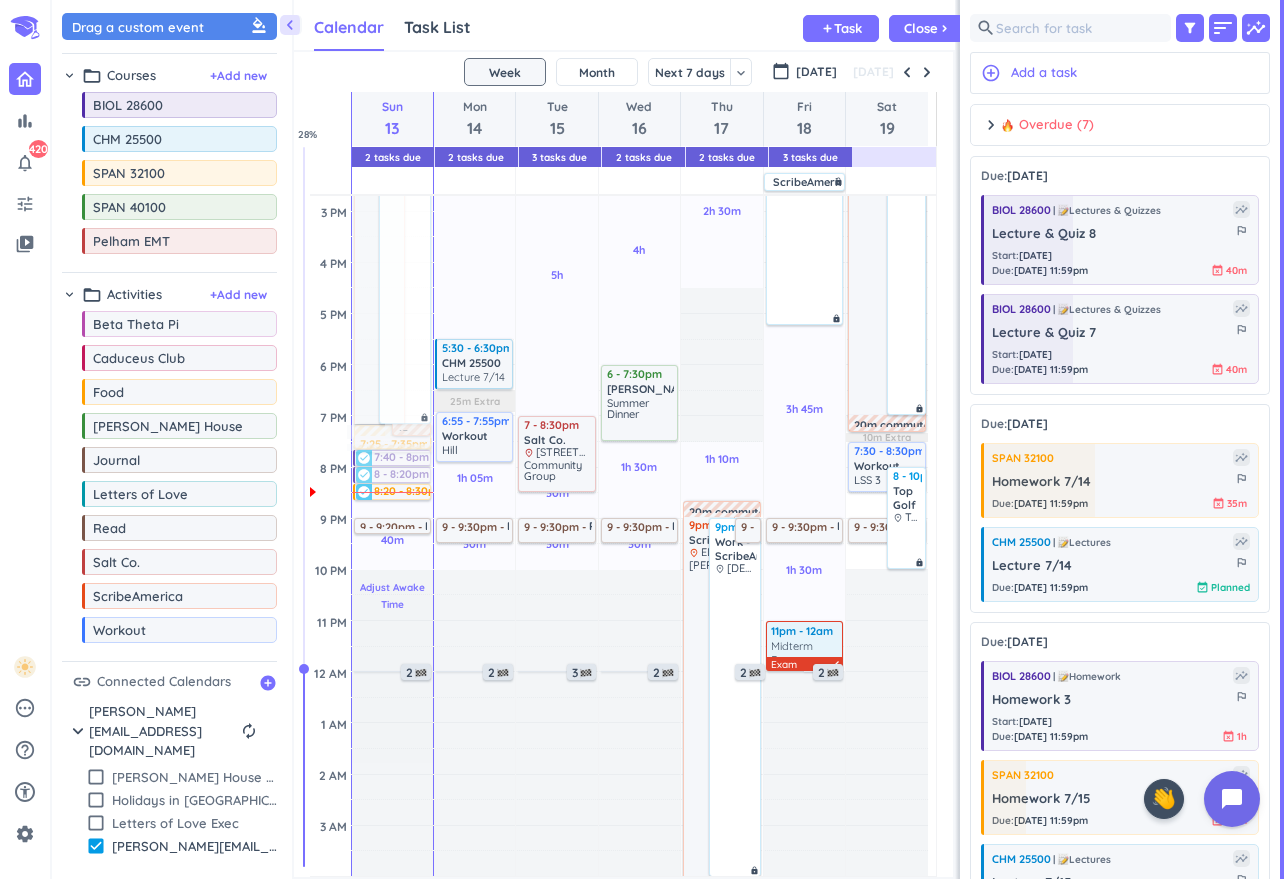 click on "Adjust Awake Time" at bounding box center (392, 596) 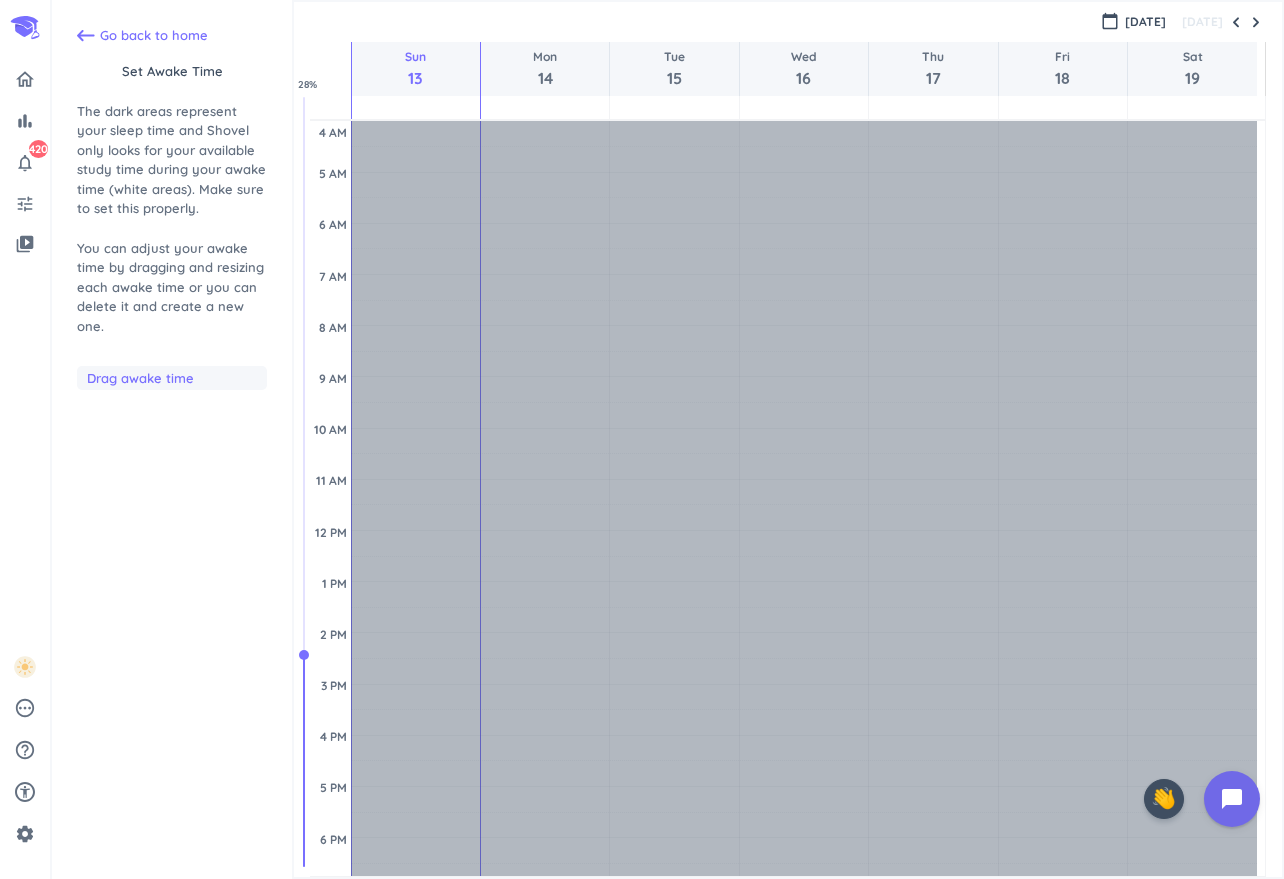 scroll, scrollTop: 104, scrollLeft: 0, axis: vertical 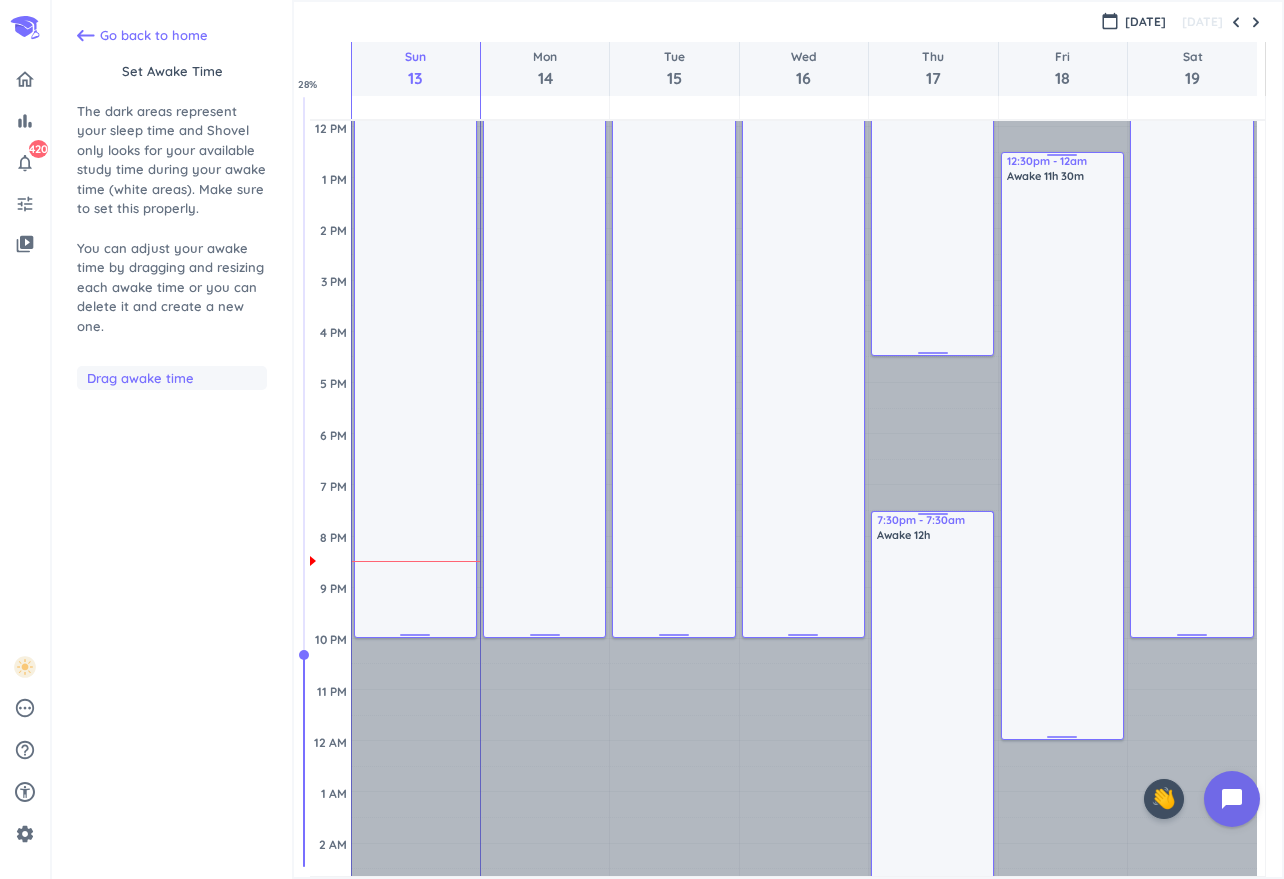 click on "Awake   17h 30m" at bounding box center [416, 197] 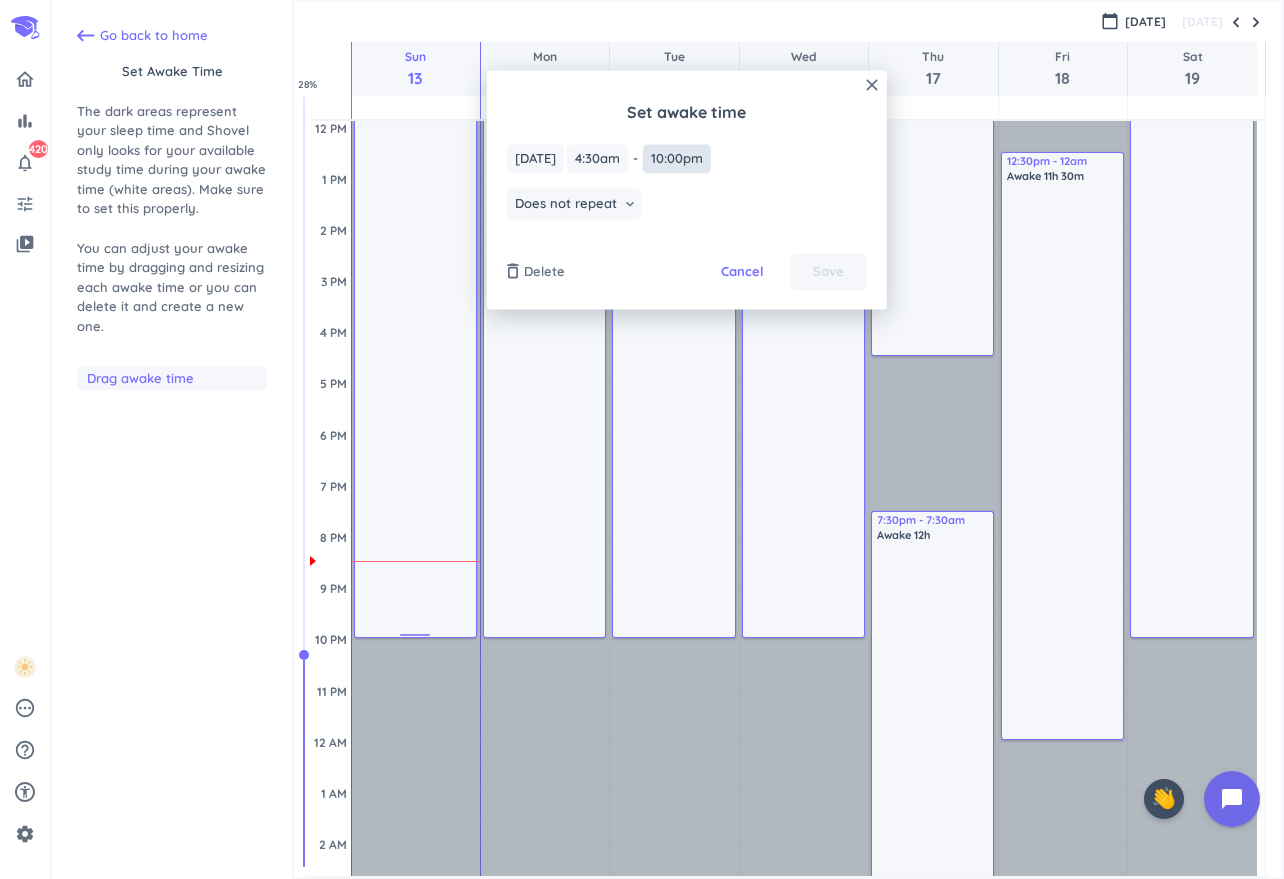 click on "10:00pm" at bounding box center (677, 158) 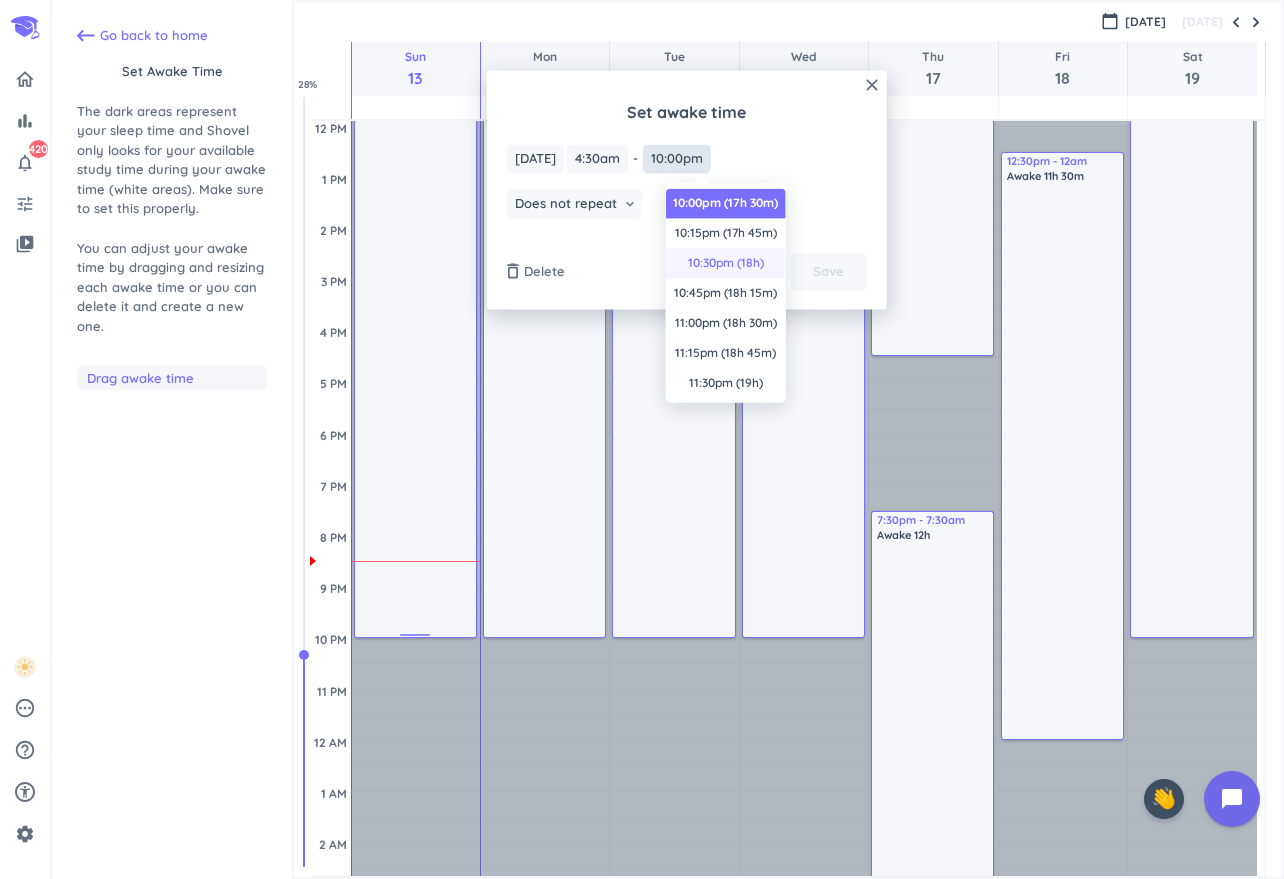 scroll, scrollTop: 1970, scrollLeft: 0, axis: vertical 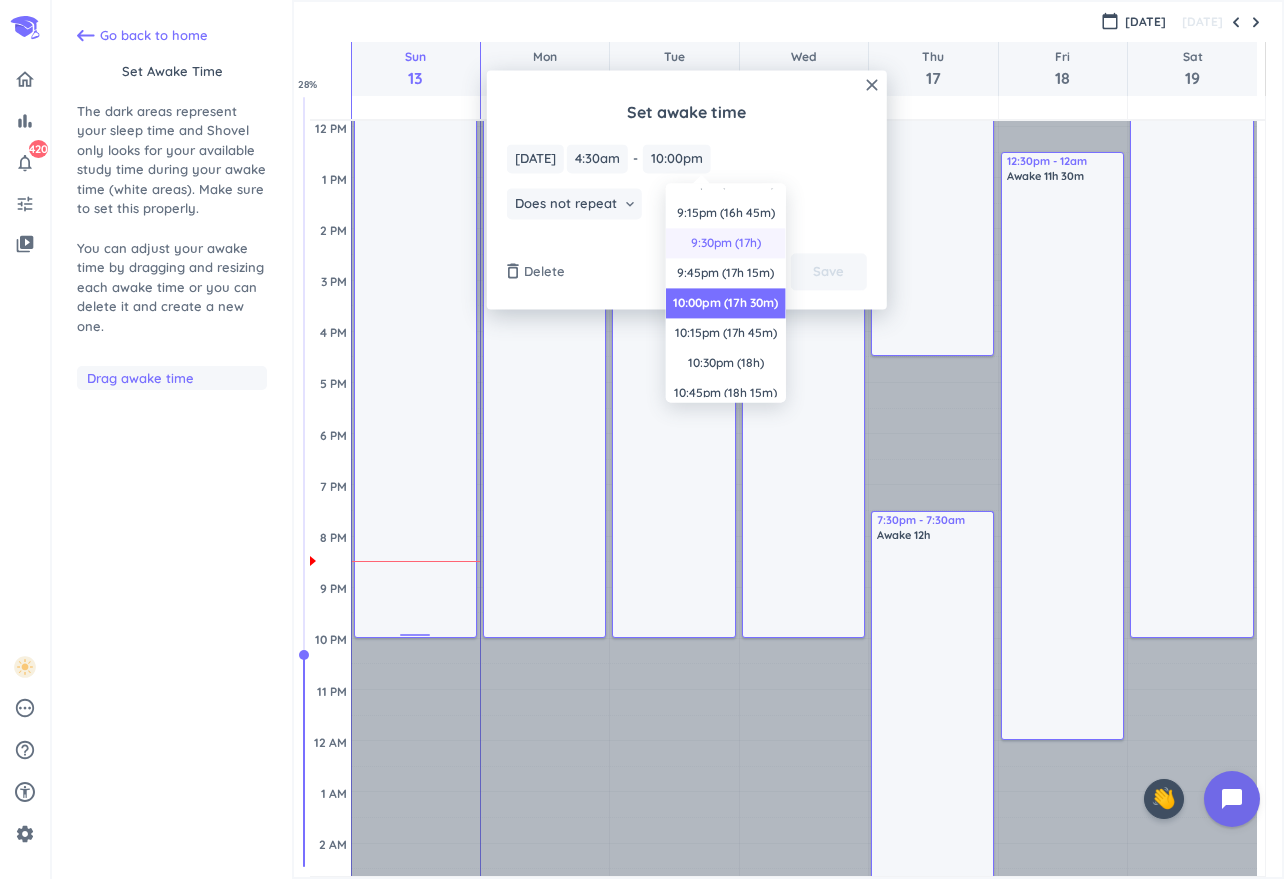 click on "9:30pm (17h)" at bounding box center [726, 243] 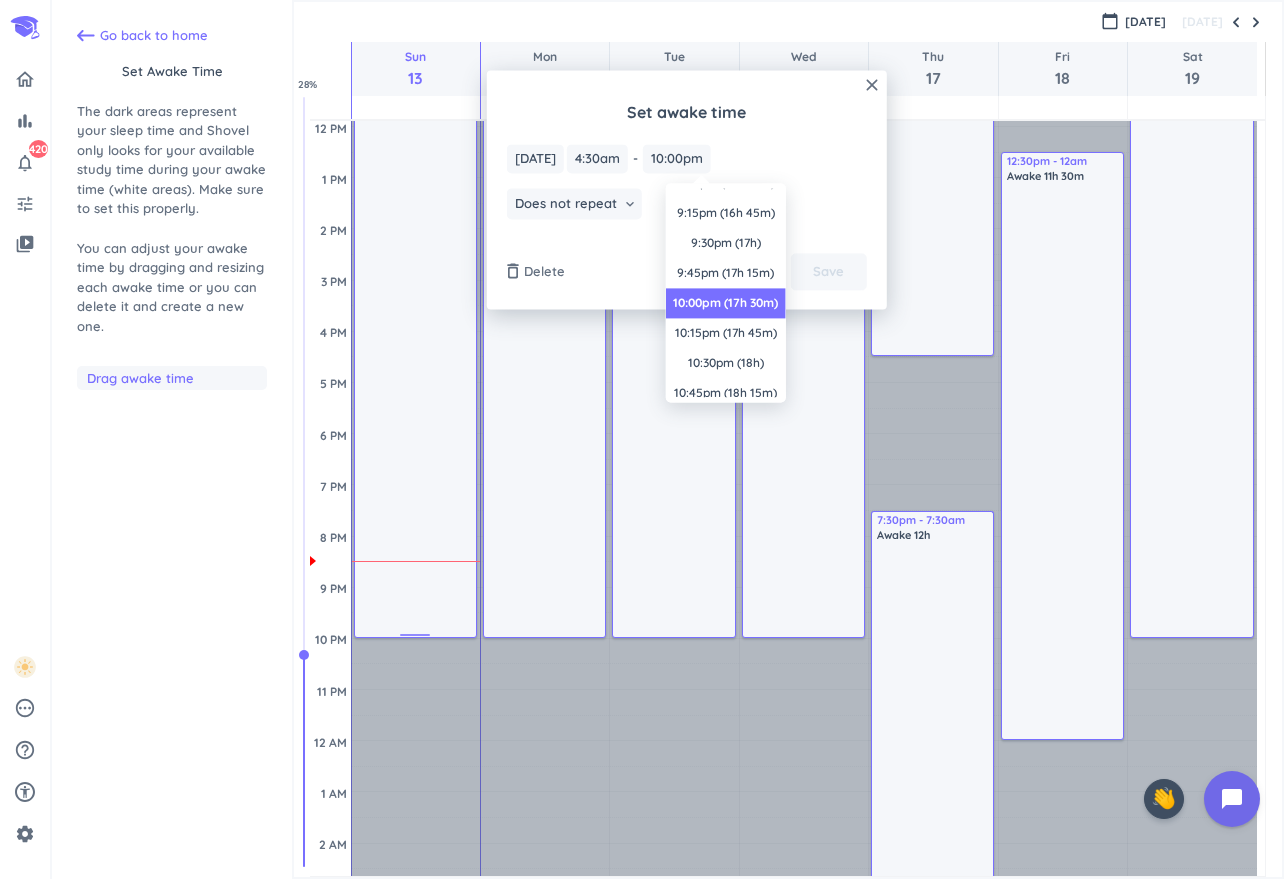 type on "9:30pm" 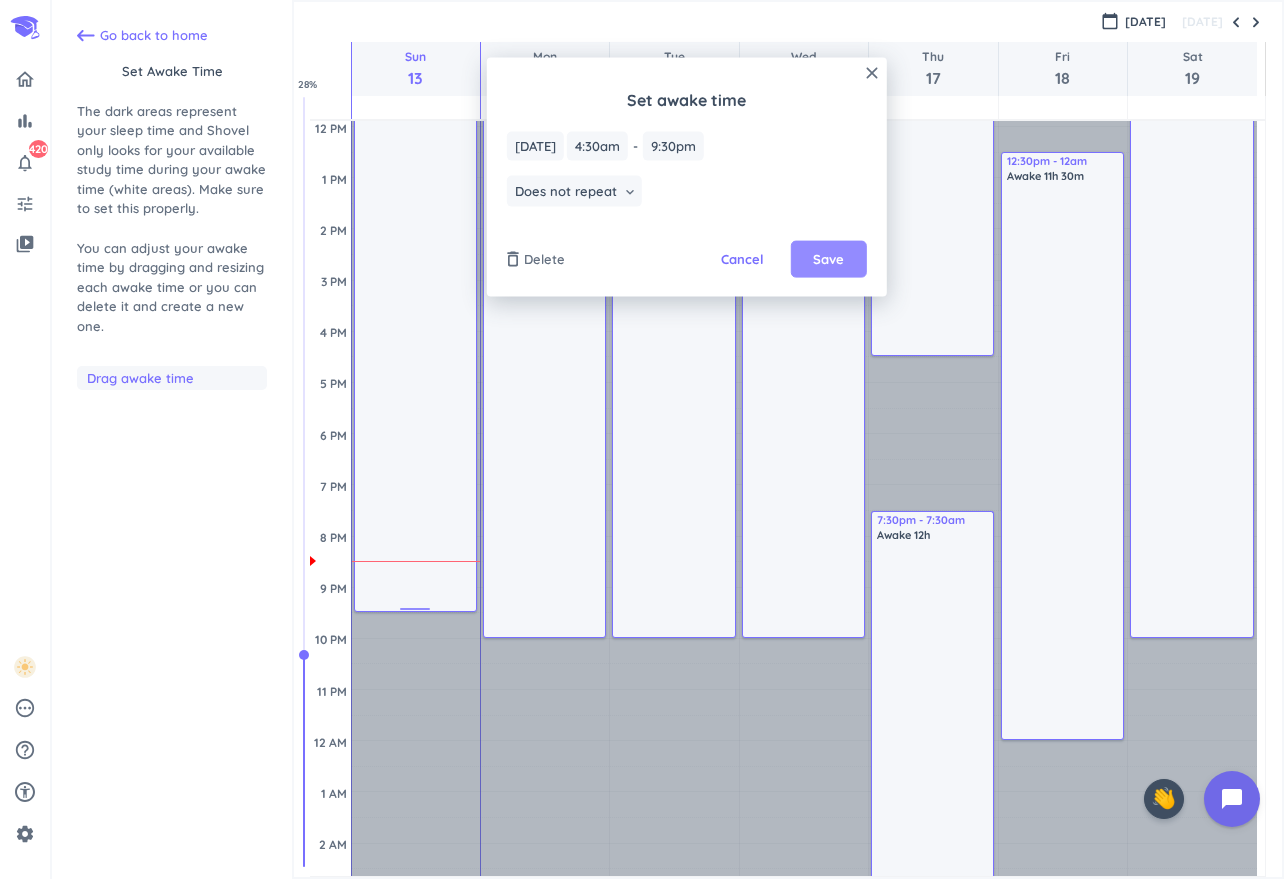 click on "Save" at bounding box center (828, 259) 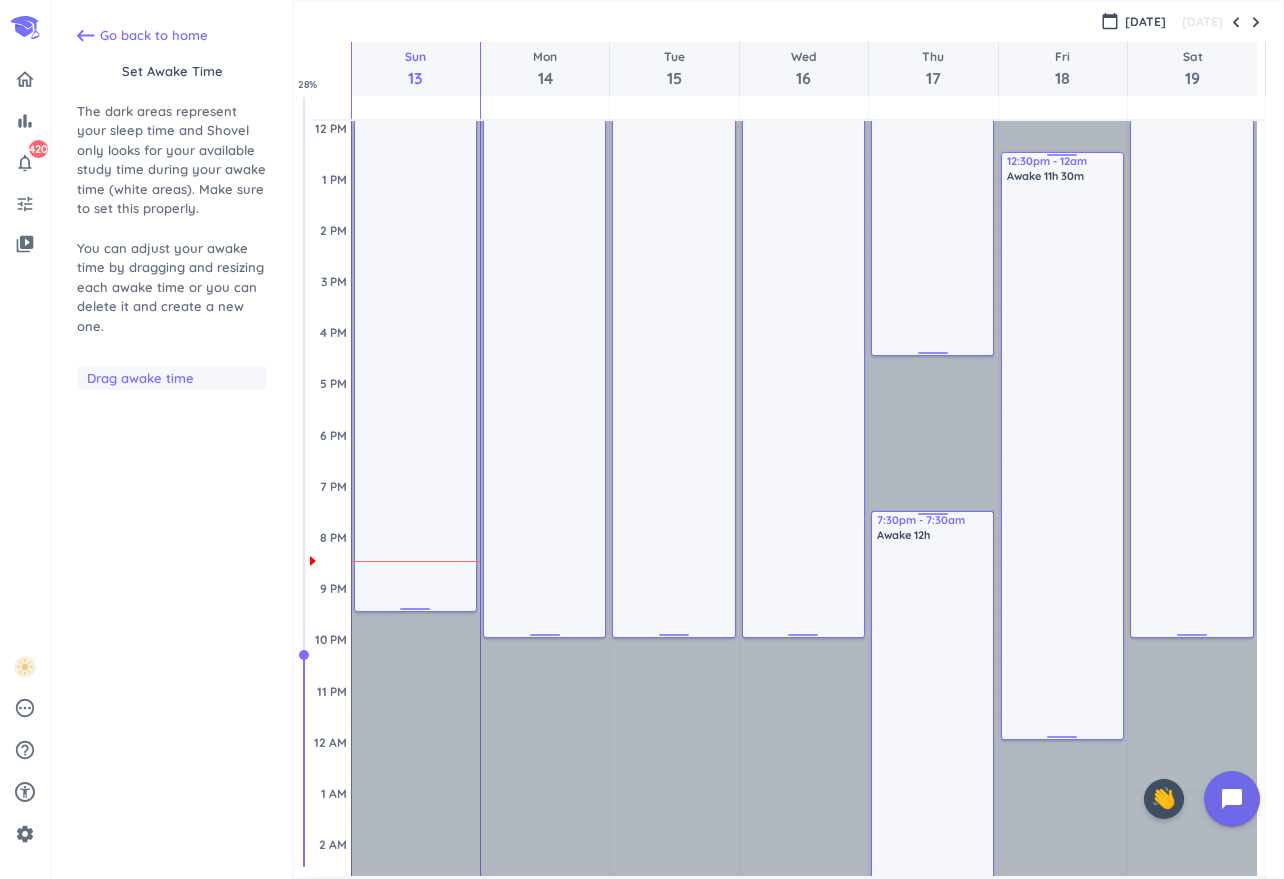 scroll, scrollTop: 0, scrollLeft: 0, axis: both 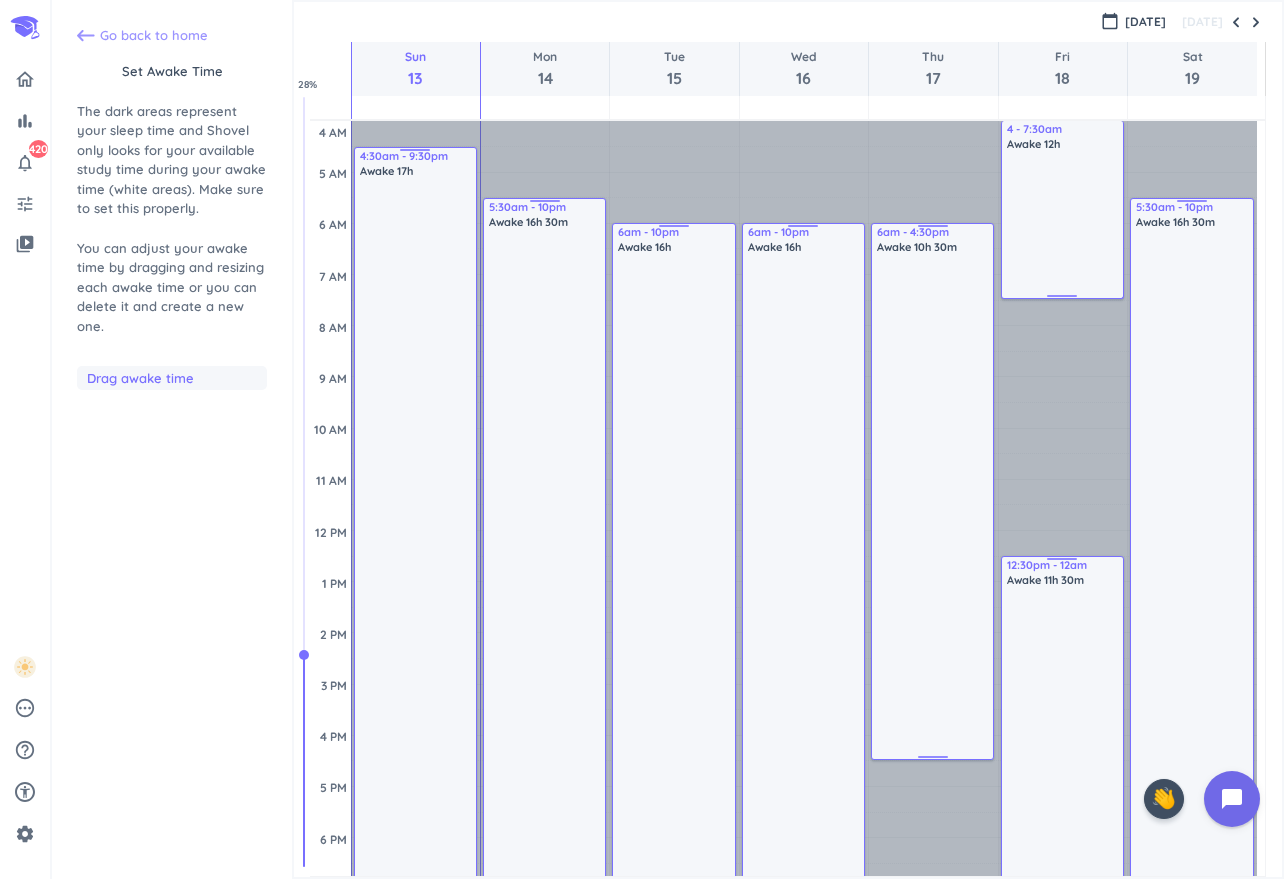 click on "Go back to home" at bounding box center (154, 36) 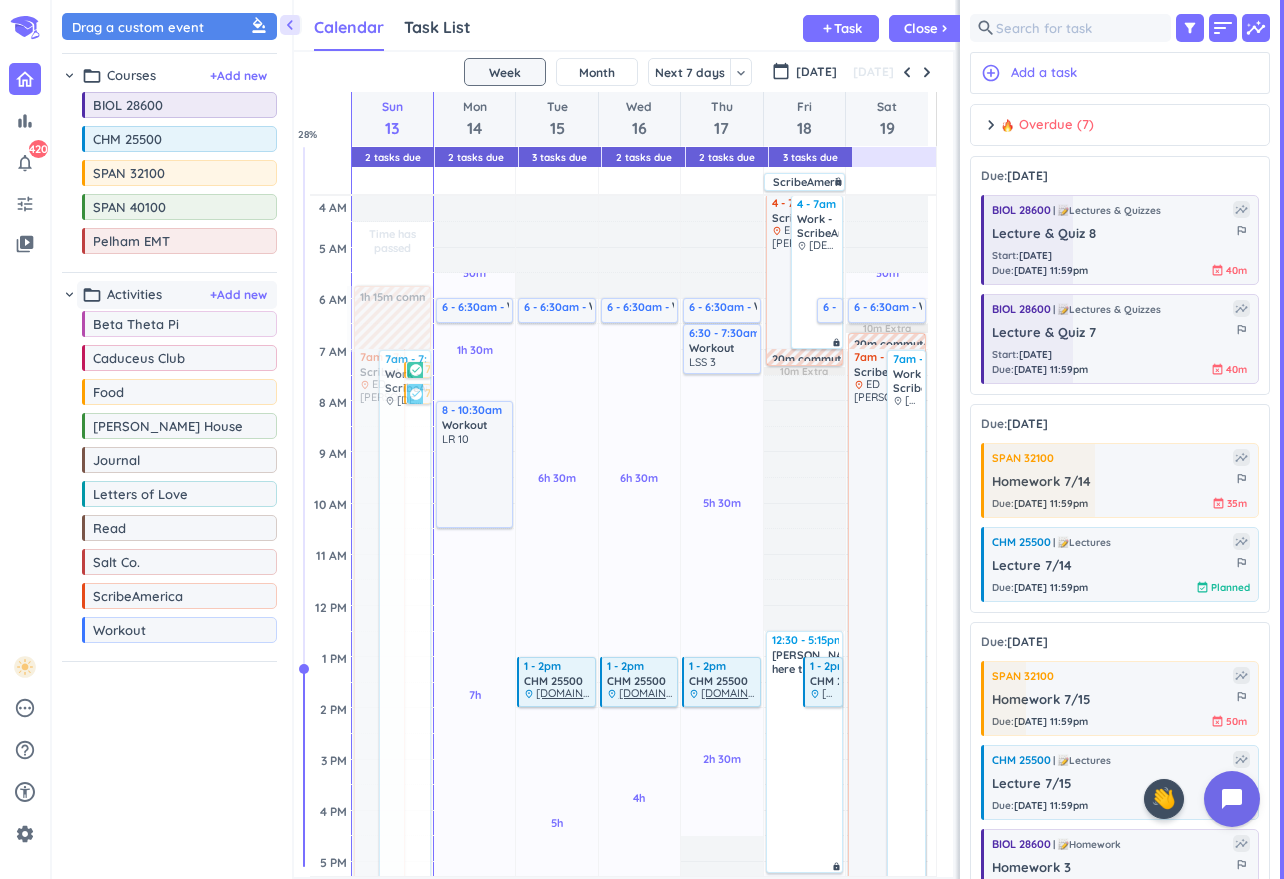 scroll, scrollTop: 9, scrollLeft: 8, axis: both 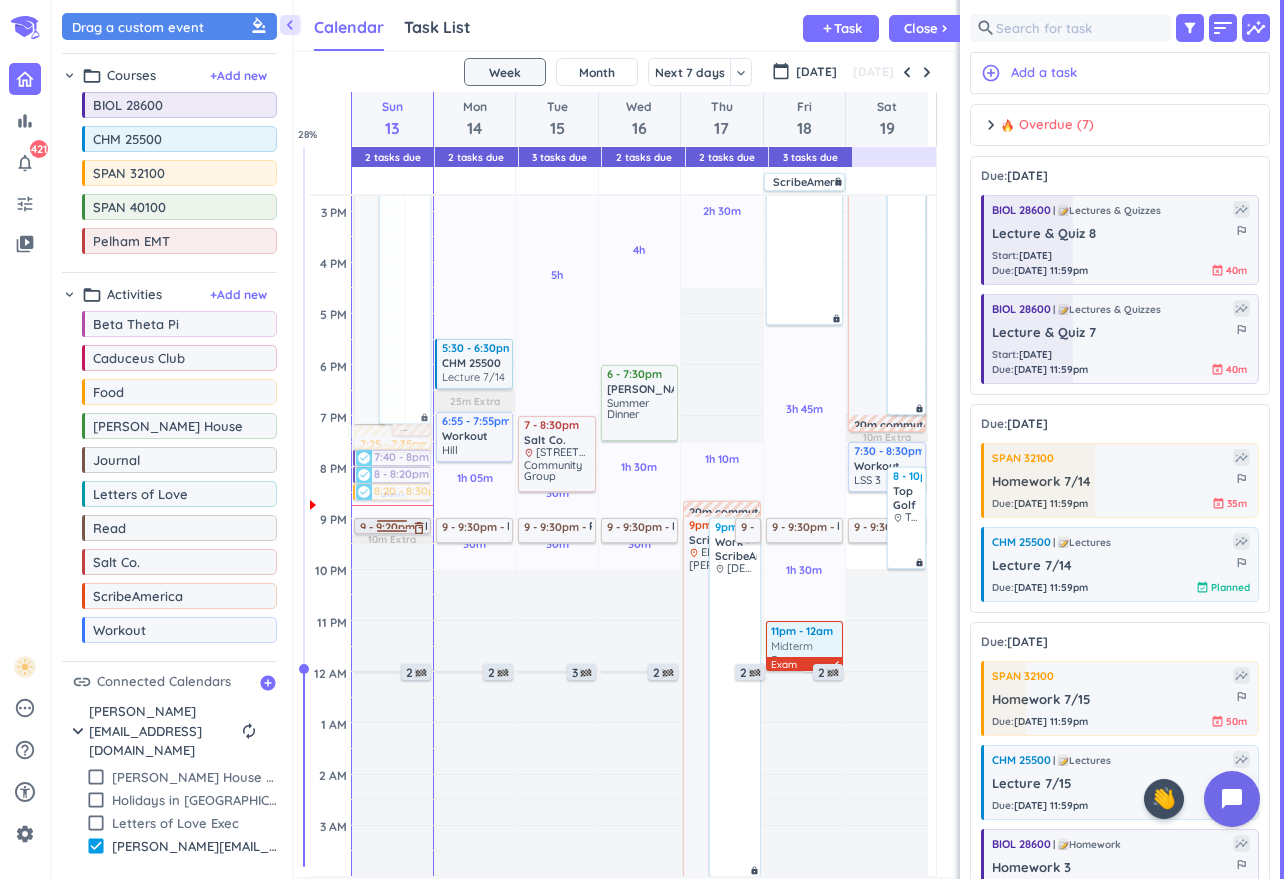 click at bounding box center [392, 534] 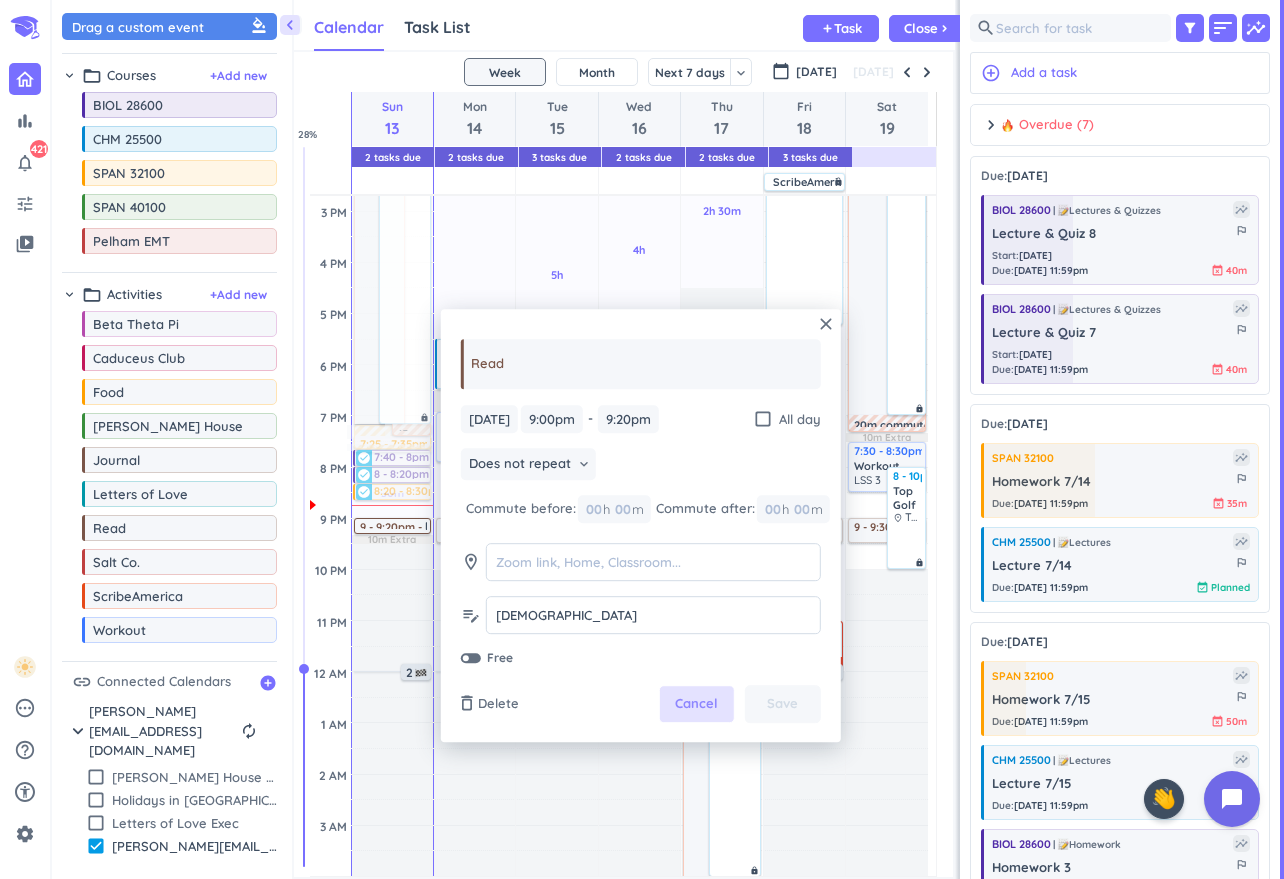 click on "Cancel" at bounding box center (696, 705) 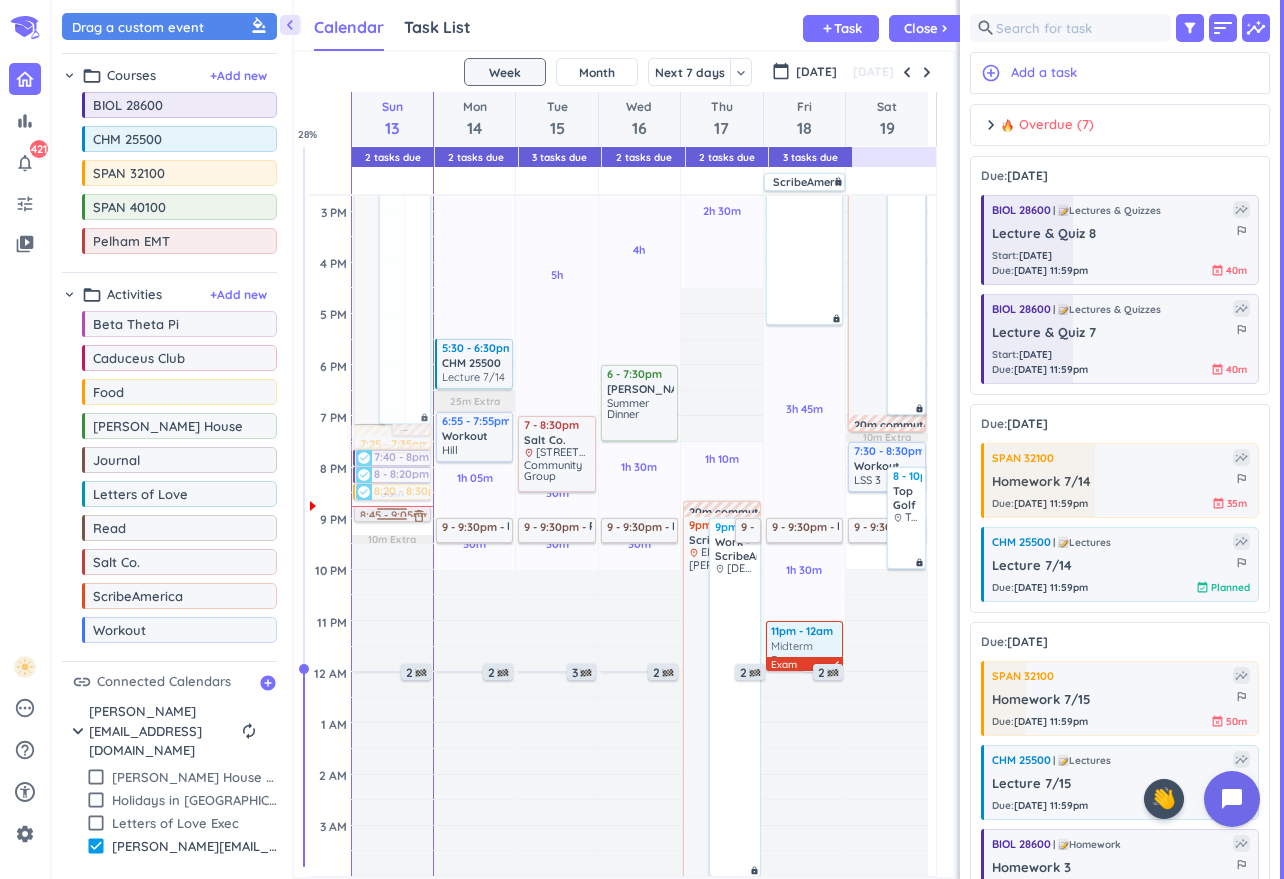 click on "Time has passed Past due Plan 30m Past due Plan 10m Extra Adjust Awake Time Adjust Awake Time 7am - 7:10pm ScribeAmerica delete_outline place ED [PERSON_NAME] 7am - 7:10pm Work - ScribeAmerica place Franciscan Health [GEOGRAPHIC_DATA], [STREET_ADDRESS][PERSON_NAME] lock 7:15 - 7:25am Homework  Week 1 more_vert check_circle   7:40 - 8:05am Homework 7/14 more_vert check_circle   15m commute 15m commute 1h 15m commute 7:25 - 7:35pm Food delete_outline place [PERSON_NAME] 7:40 - 8pm Lecture & Quiz 7 more_vert check_circle   8 - 8:20pm Lecture & Quiz 8 more_vert check_circle   8:20 - 8:30pm Homework 7/15 more_vert check_circle   9 - 9:20pm Read delete_outline [DEMOGRAPHIC_DATA] 2  8:45 - 9:05pm Read delete_outline [DEMOGRAPHIC_DATA]" at bounding box center [392, 262] 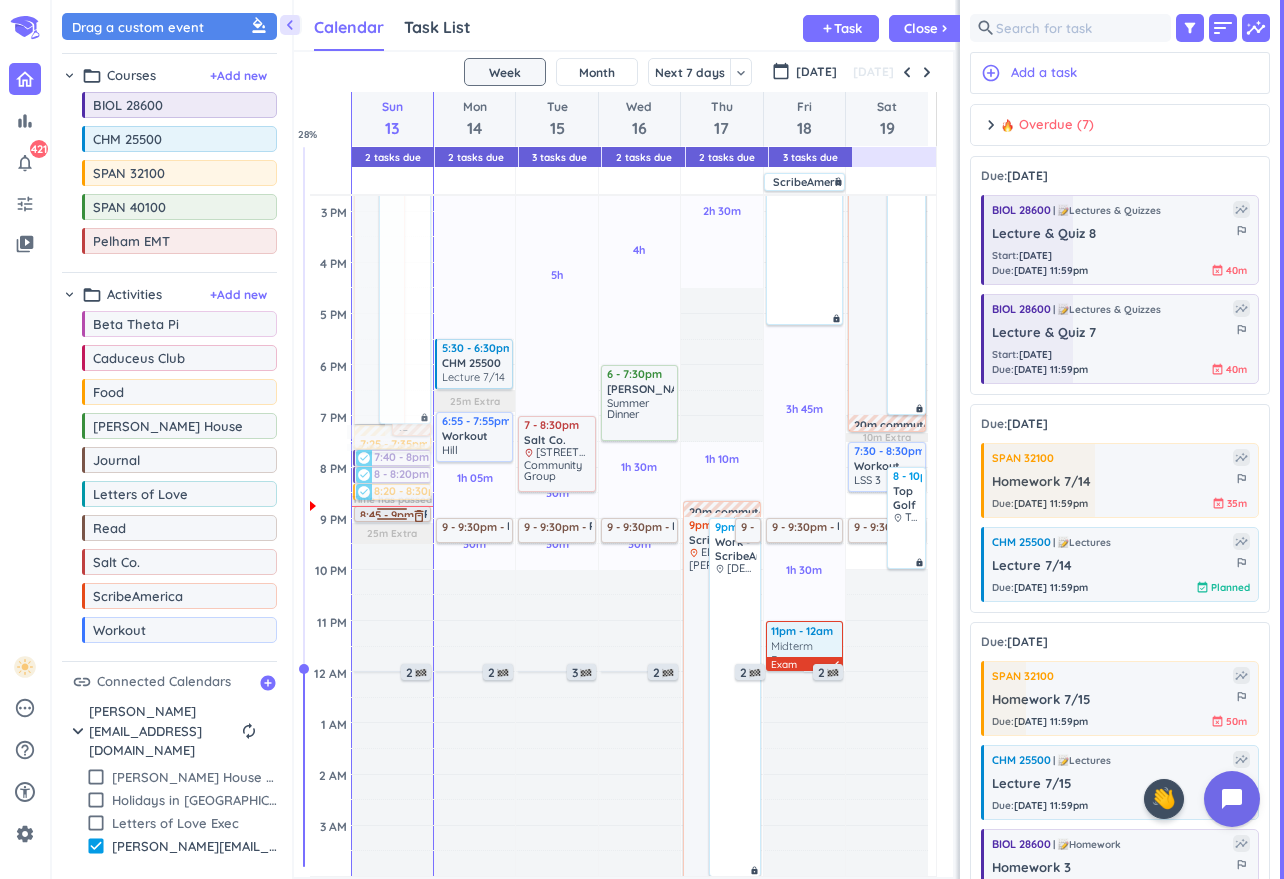 click on "Time has passed Past due Plan Time has passed 25m Extra Adjust Awake Time Adjust Awake Time 7am - 7:10pm ScribeAmerica delete_outline place ED [PERSON_NAME] 7am - 7:10pm Work - ScribeAmerica place Franciscan Health [GEOGRAPHIC_DATA], [STREET_ADDRESS][PERSON_NAME] lock 7:15 - 7:25am Homework  Week 1 more_vert check_circle   7:40 - 8:05am Homework 7/14 more_vert check_circle   15m commute 15m commute 1h 15m commute 7:25 - 7:35pm Food delete_outline place [PERSON_NAME] 7:40 - 8pm Lecture & Quiz 7 more_vert check_circle   8 - 8:20pm Lecture & Quiz 8 more_vert check_circle   8:20 - 8:30pm Homework 7/15 more_vert check_circle   8:45 - 9:05pm Read delete_outline [DEMOGRAPHIC_DATA] 2  8:45 - 9pm Read delete_outline [DEMOGRAPHIC_DATA]" at bounding box center [392, 262] 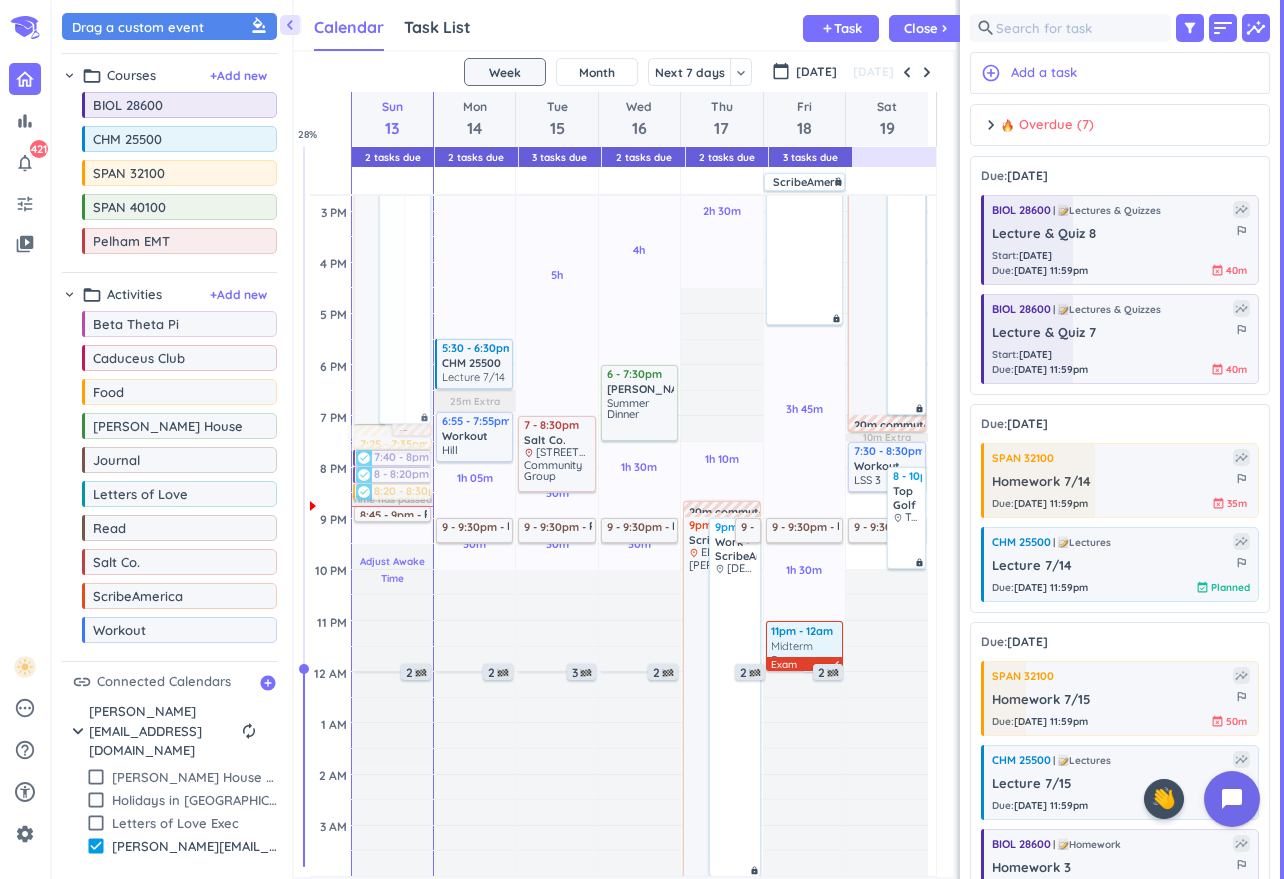 click on "Adjust Awake Time" at bounding box center (392, 570) 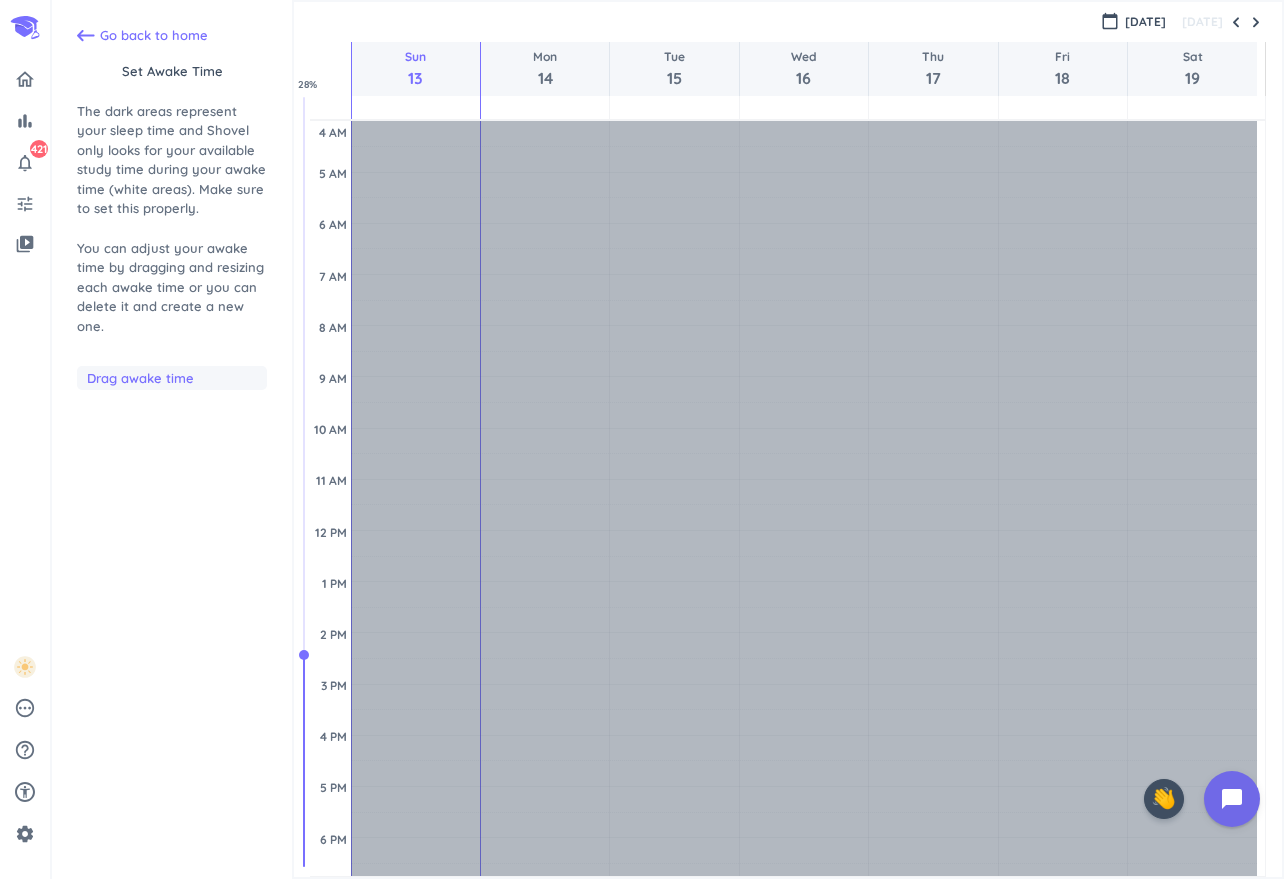 scroll, scrollTop: 104, scrollLeft: 0, axis: vertical 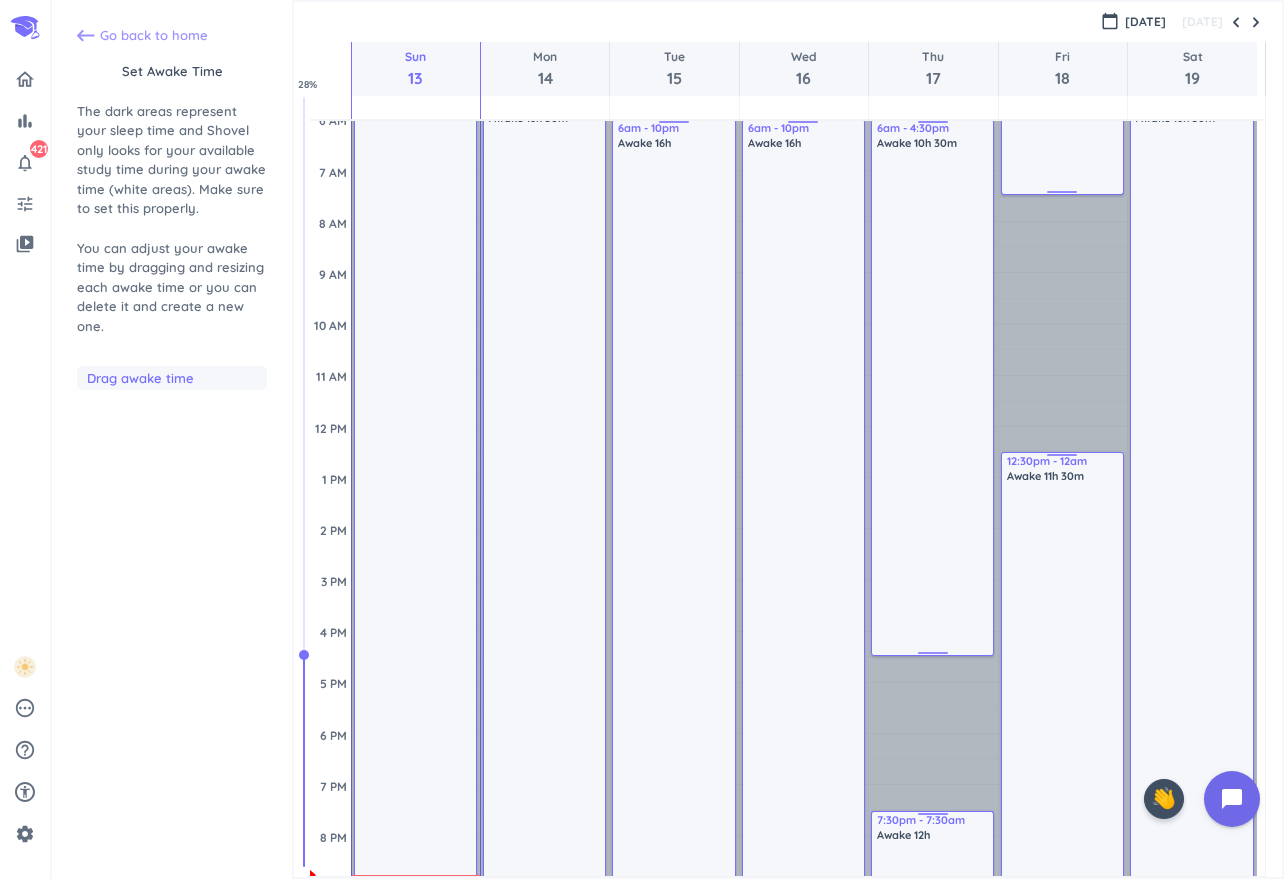 click on "Go back to home" at bounding box center (154, 36) 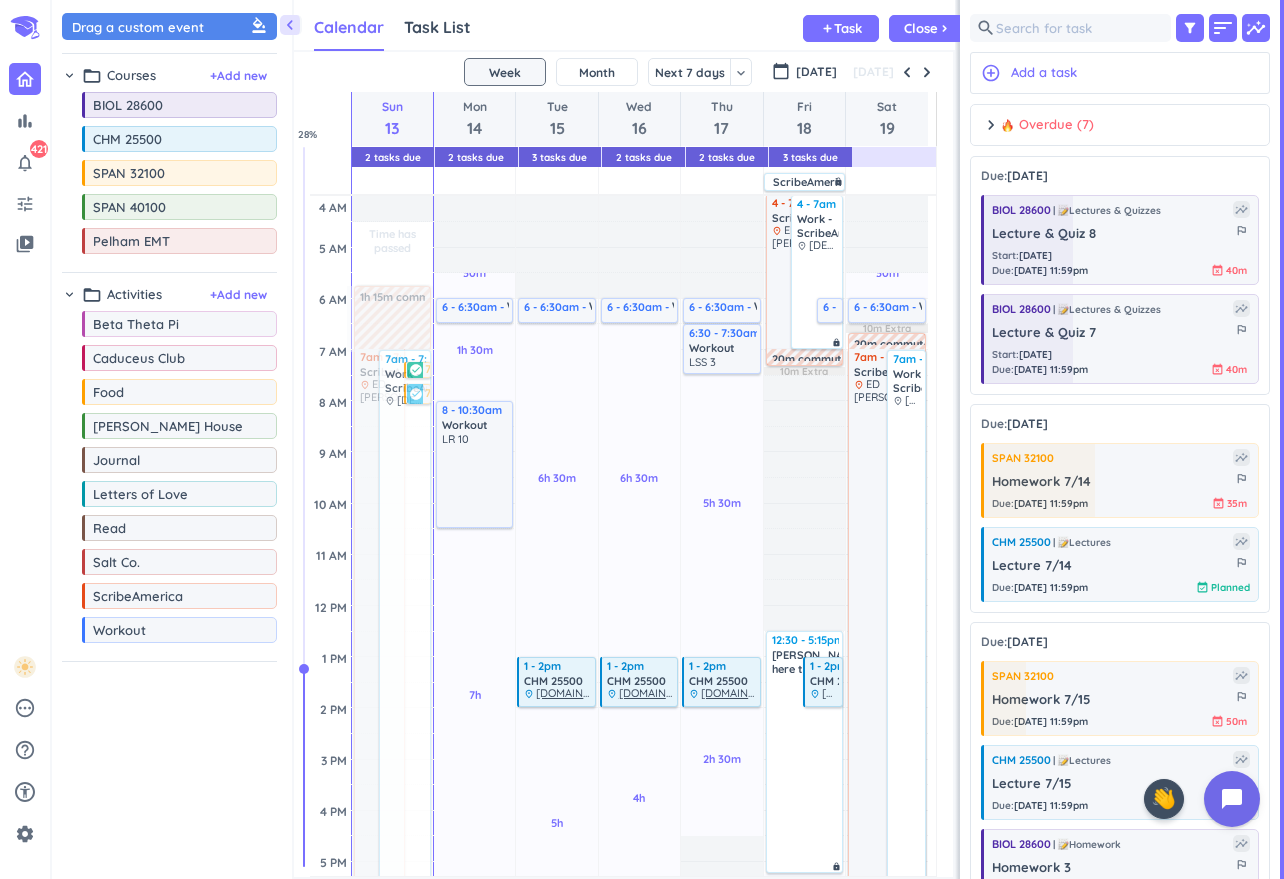 scroll, scrollTop: 9, scrollLeft: 8, axis: both 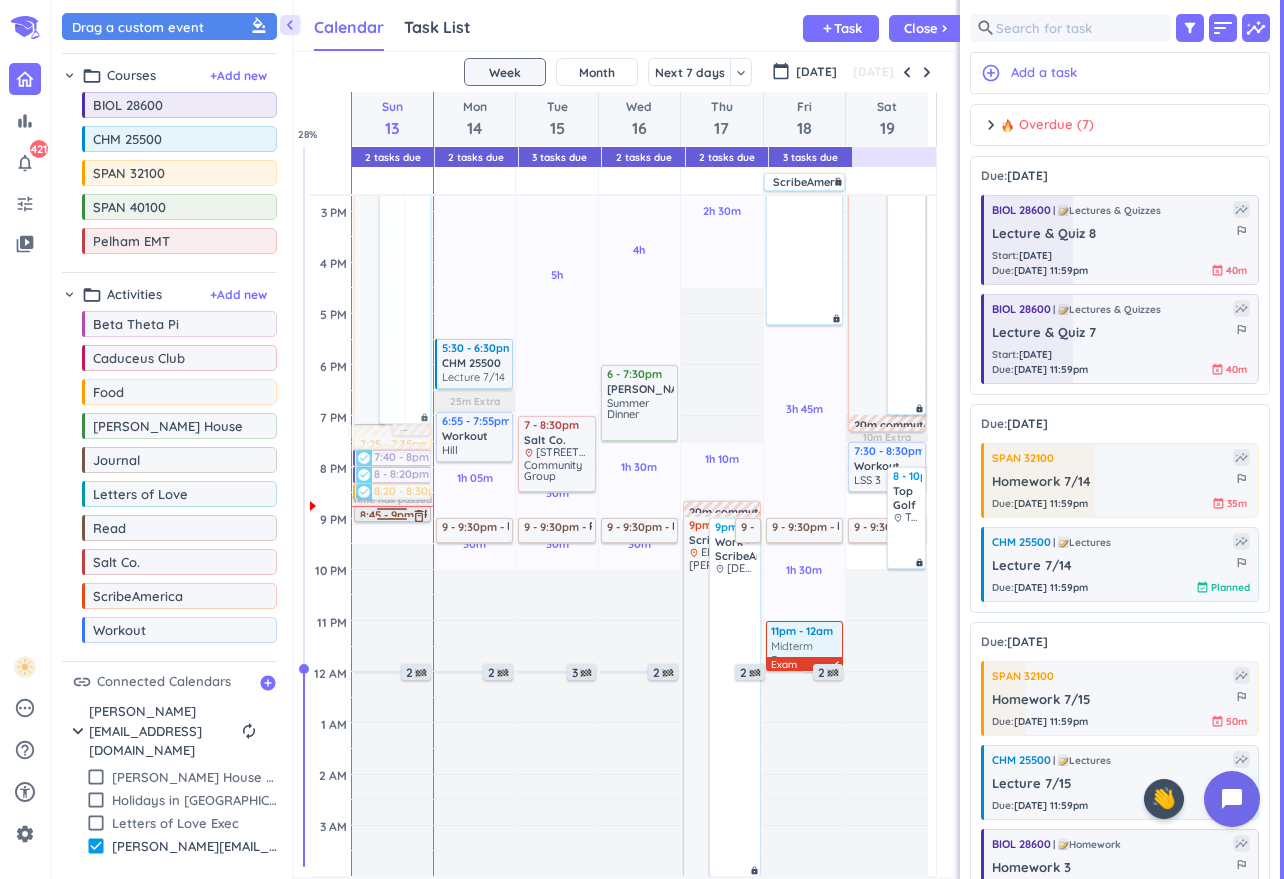 click at bounding box center [392, 512] 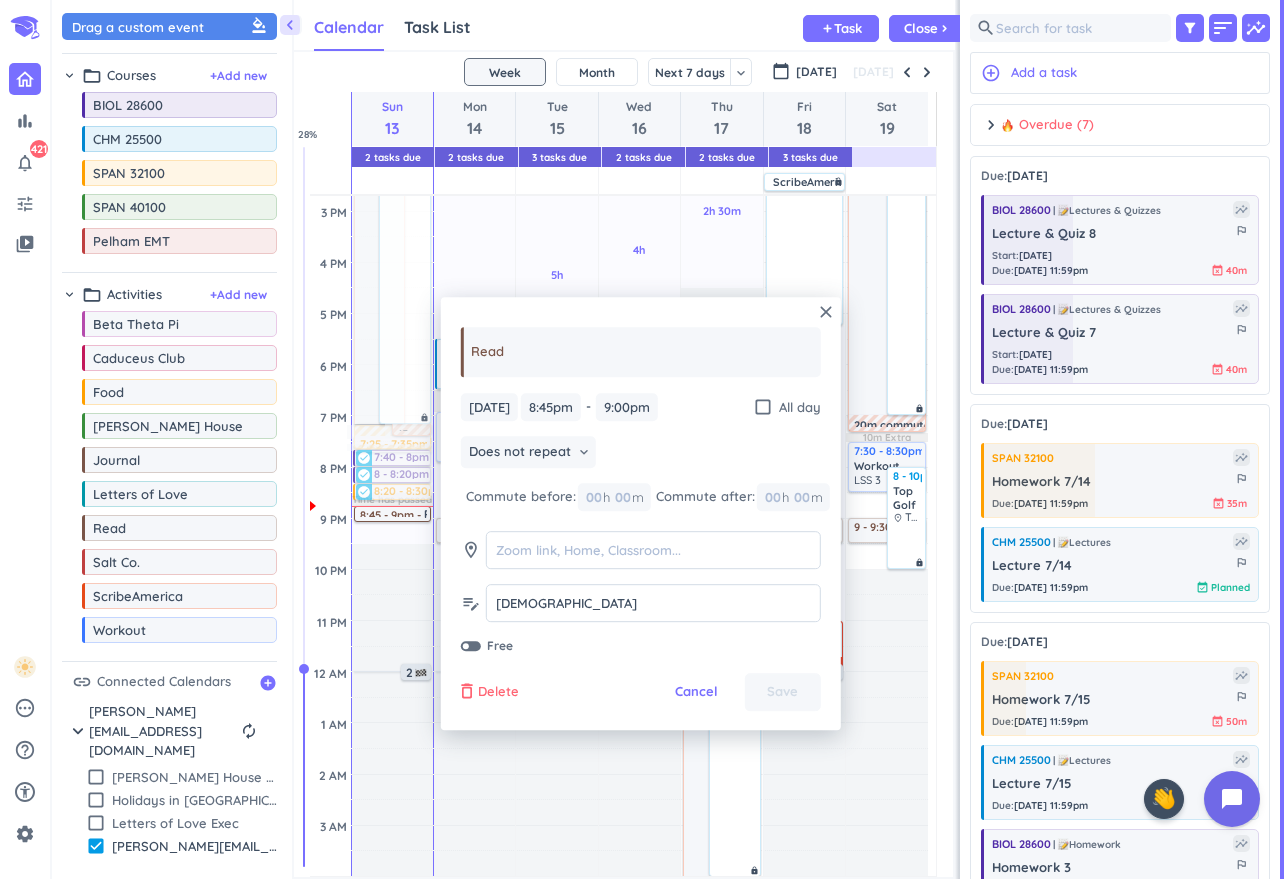 drag, startPoint x: 512, startPoint y: 684, endPoint x: 532, endPoint y: 671, distance: 23.853722 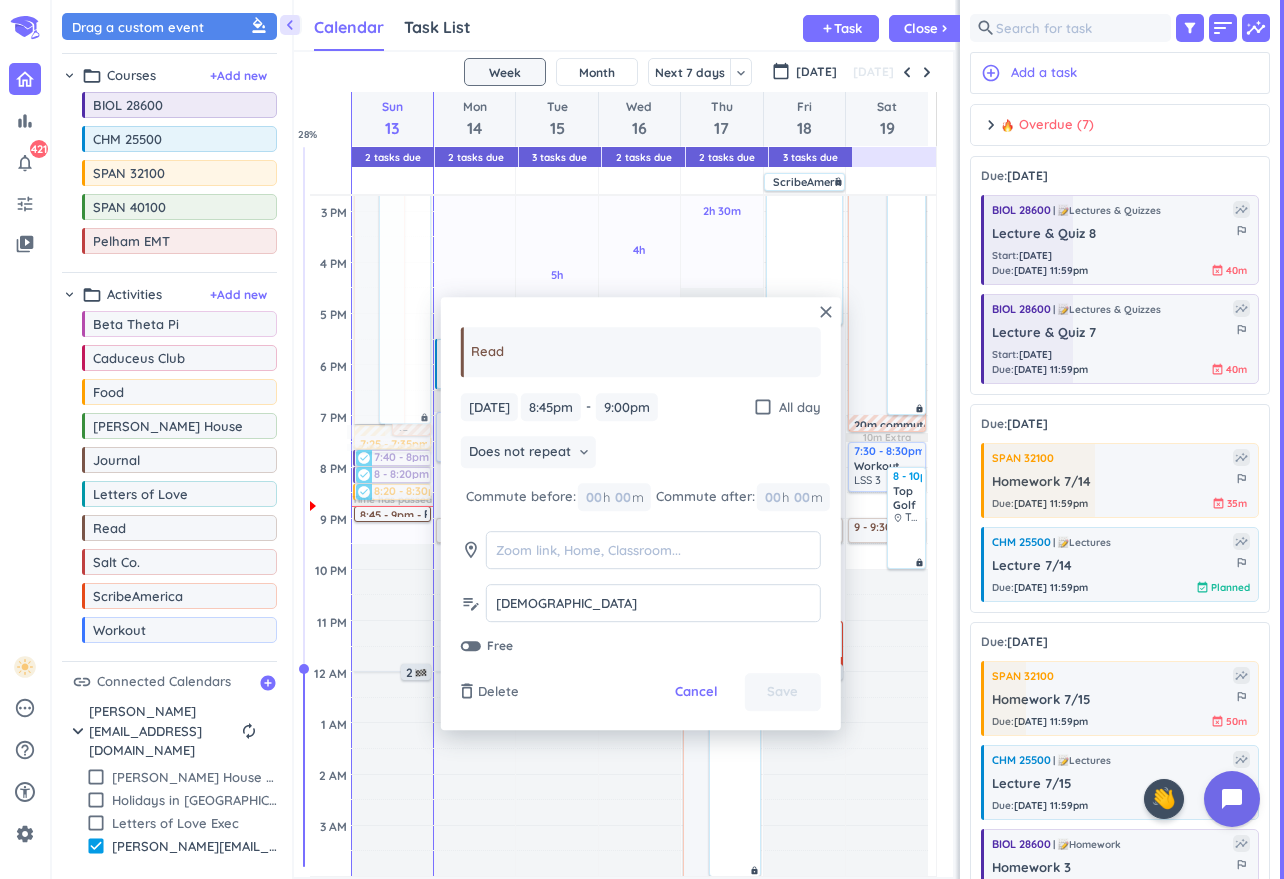 click on "Delete" at bounding box center [498, 693] 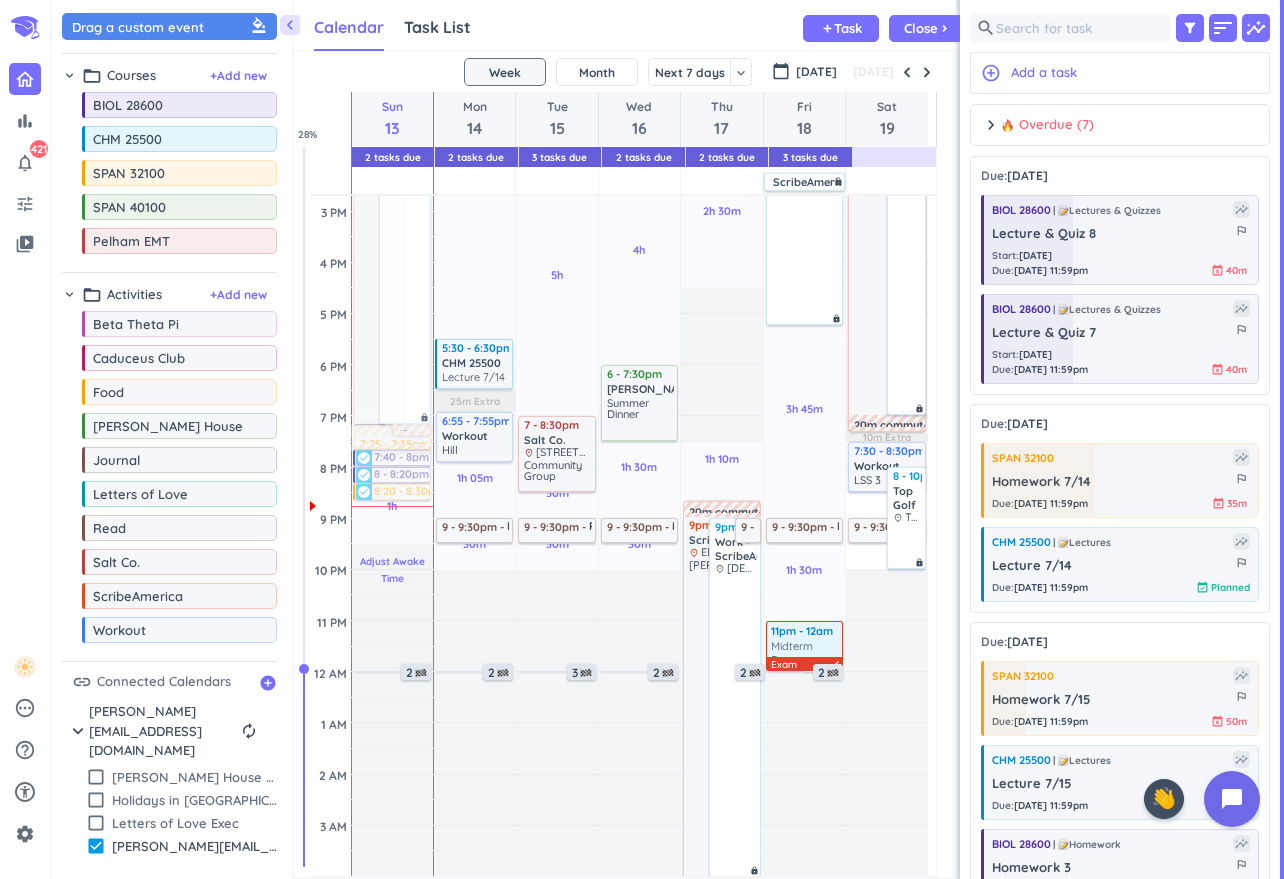 click on "Adjust Awake Time" at bounding box center (392, 570) 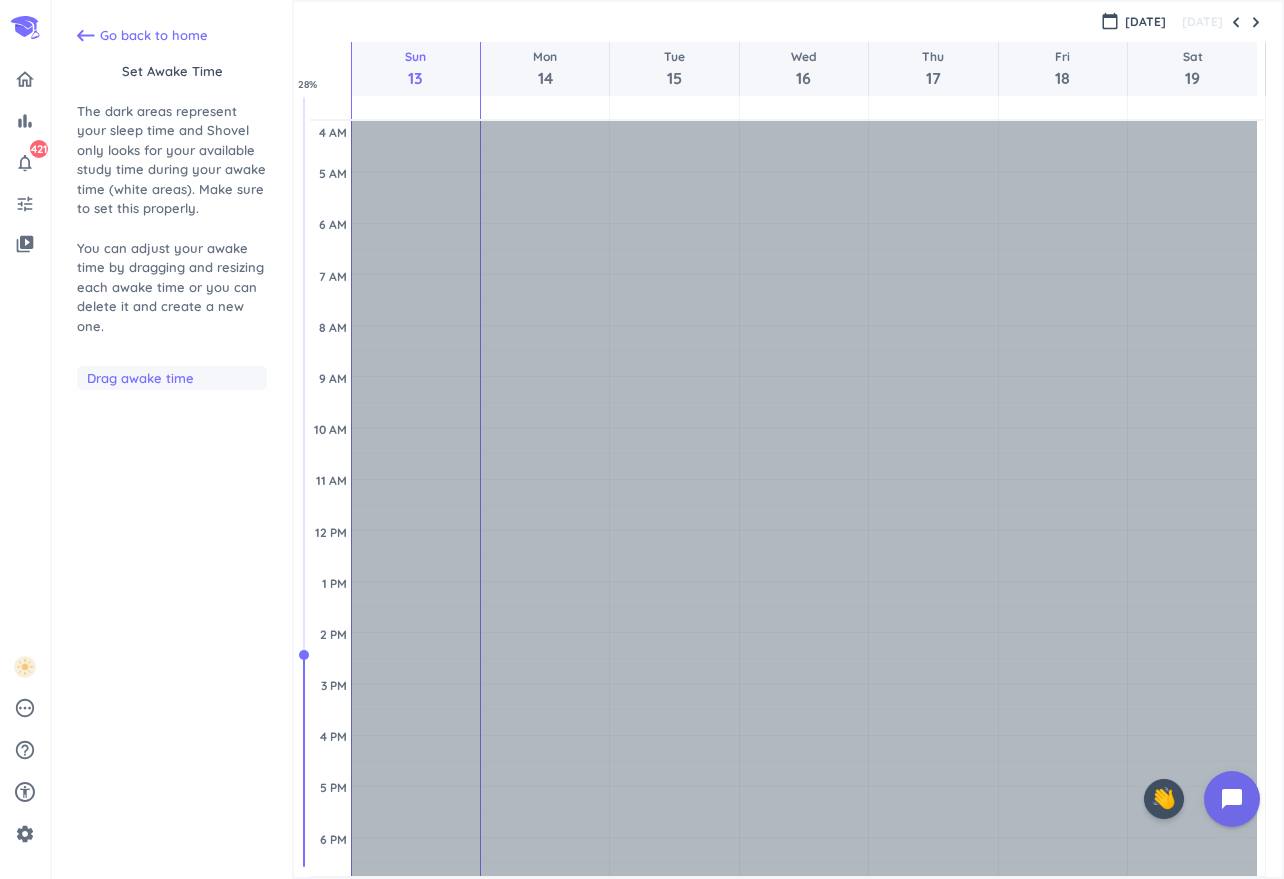 scroll, scrollTop: 104, scrollLeft: 0, axis: vertical 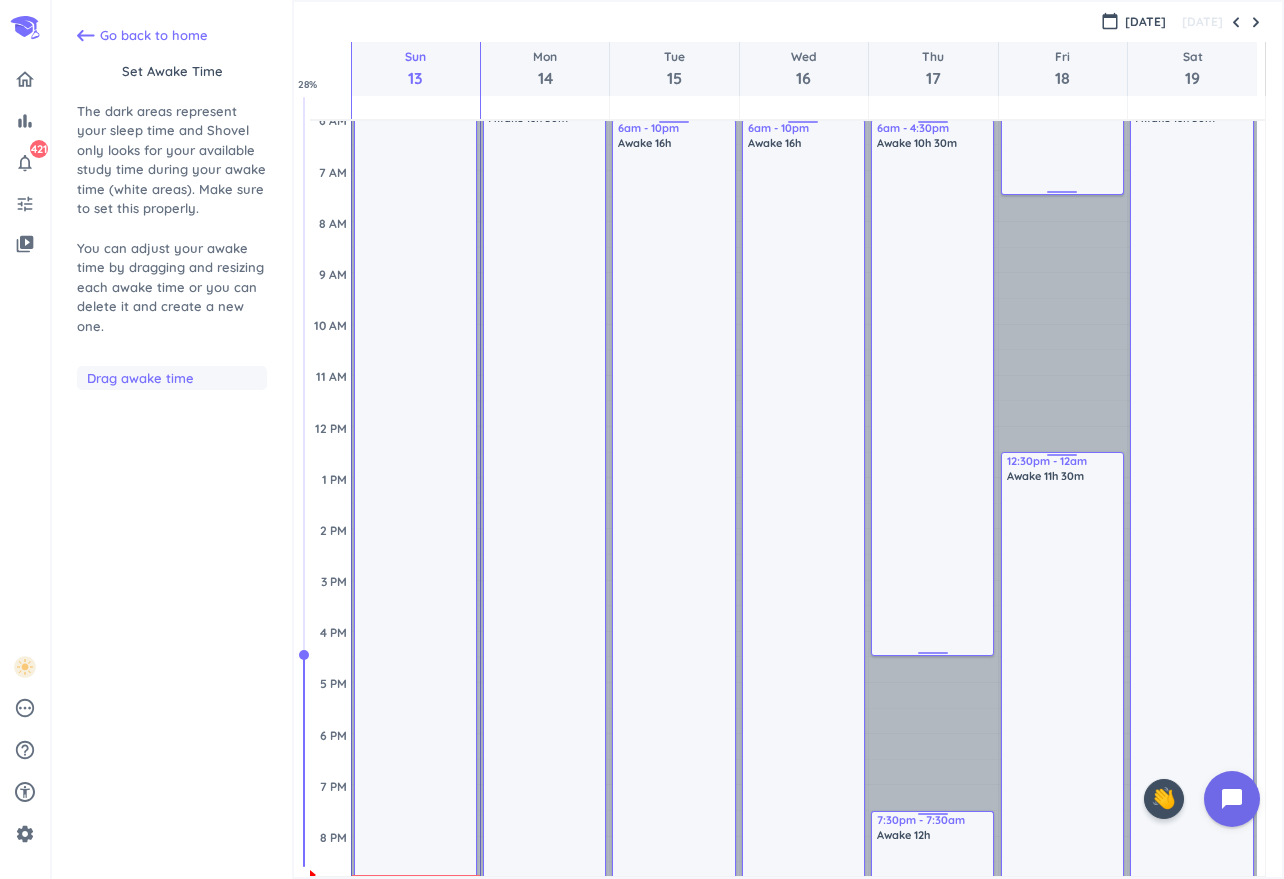 click on "Awake   17h" at bounding box center (416, 484) 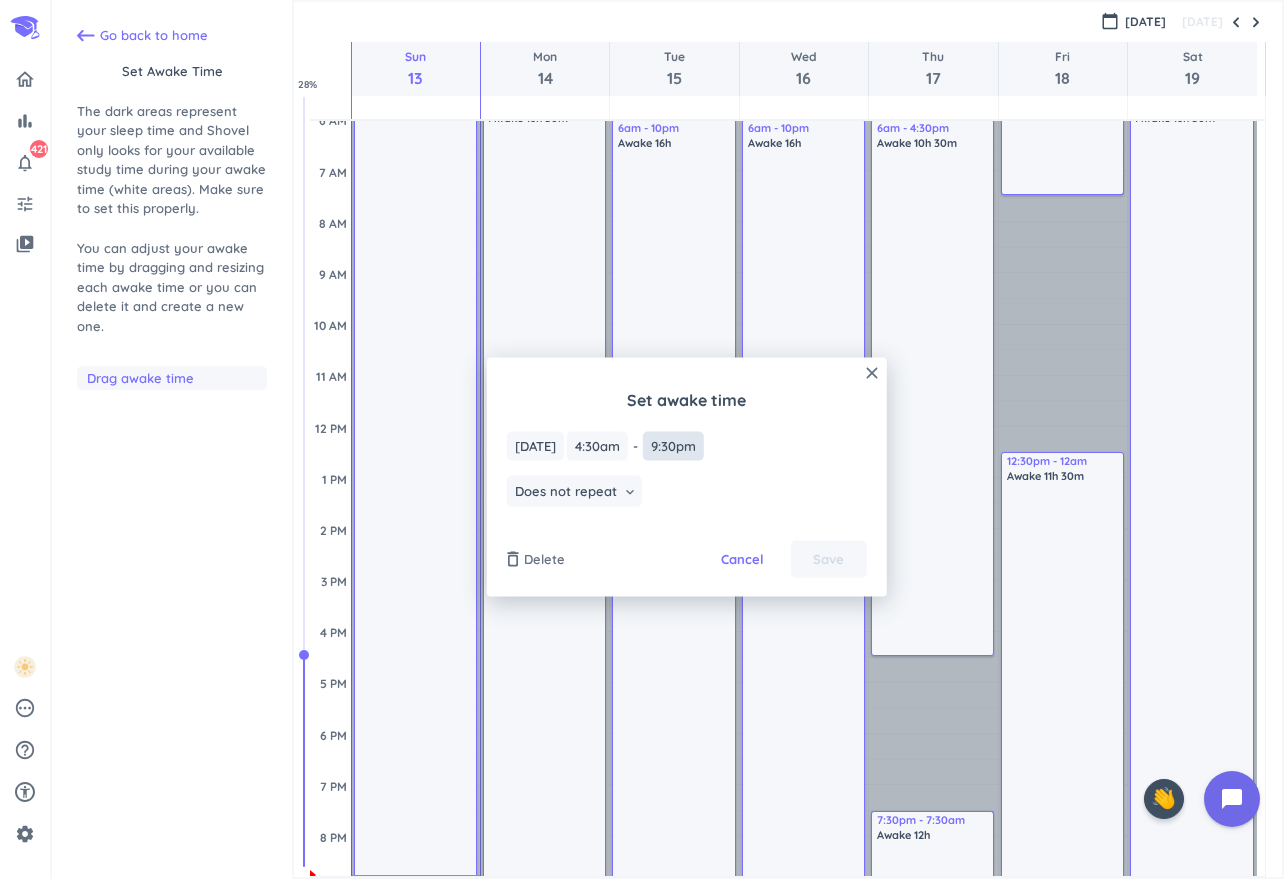 click on "9:30pm" at bounding box center [673, 446] 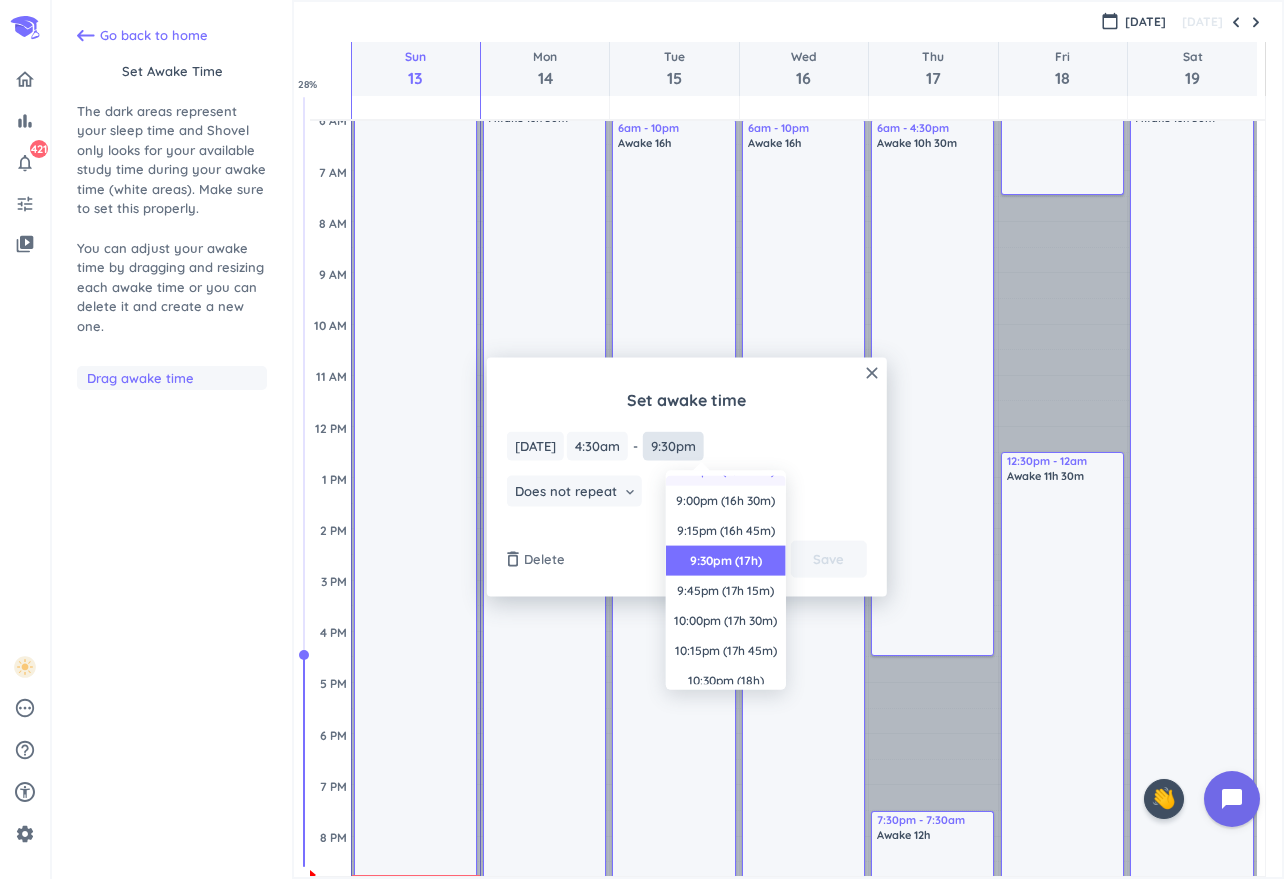 scroll, scrollTop: 1910, scrollLeft: 0, axis: vertical 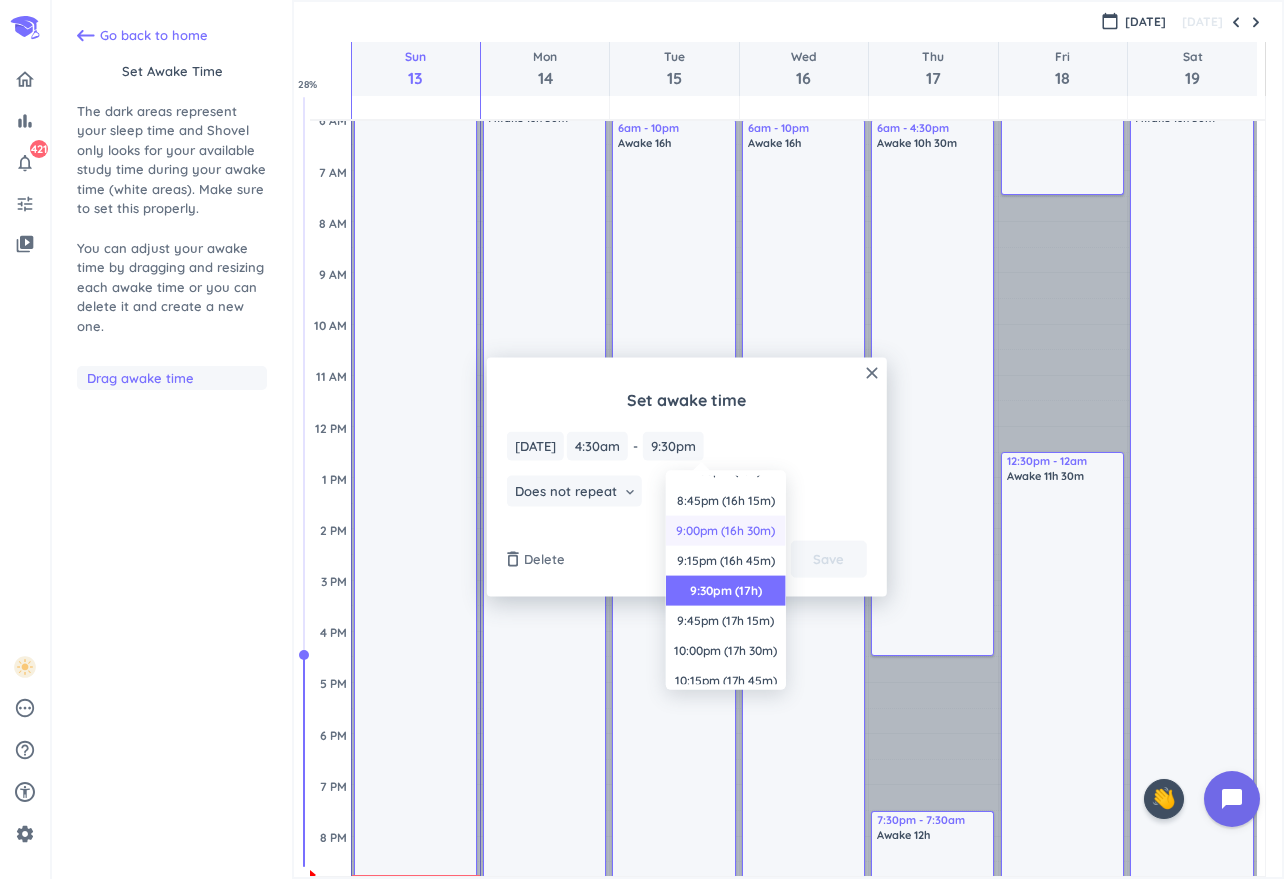 click on "9:00pm (16h 30m)" at bounding box center (726, 531) 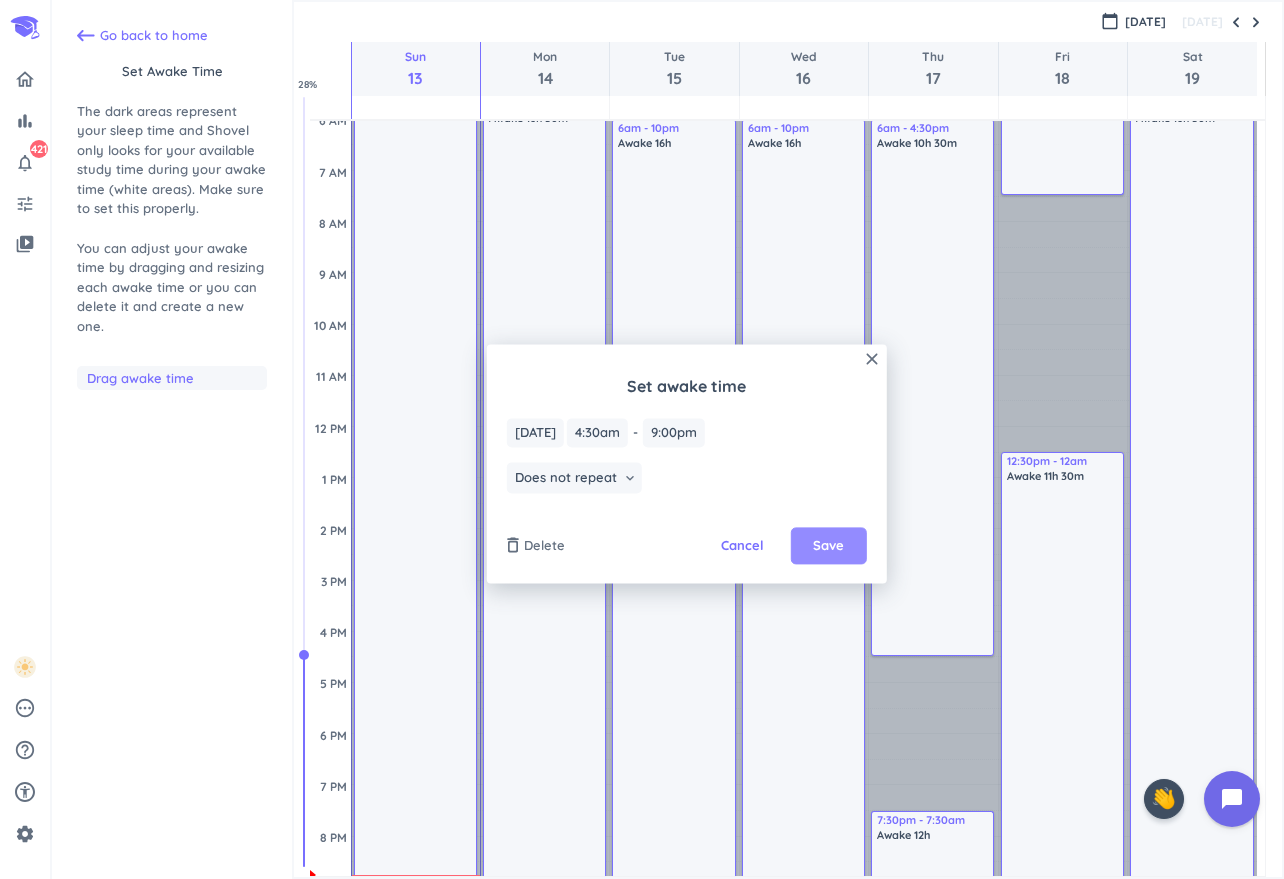click on "Save" at bounding box center [828, 546] 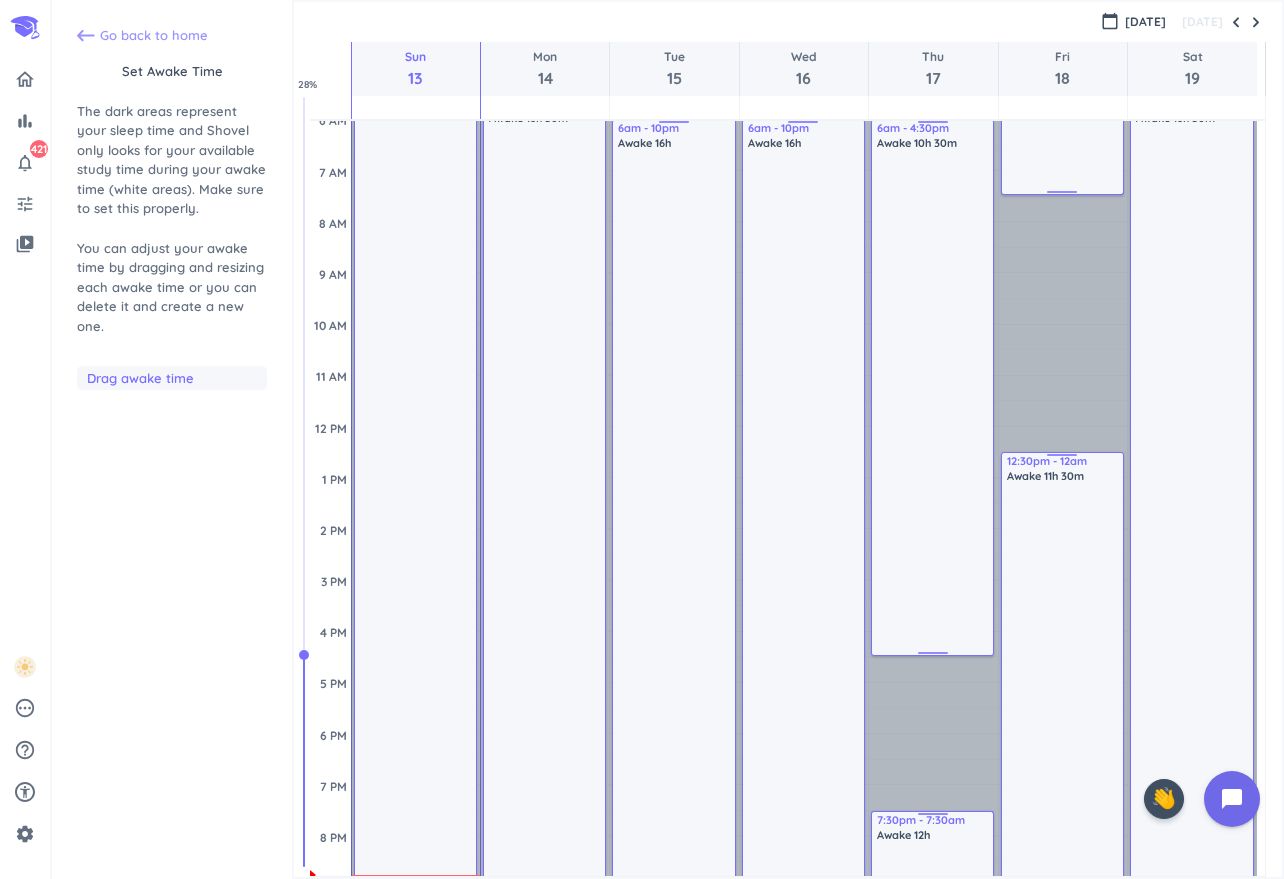 click on "Go back to home" at bounding box center (154, 36) 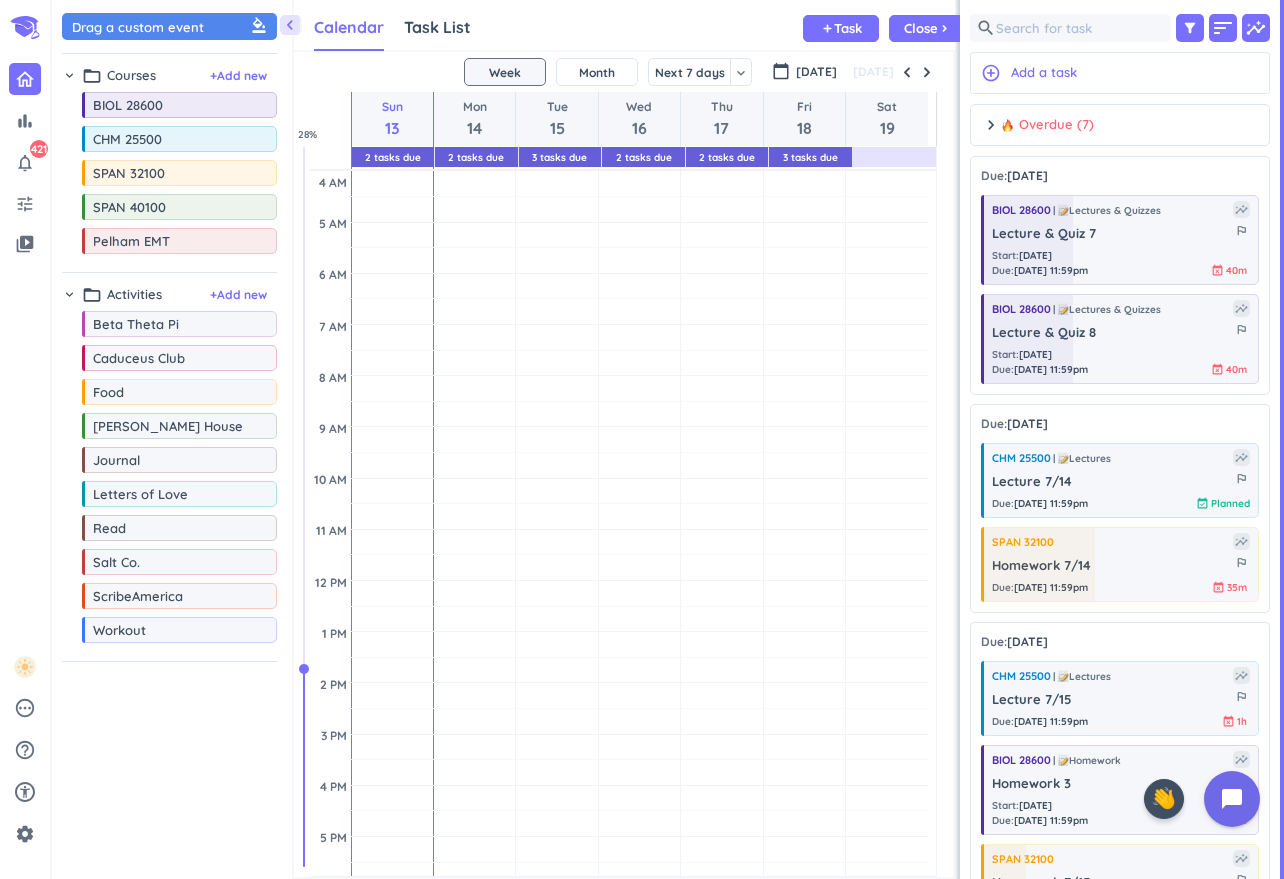 scroll, scrollTop: 9, scrollLeft: 8, axis: both 